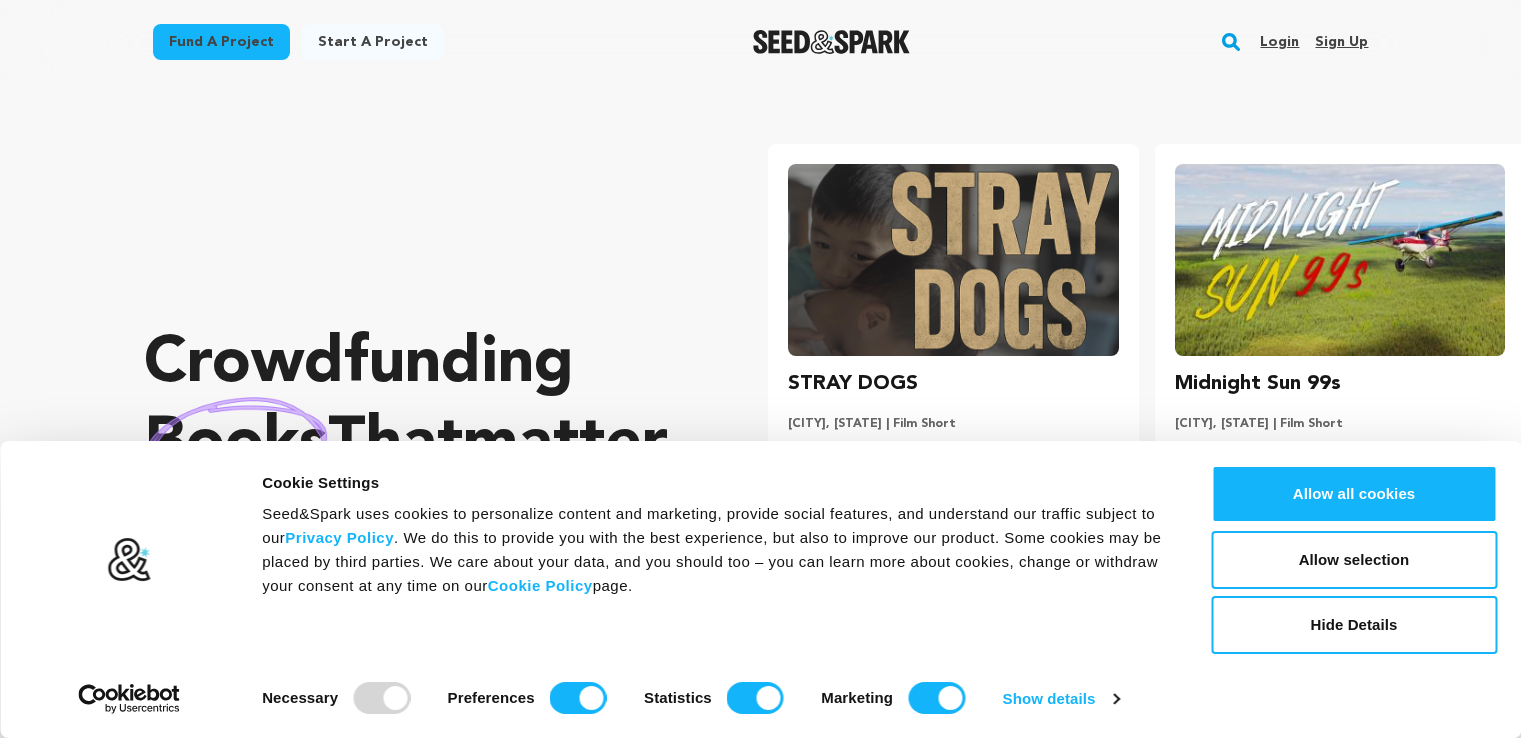 scroll, scrollTop: 0, scrollLeft: 0, axis: both 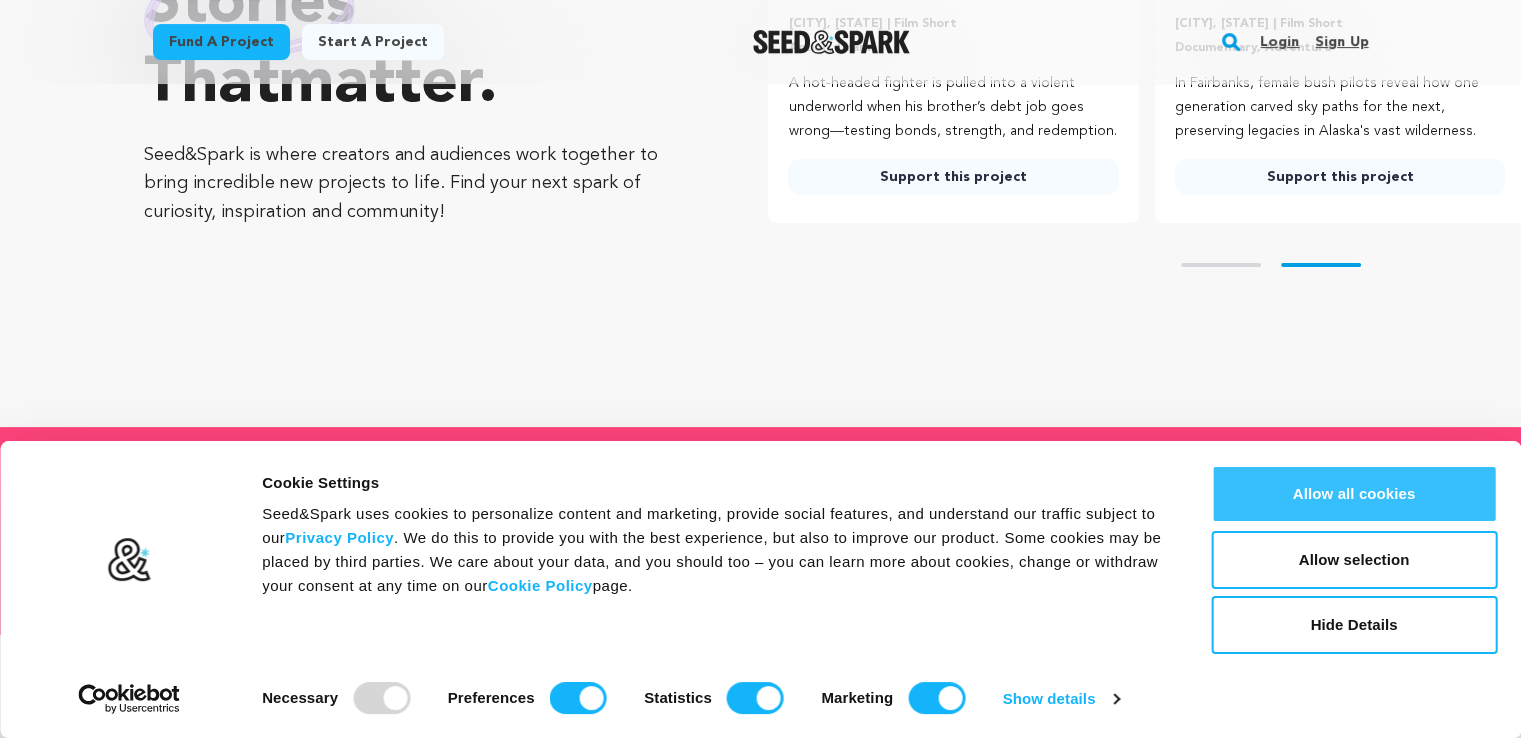 click on "Allow all cookies" at bounding box center (1354, 494) 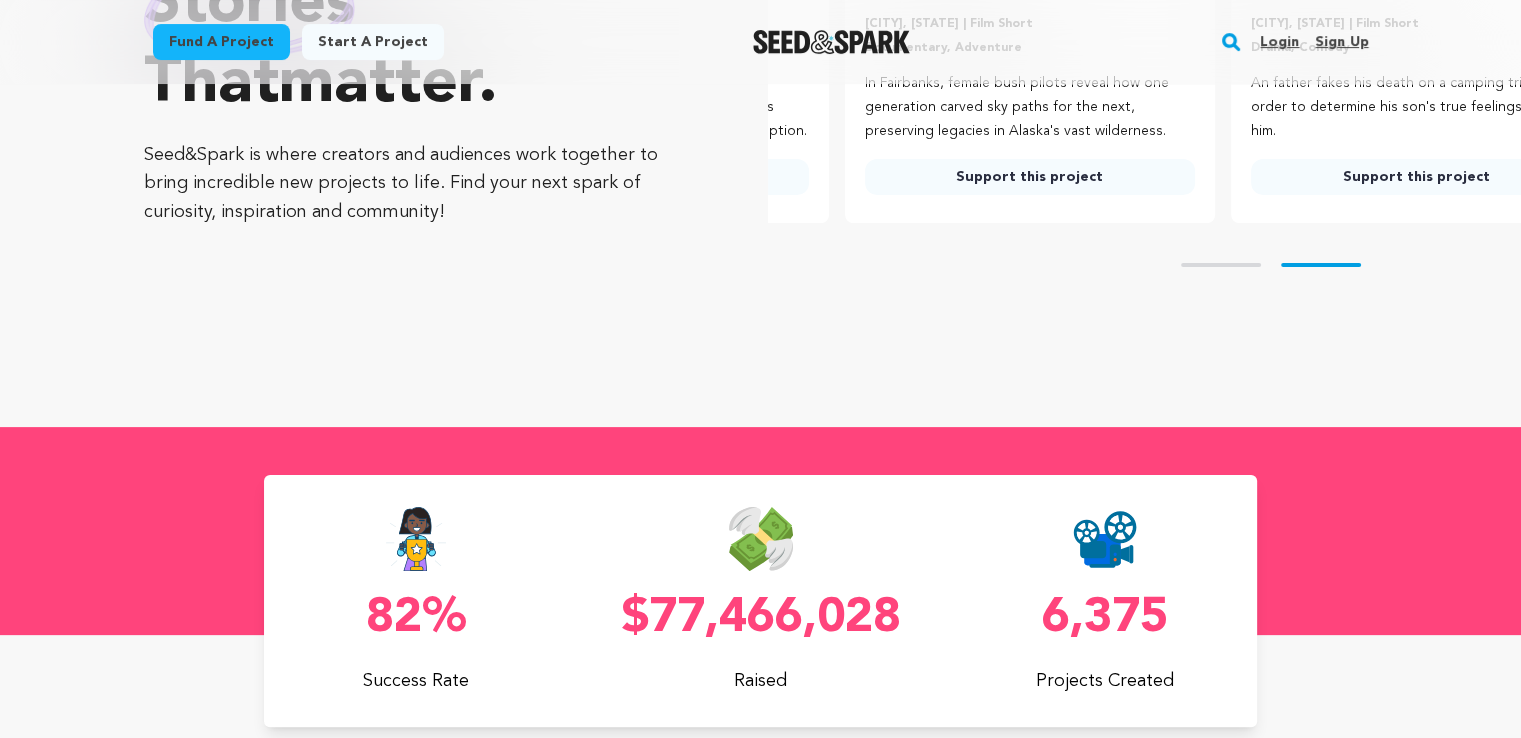 scroll, scrollTop: 0, scrollLeft: 401, axis: horizontal 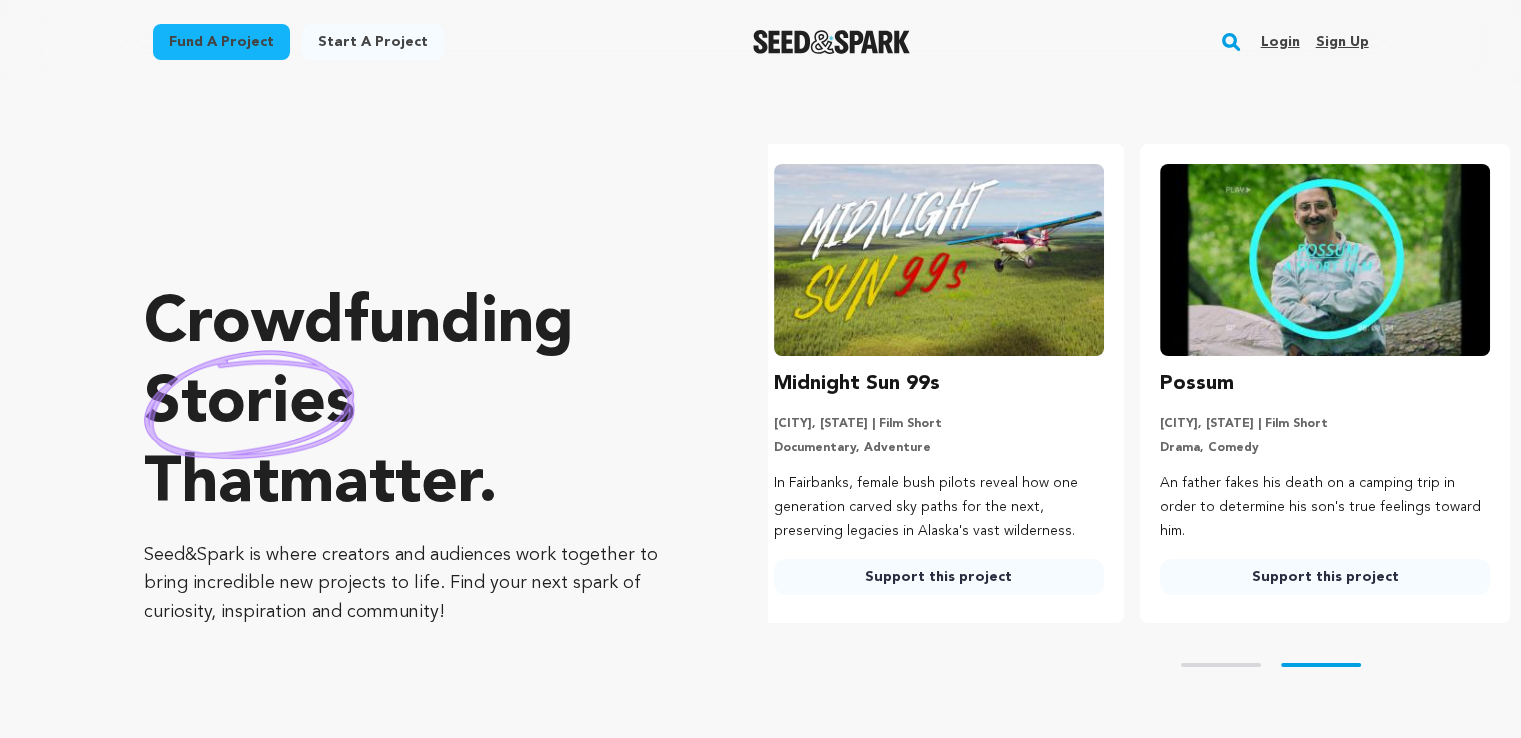 click on "Sign up" at bounding box center [1341, 42] 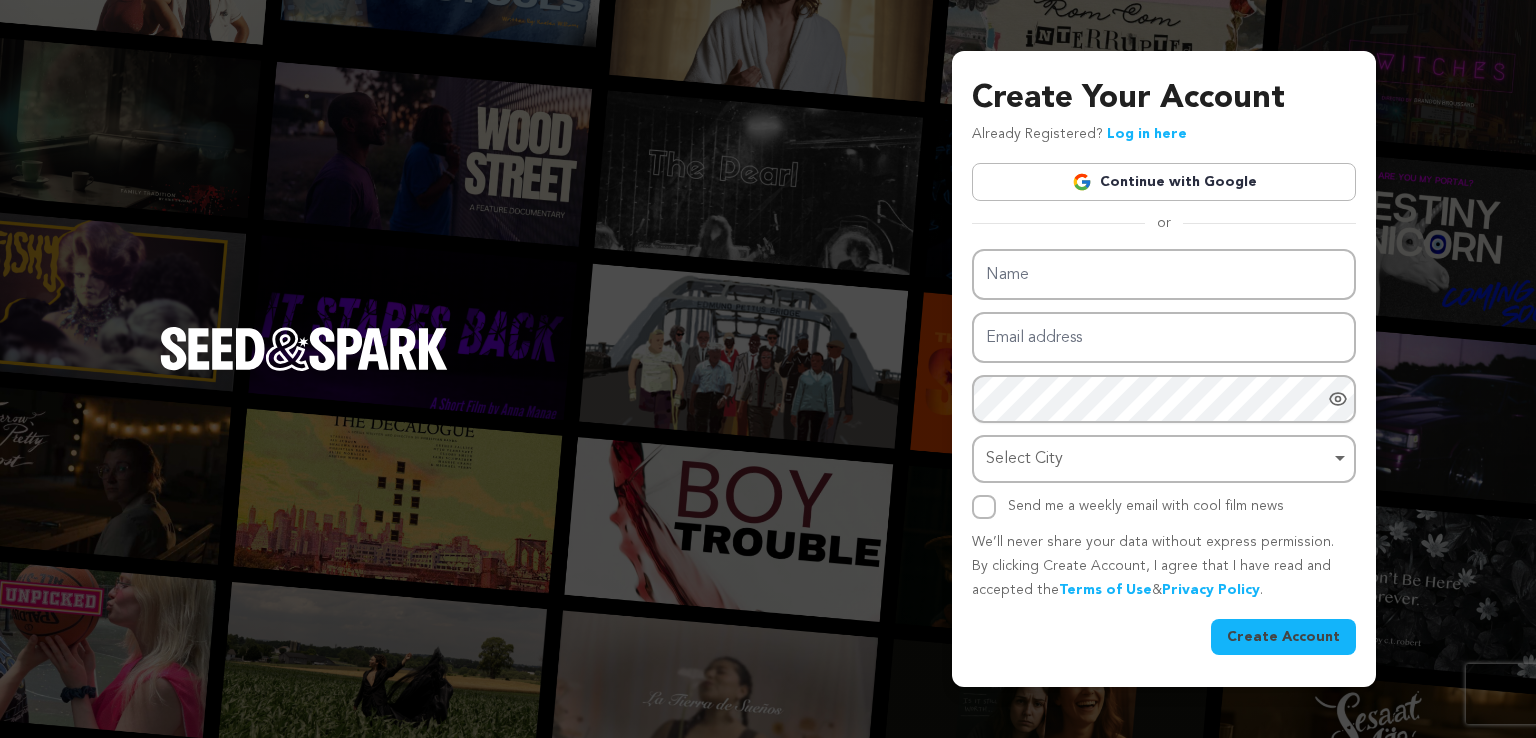 scroll, scrollTop: 0, scrollLeft: 0, axis: both 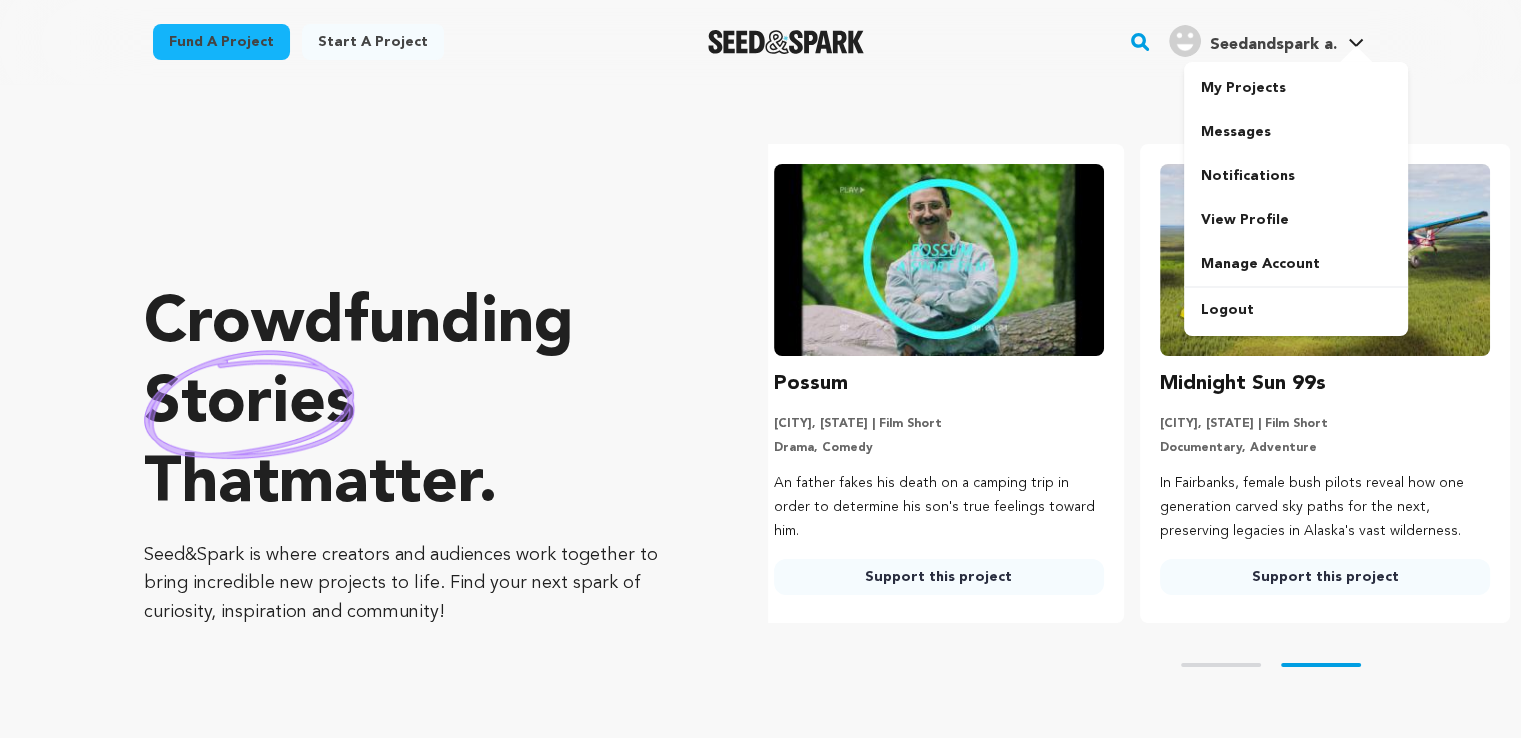 click at bounding box center (1356, 56) 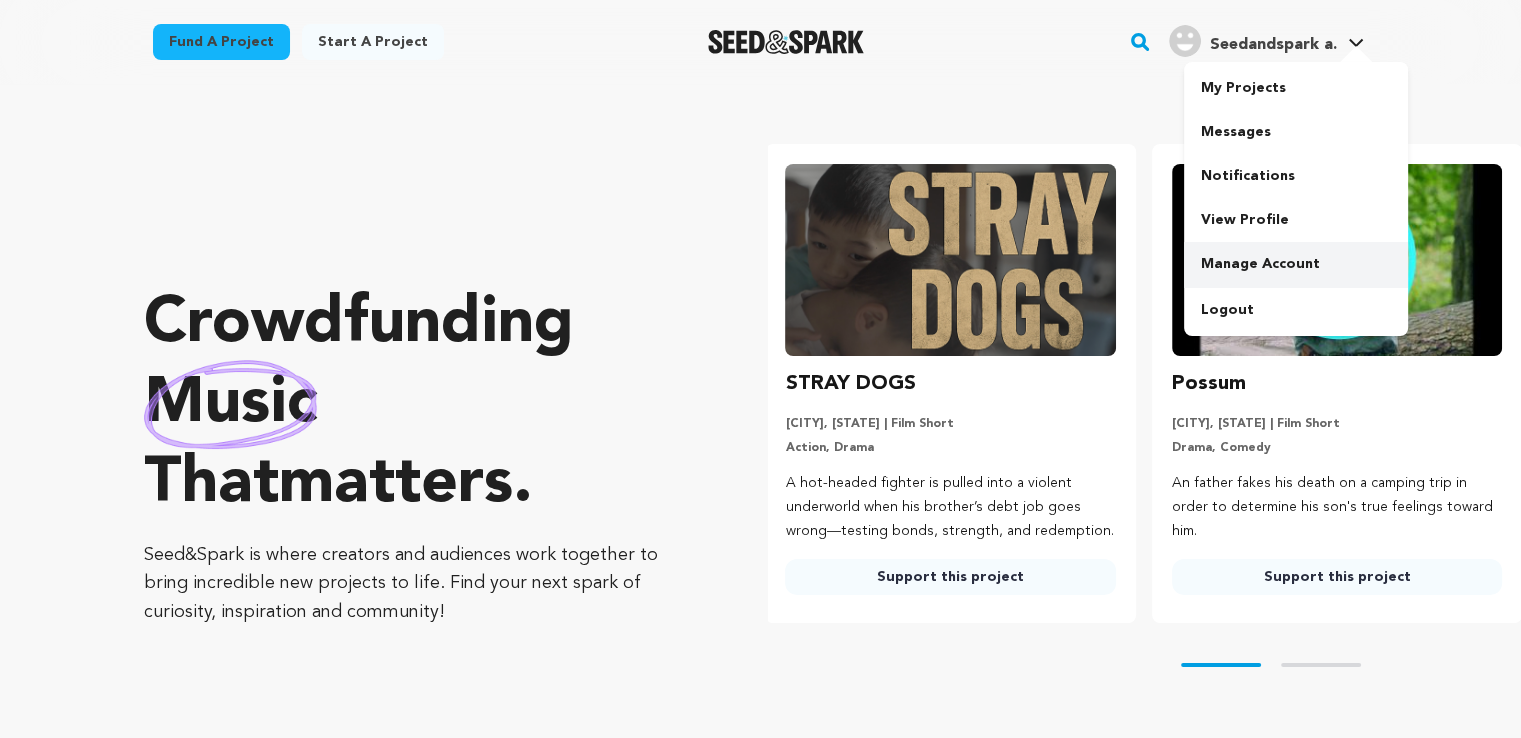 scroll, scrollTop: 0, scrollLeft: 0, axis: both 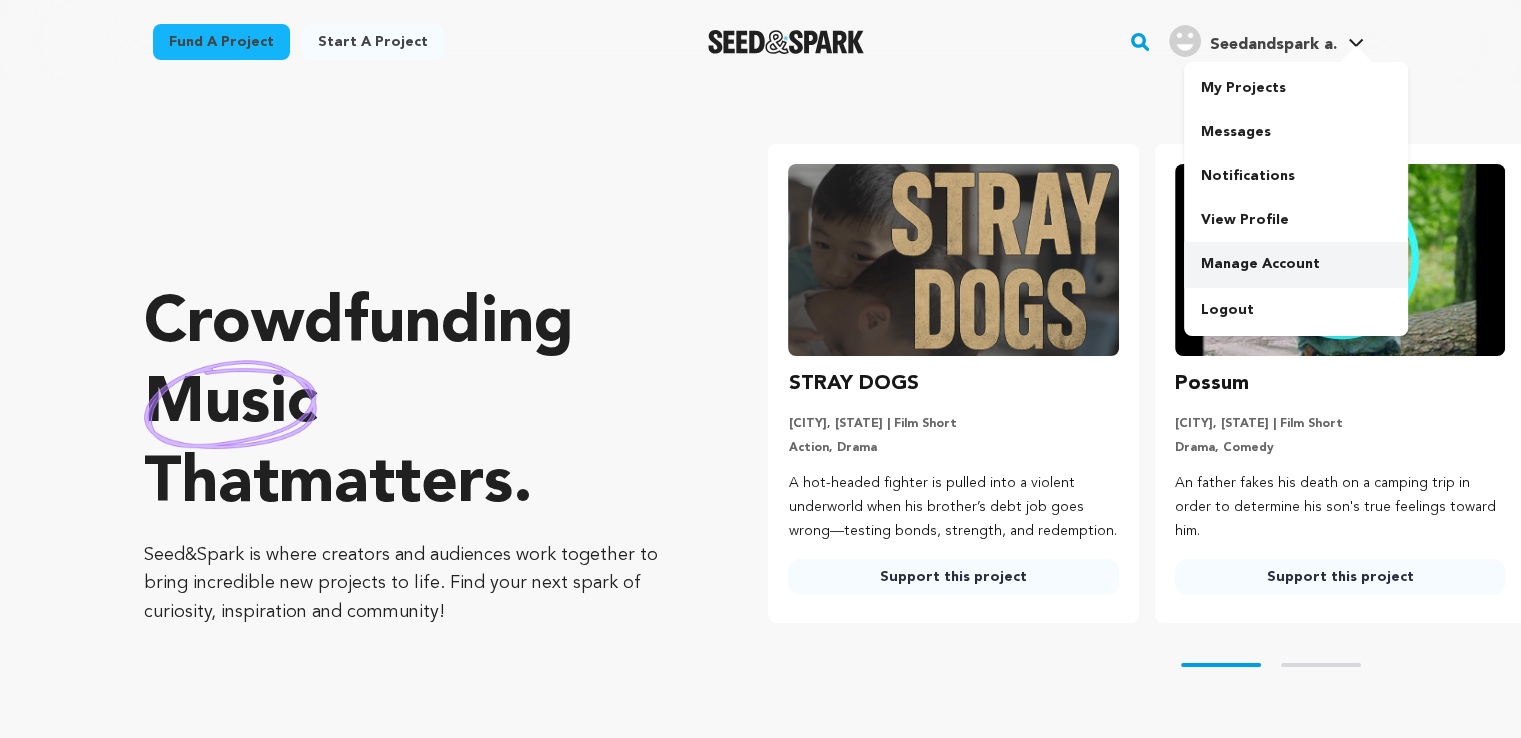click on "Manage Account" at bounding box center (1296, 264) 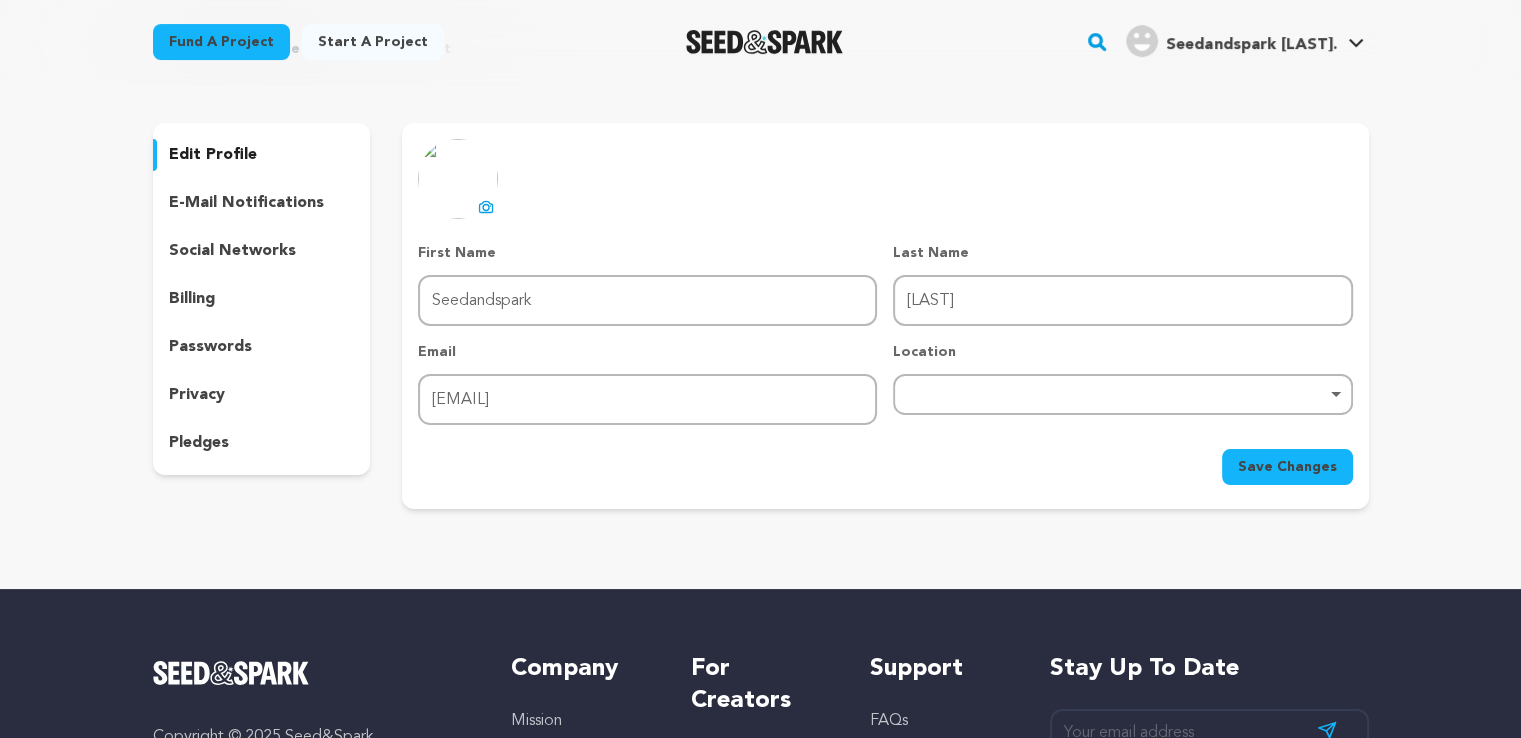 scroll, scrollTop: 200, scrollLeft: 0, axis: vertical 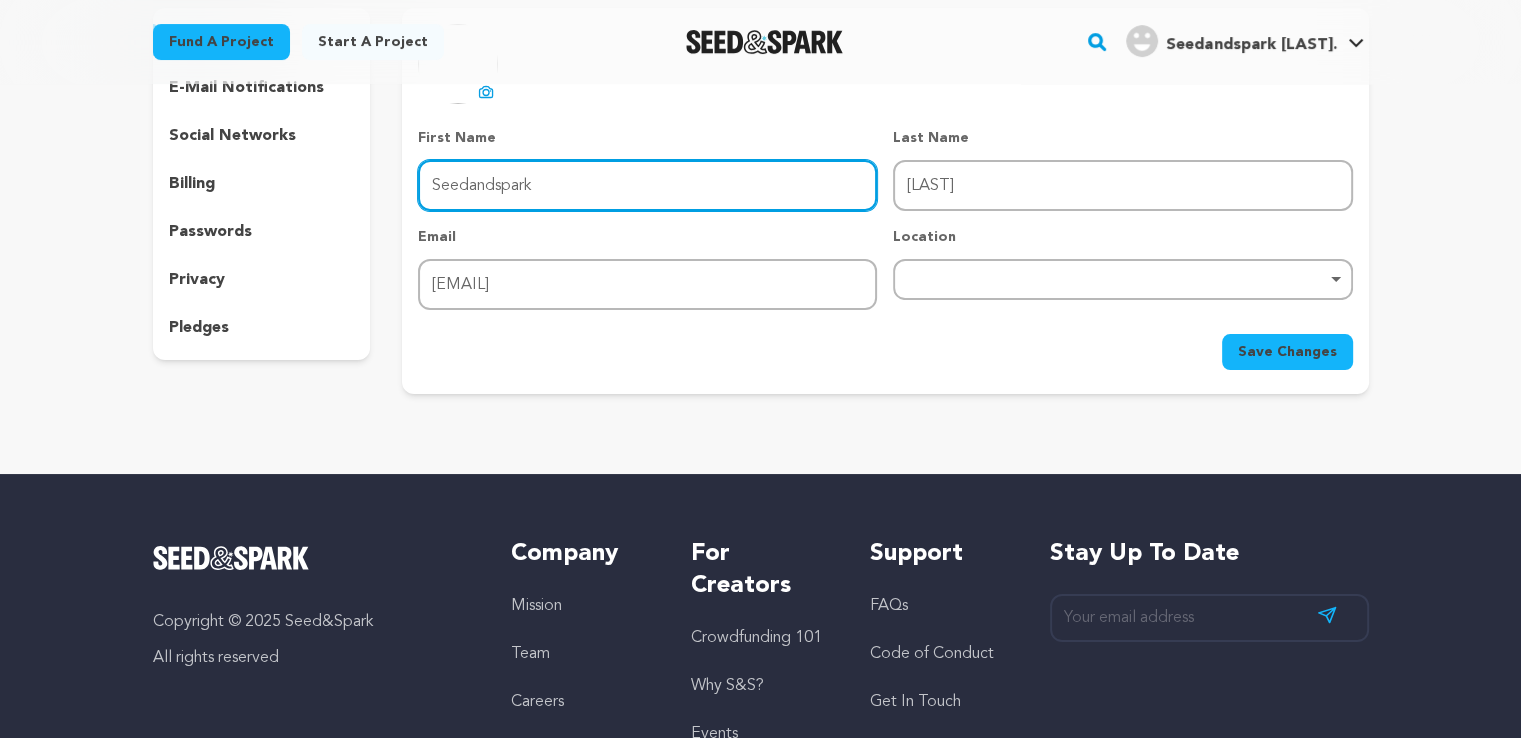 click on "Seedandspark" at bounding box center (647, 185) 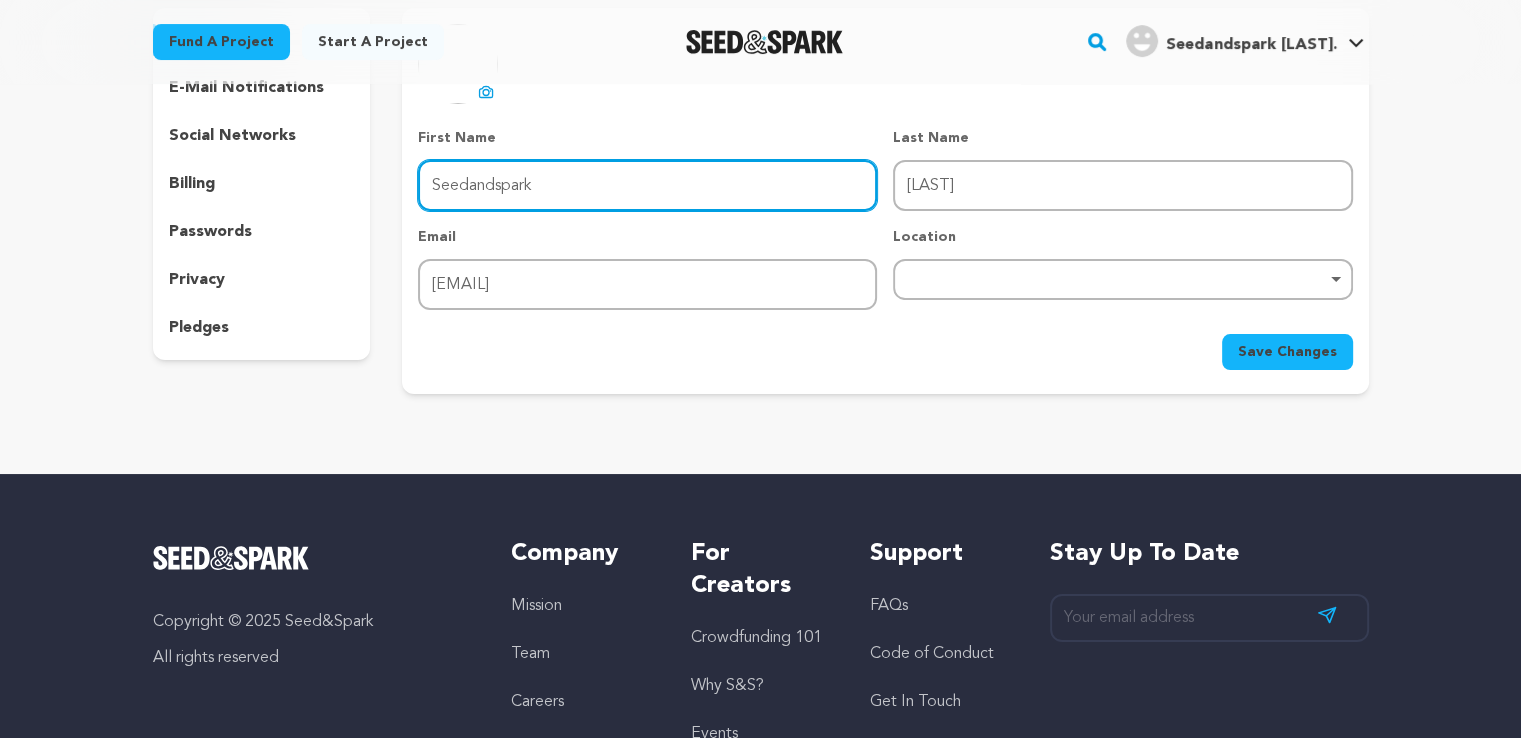 paste on "Lasalle Limo Service" 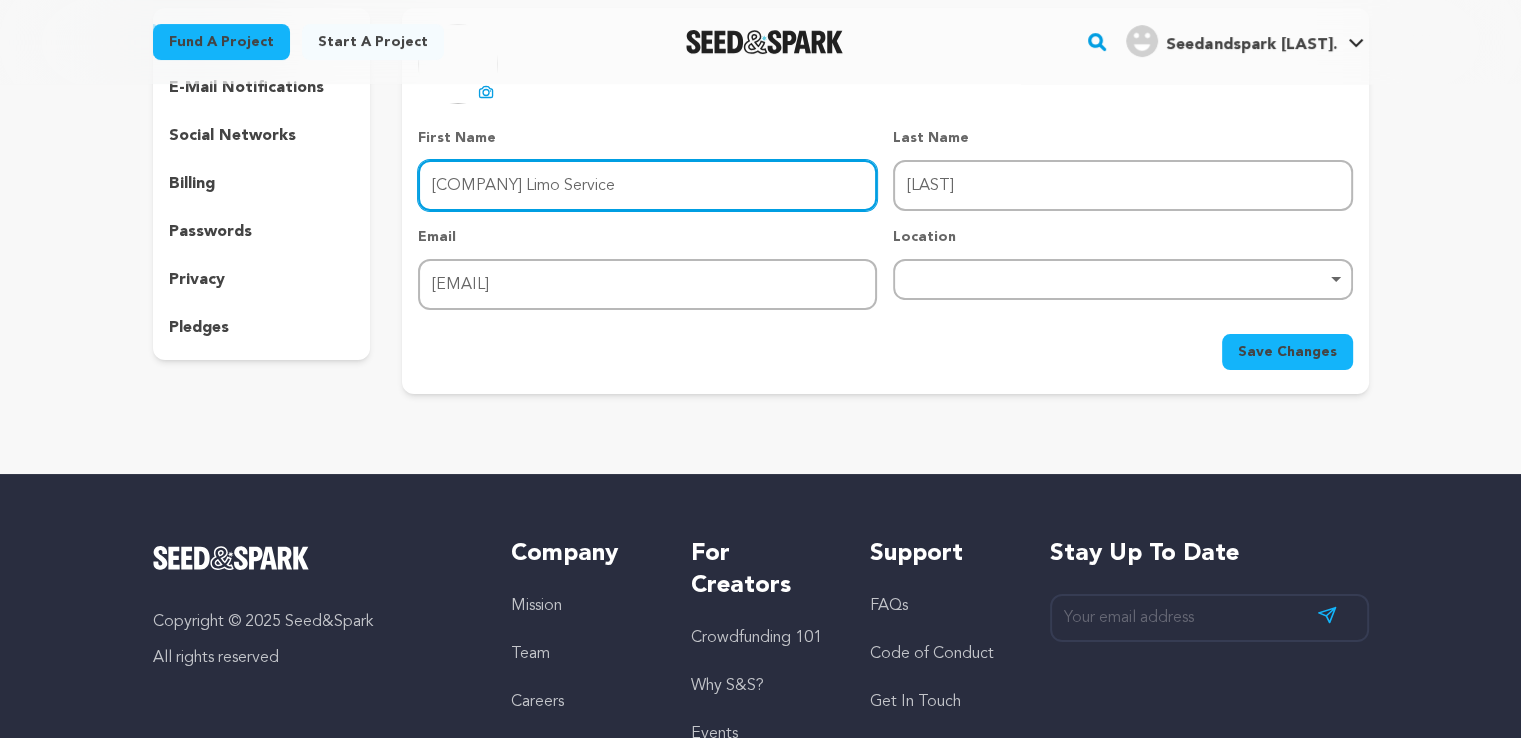 click on "Lasalle Limo Service" at bounding box center [647, 185] 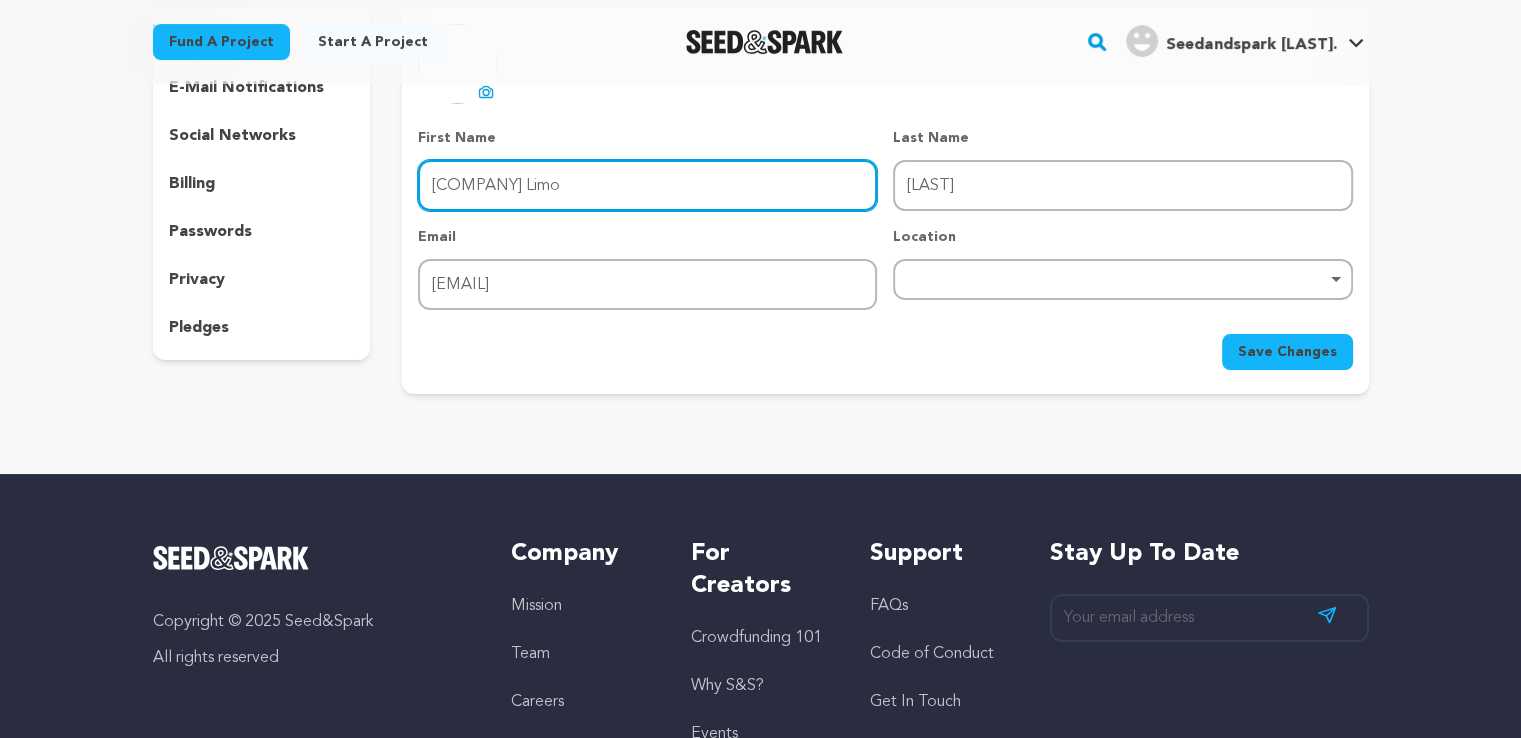 type on "Lasalle Limo" 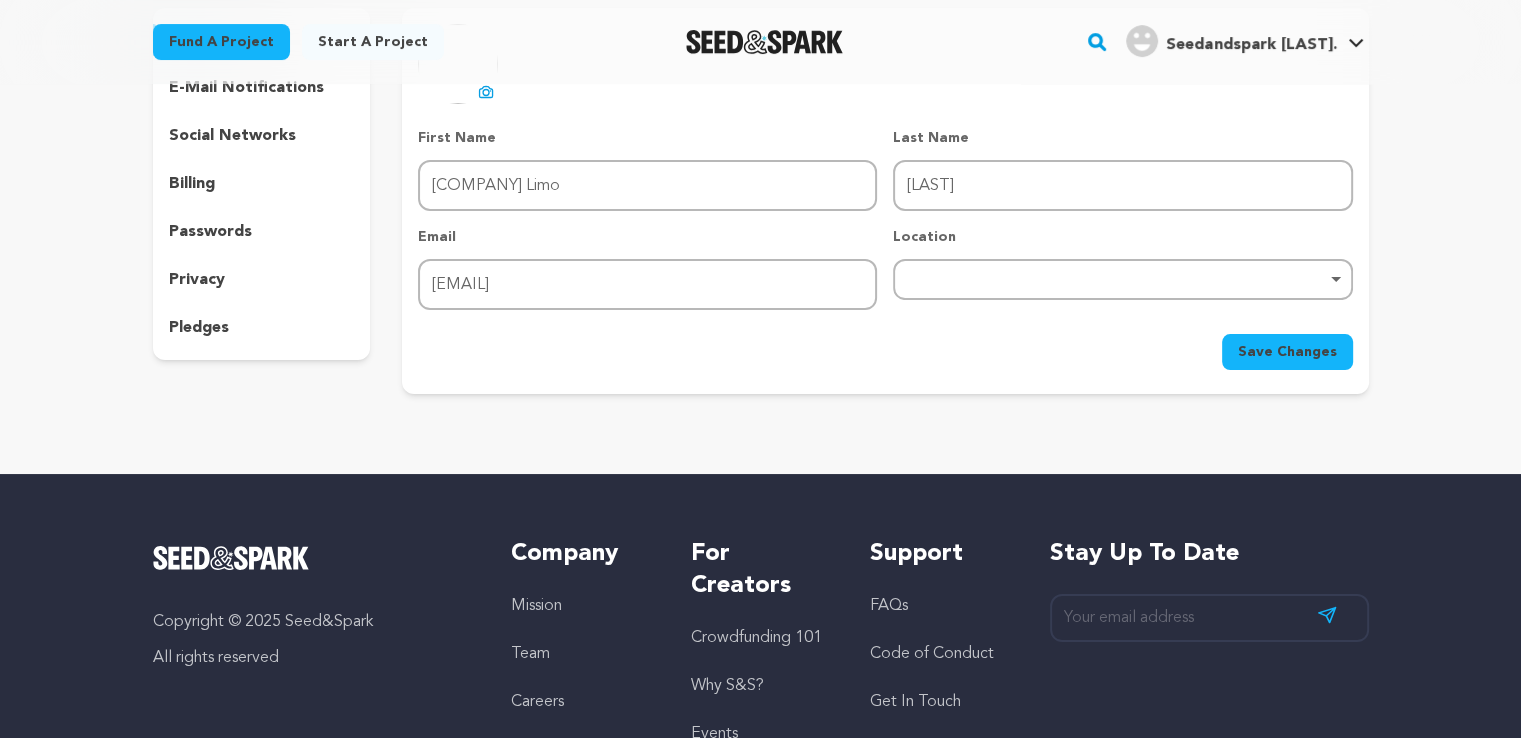 click on "First Name
First Name
Lasalle Limo
Last Name
Last Name
atia
Email
Email
bookwindsorlimo@gmail.com
Location
Remove item" at bounding box center (885, 219) 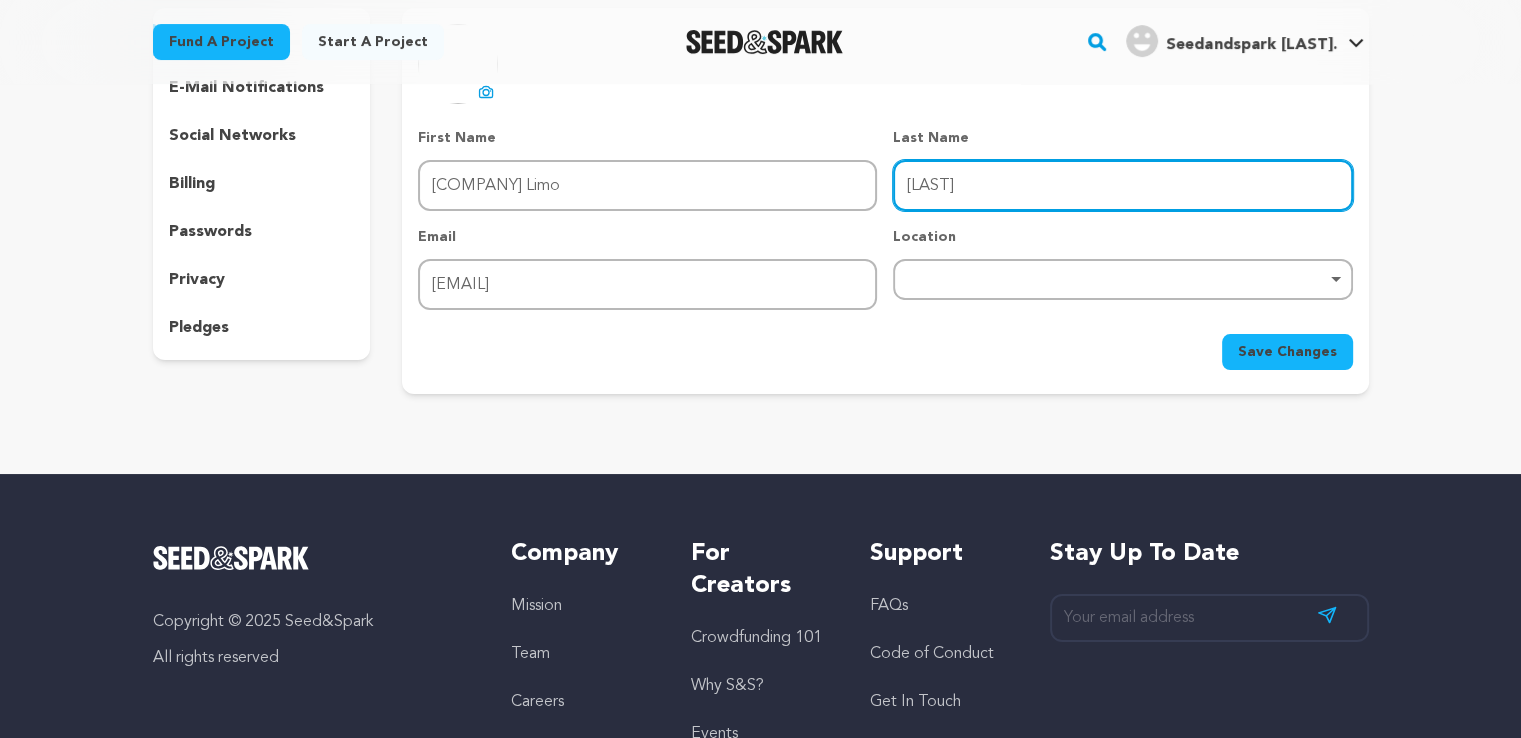 click on "atia" at bounding box center [1122, 185] 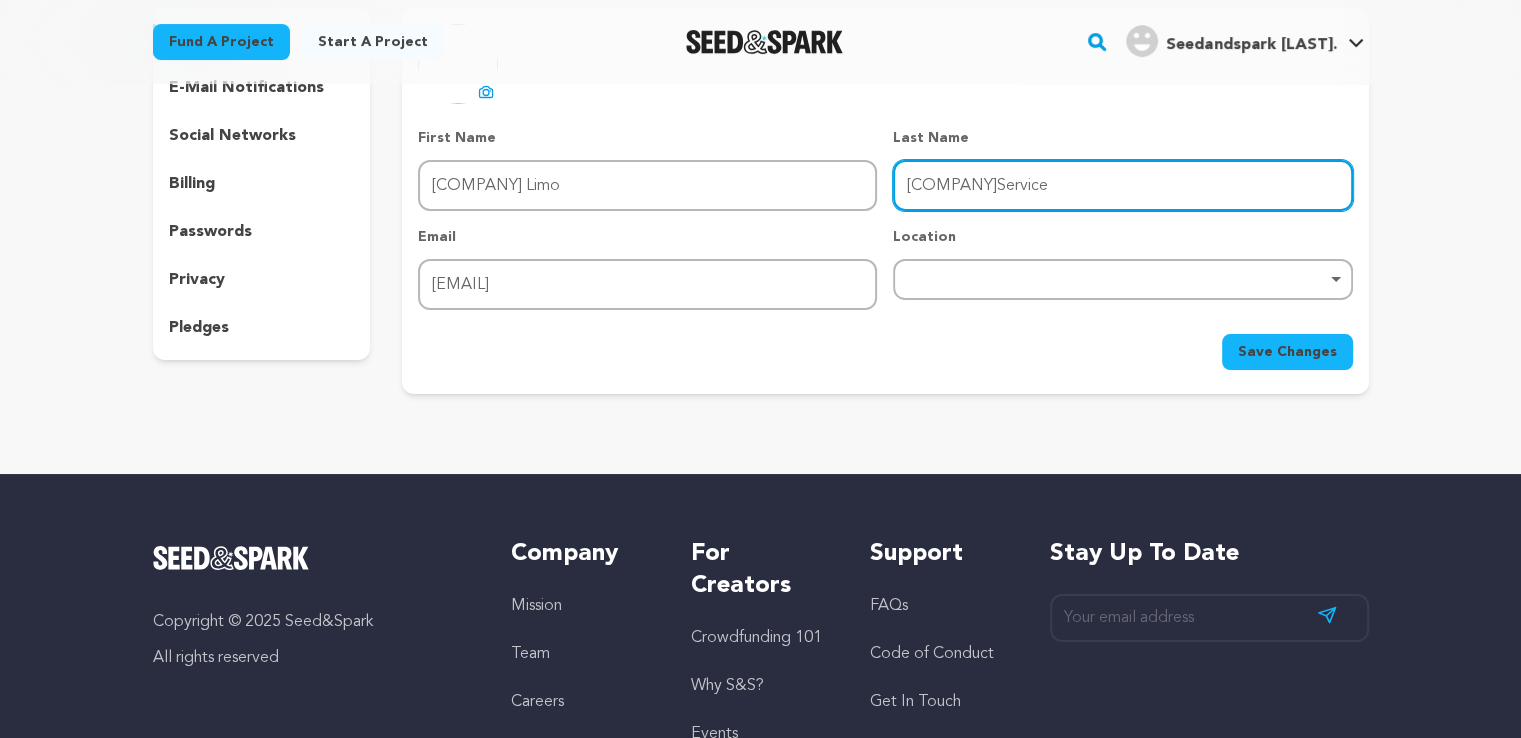 paste 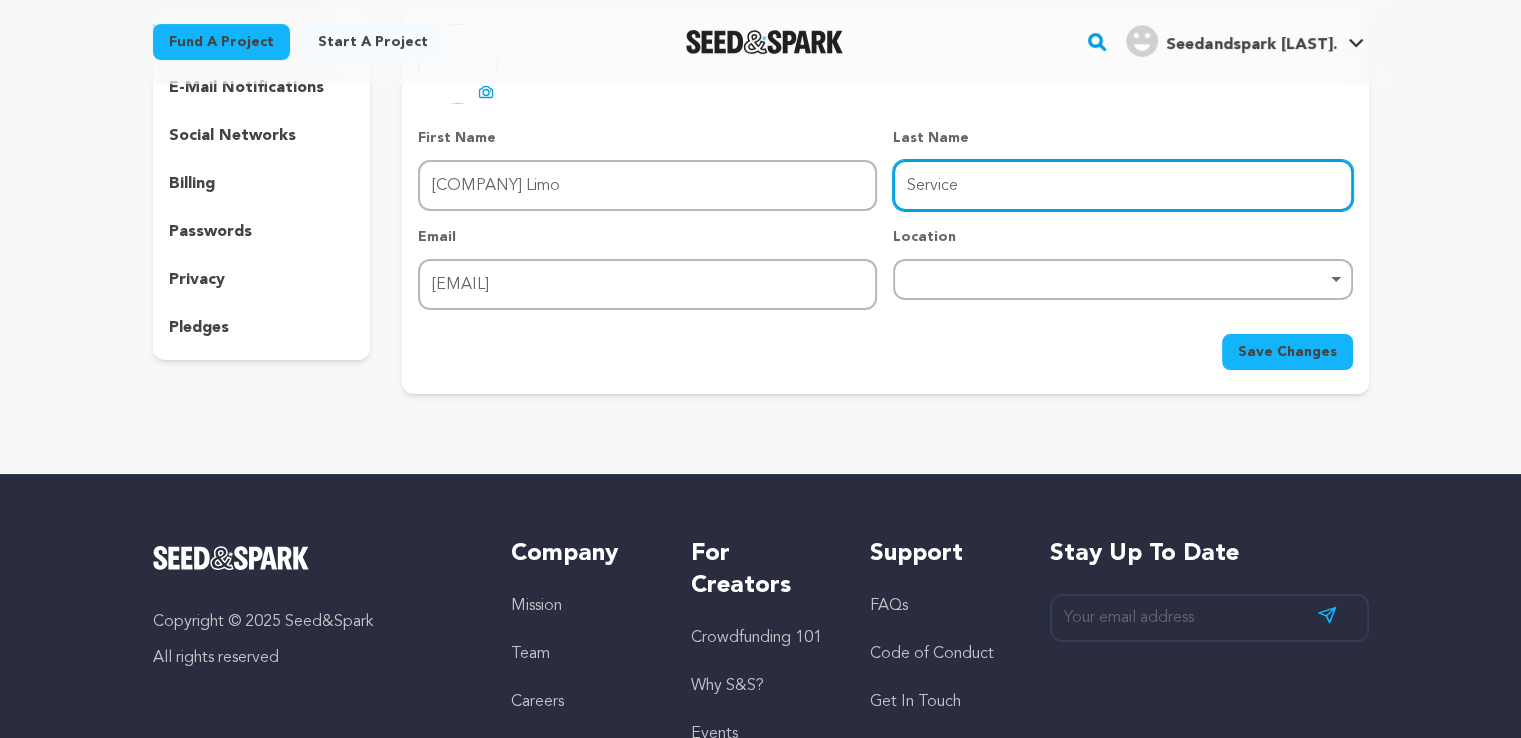 type on "Service" 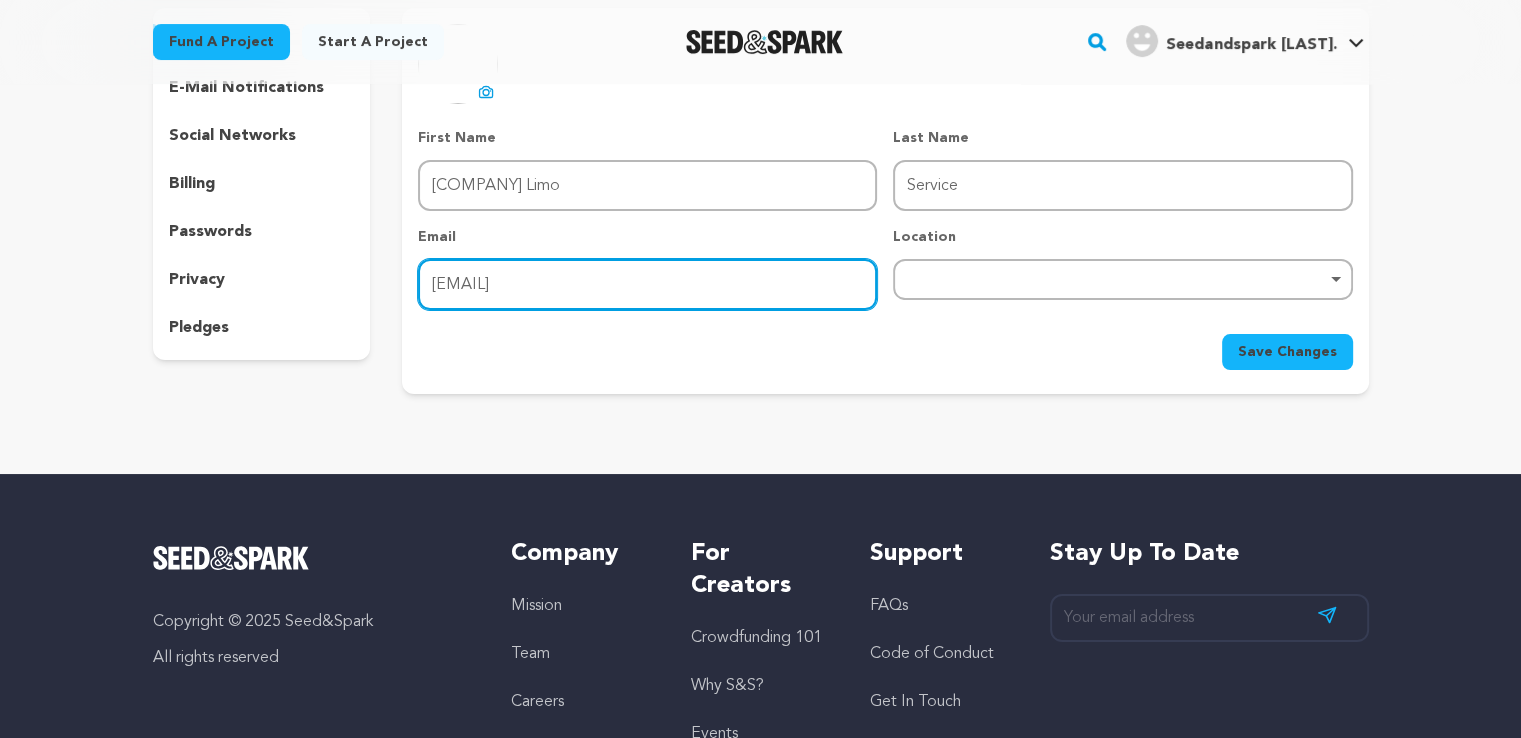 click on "bookwindsorlimo@gmail.com" at bounding box center (647, 284) 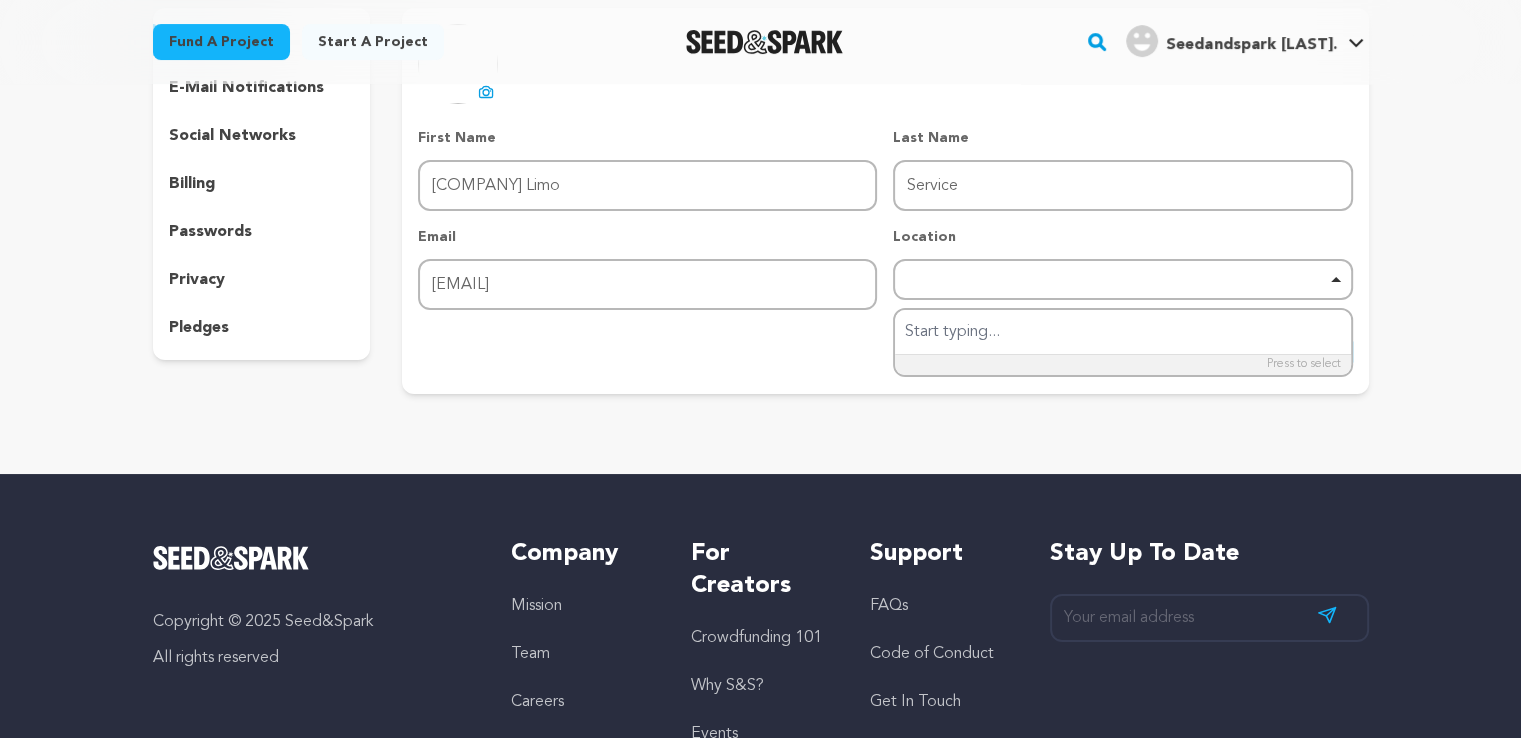 click on "Fund a project
Start a project
Search" at bounding box center [760, 393] 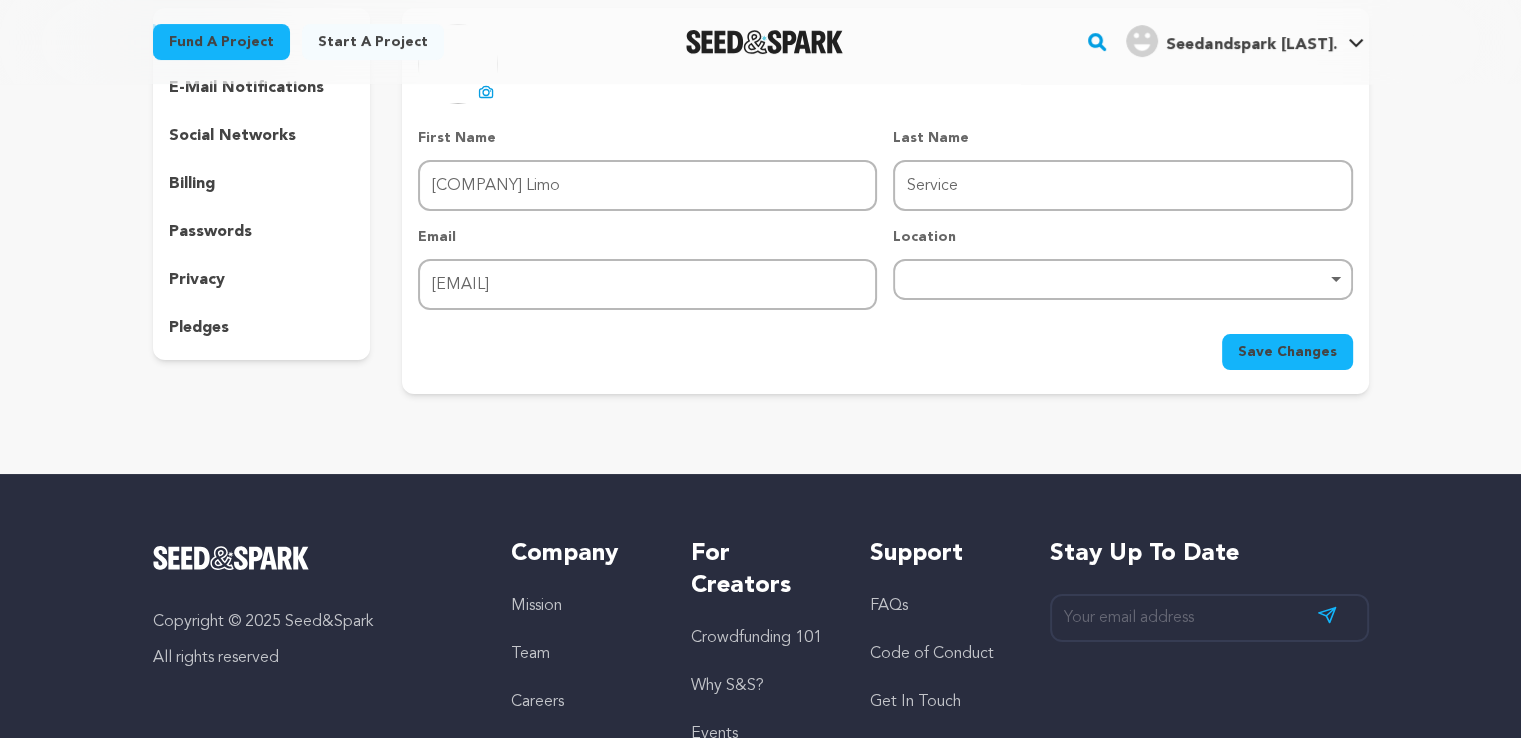 click on "Save Changes" at bounding box center (1287, 352) 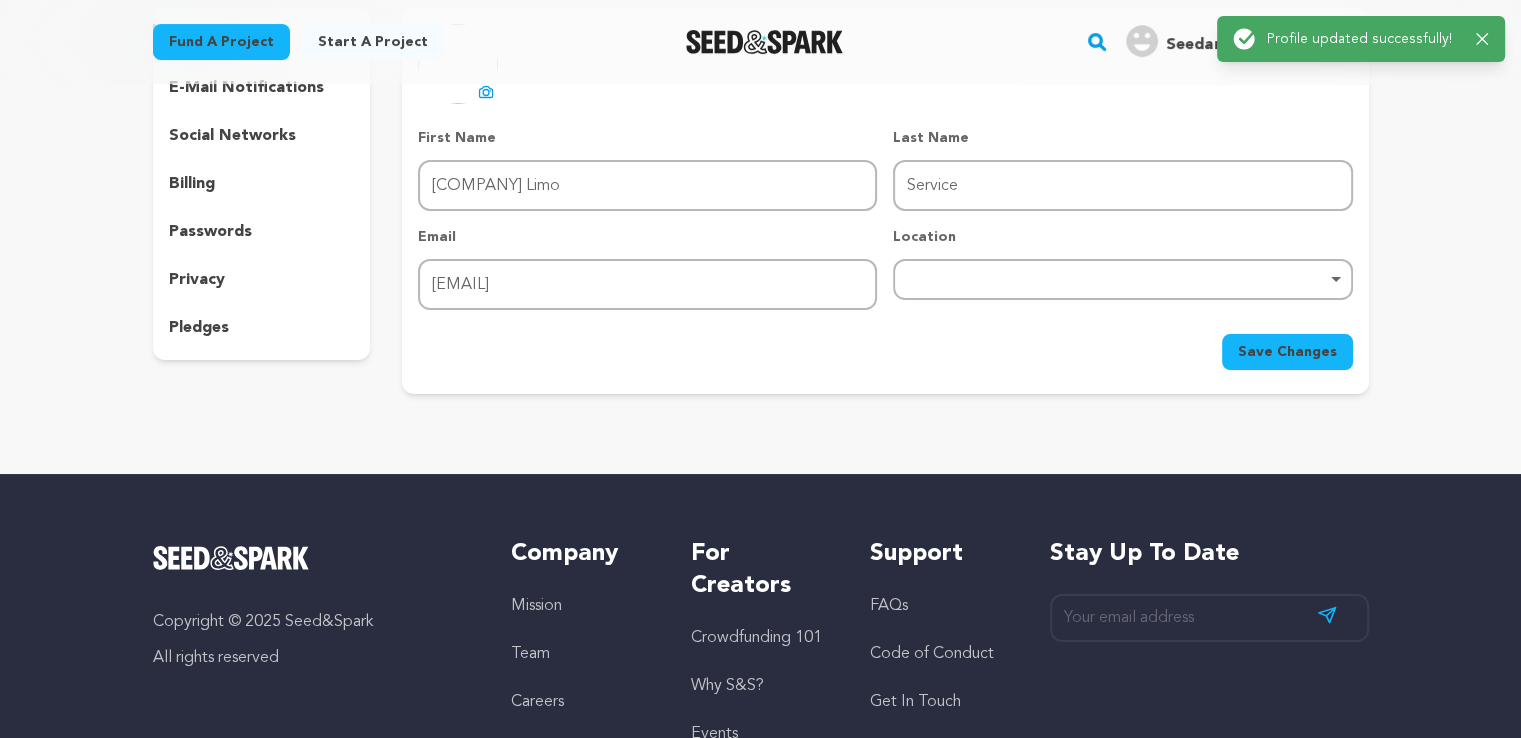 scroll, scrollTop: 0, scrollLeft: 0, axis: both 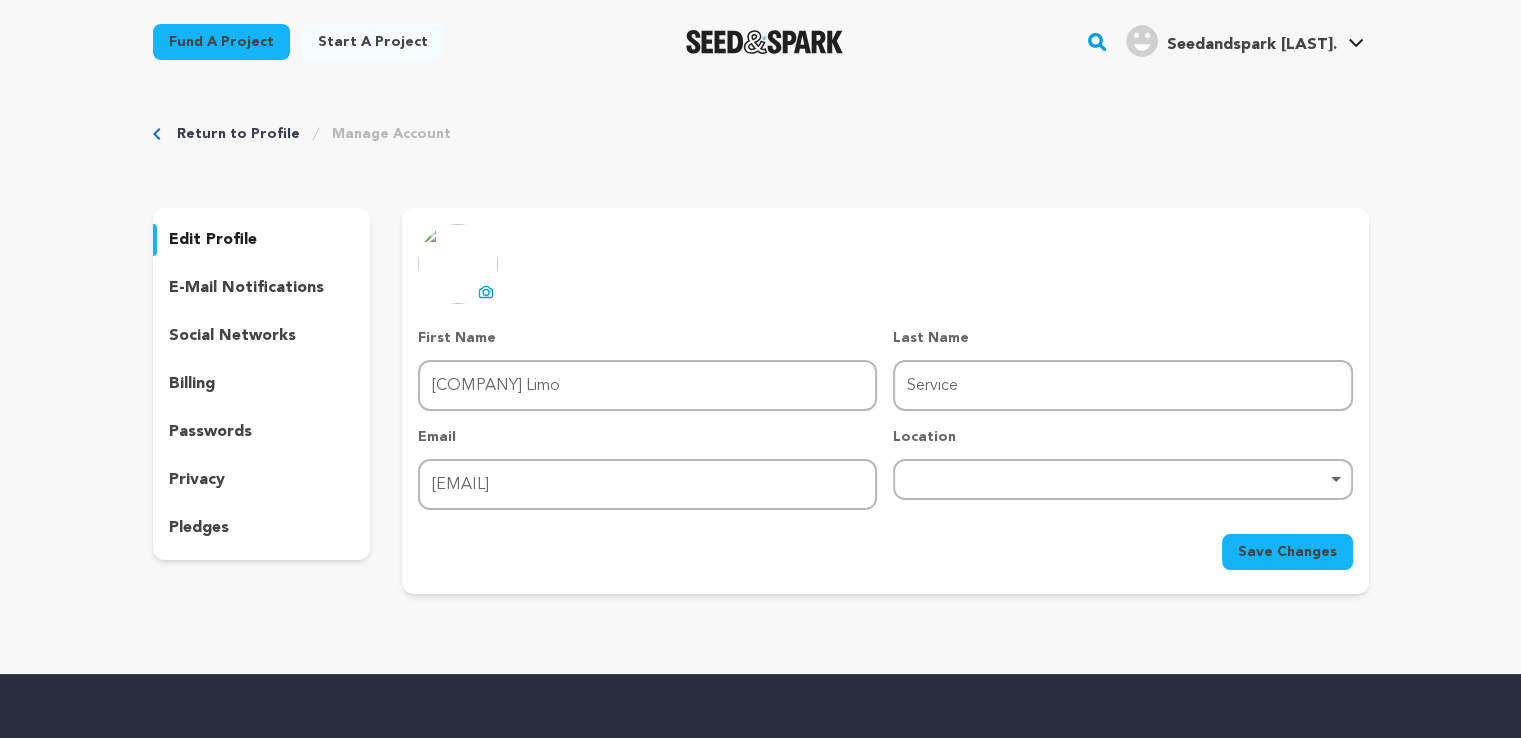 click on "Start a project" at bounding box center [373, 42] 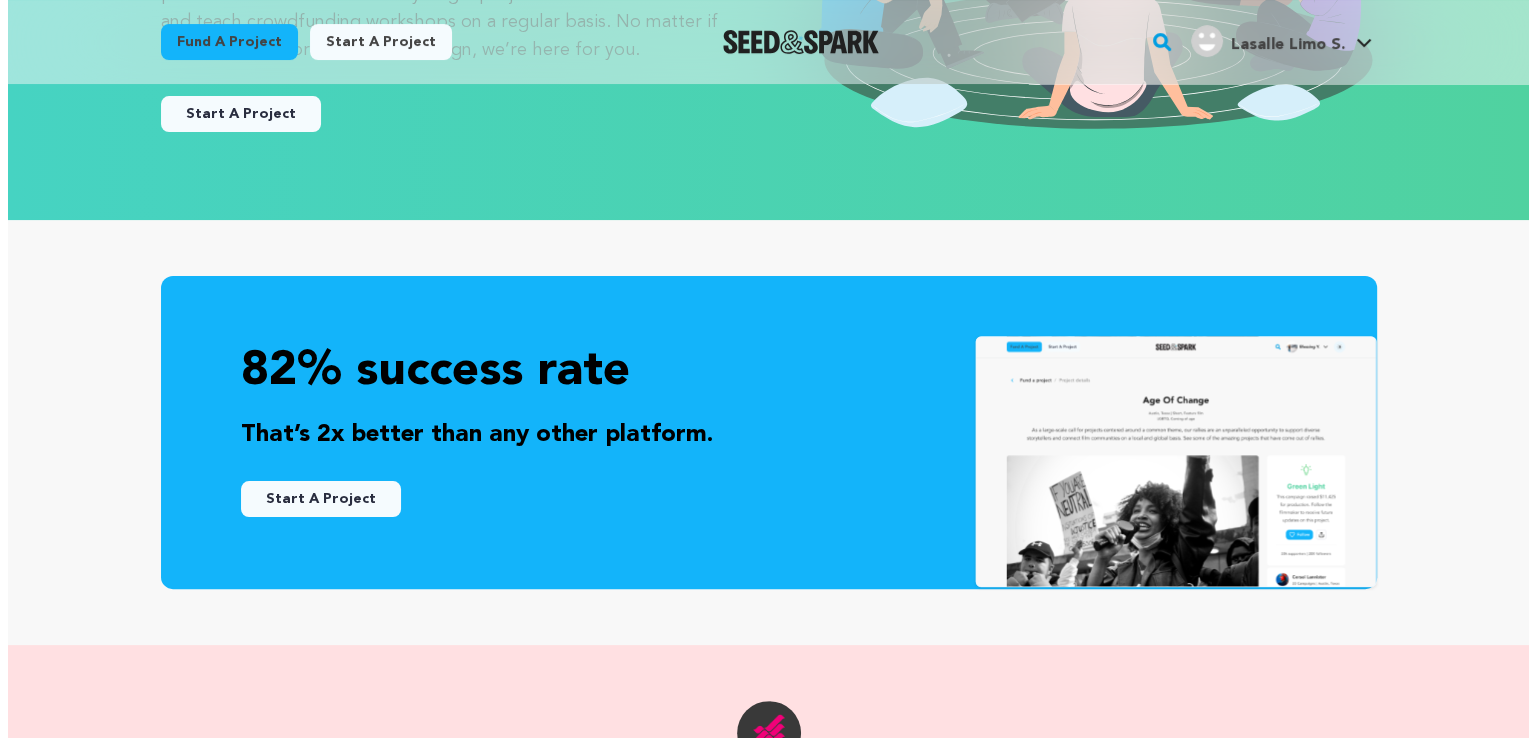 scroll, scrollTop: 100, scrollLeft: 0, axis: vertical 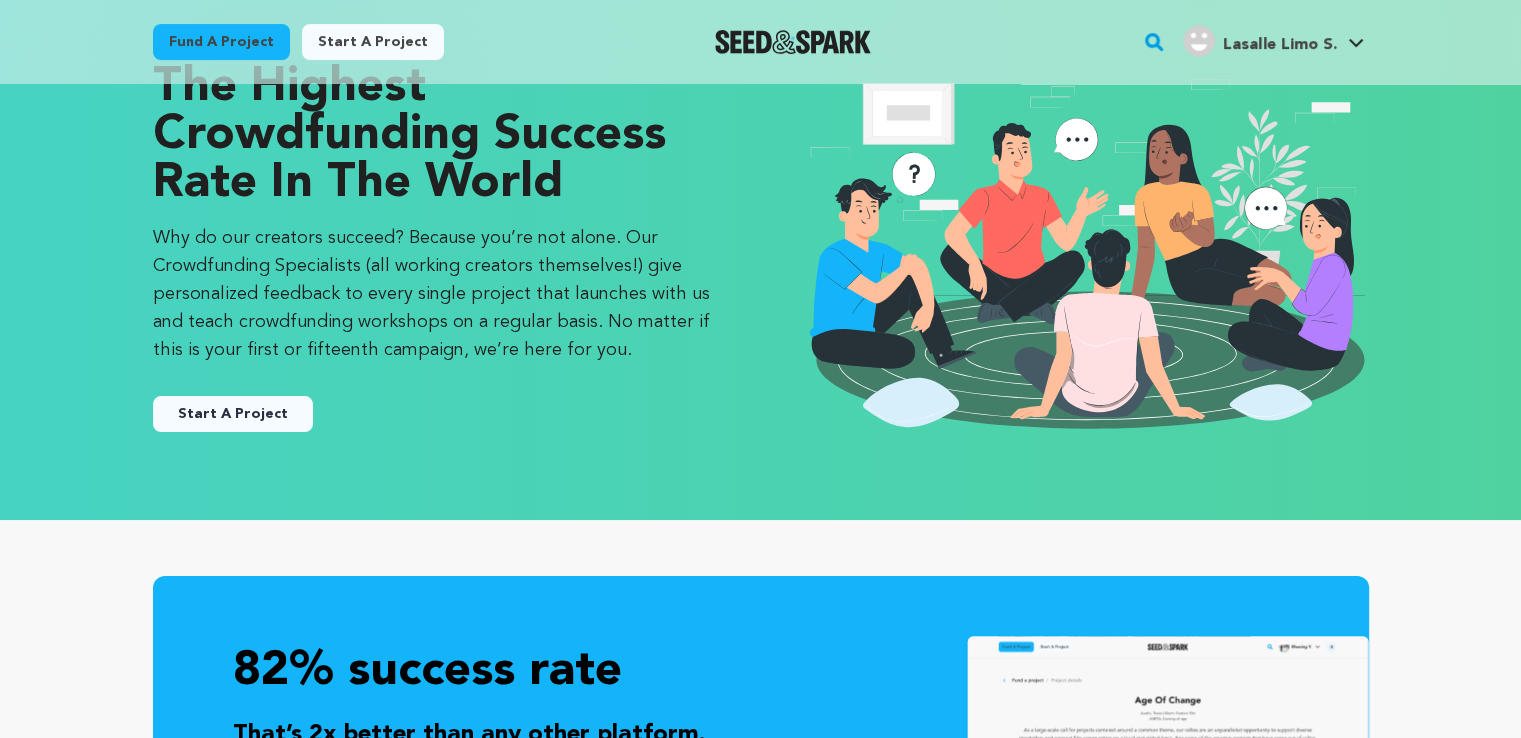 click on "Start A Project" at bounding box center (233, 414) 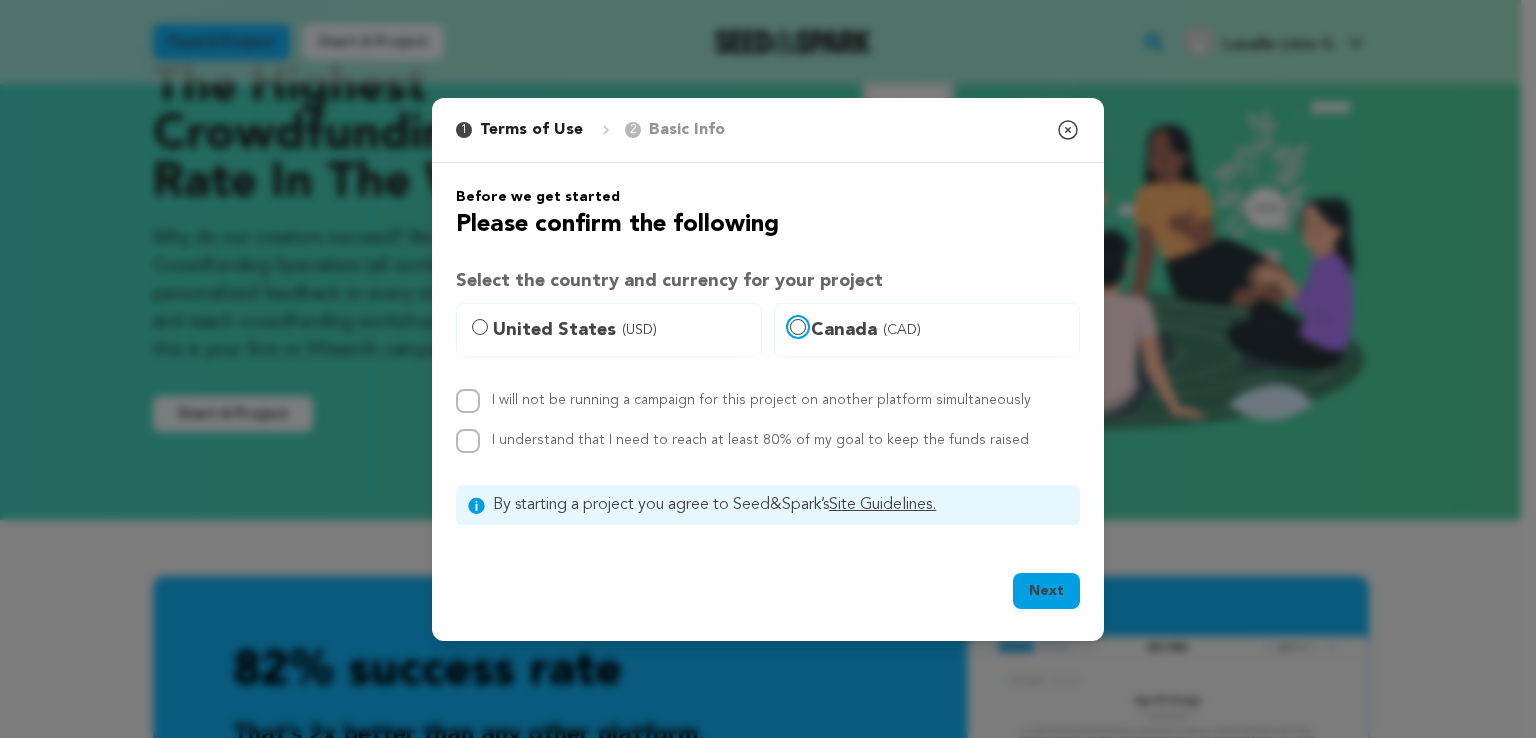 click on "[COUNTRY]
(CAD)" at bounding box center (798, 327) 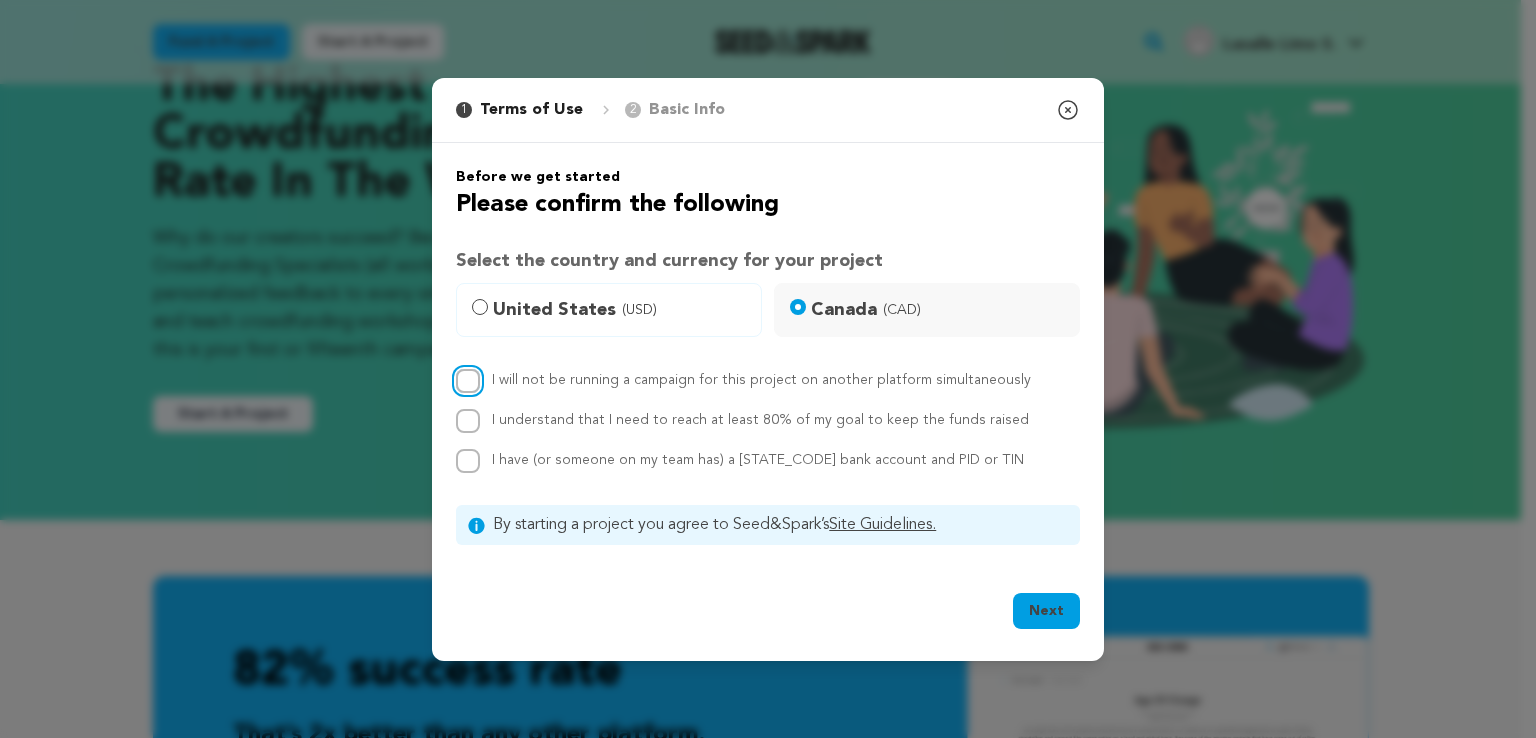 drag, startPoint x: 466, startPoint y: 371, endPoint x: 466, endPoint y: 405, distance: 34 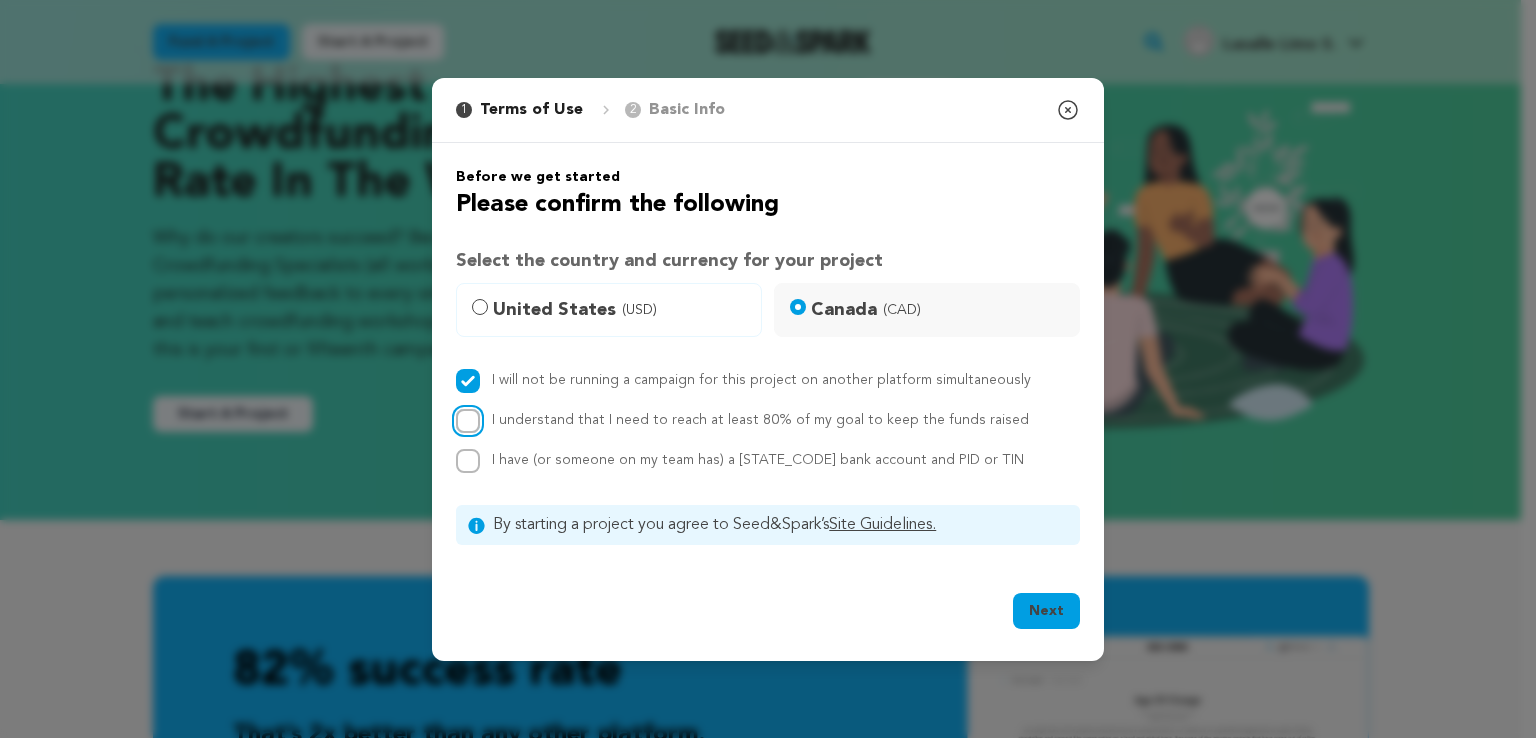 click on "I understand that I need to reach at least 80% of my goal to keep the
funds raised" at bounding box center (468, 421) 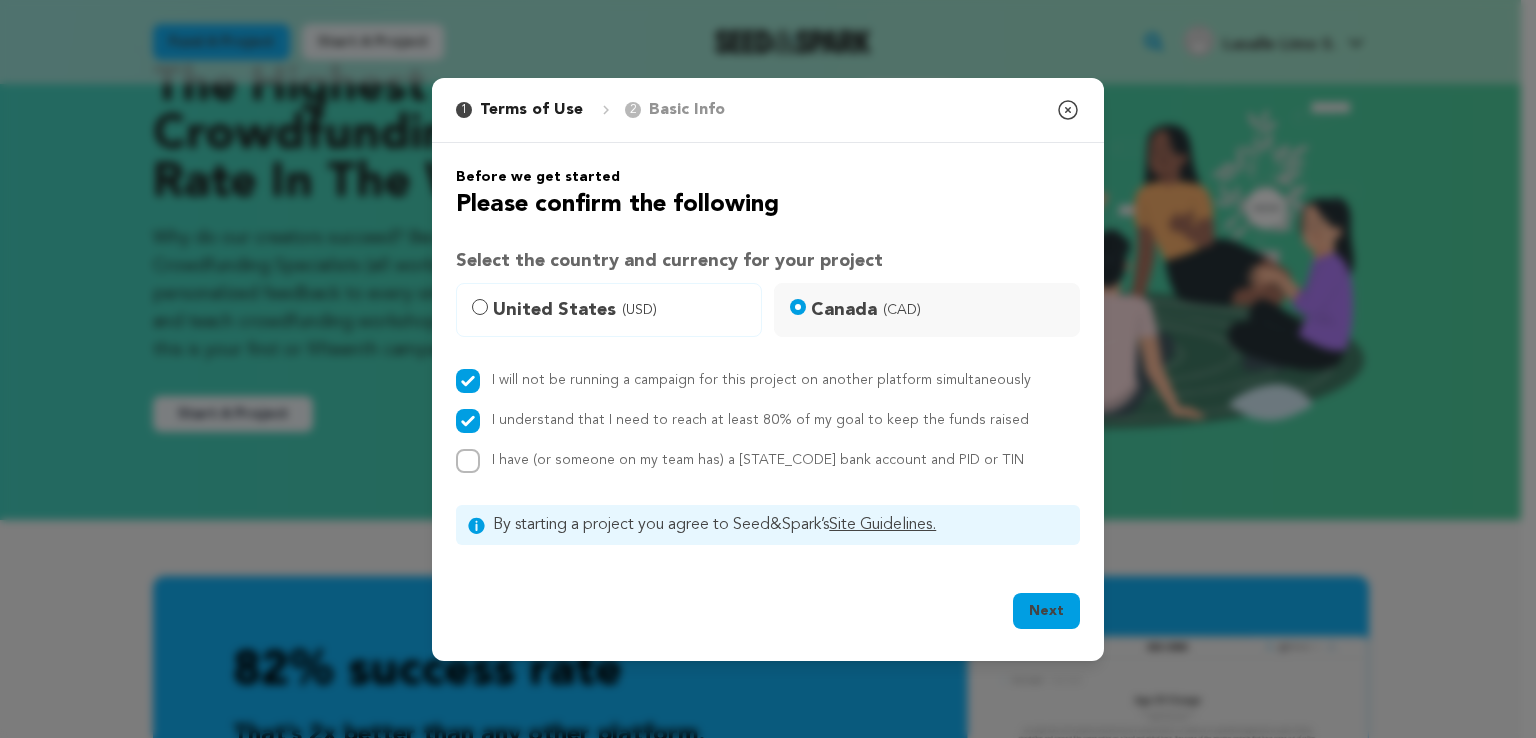 click on "I will not be running a campaign for this project on another platform
simultaneously
I understand that I need to reach at least 80% of my goal to keep the
funds raised
I have (or someone on my team has) a CA bank account and PID or TIN" at bounding box center [768, 421] 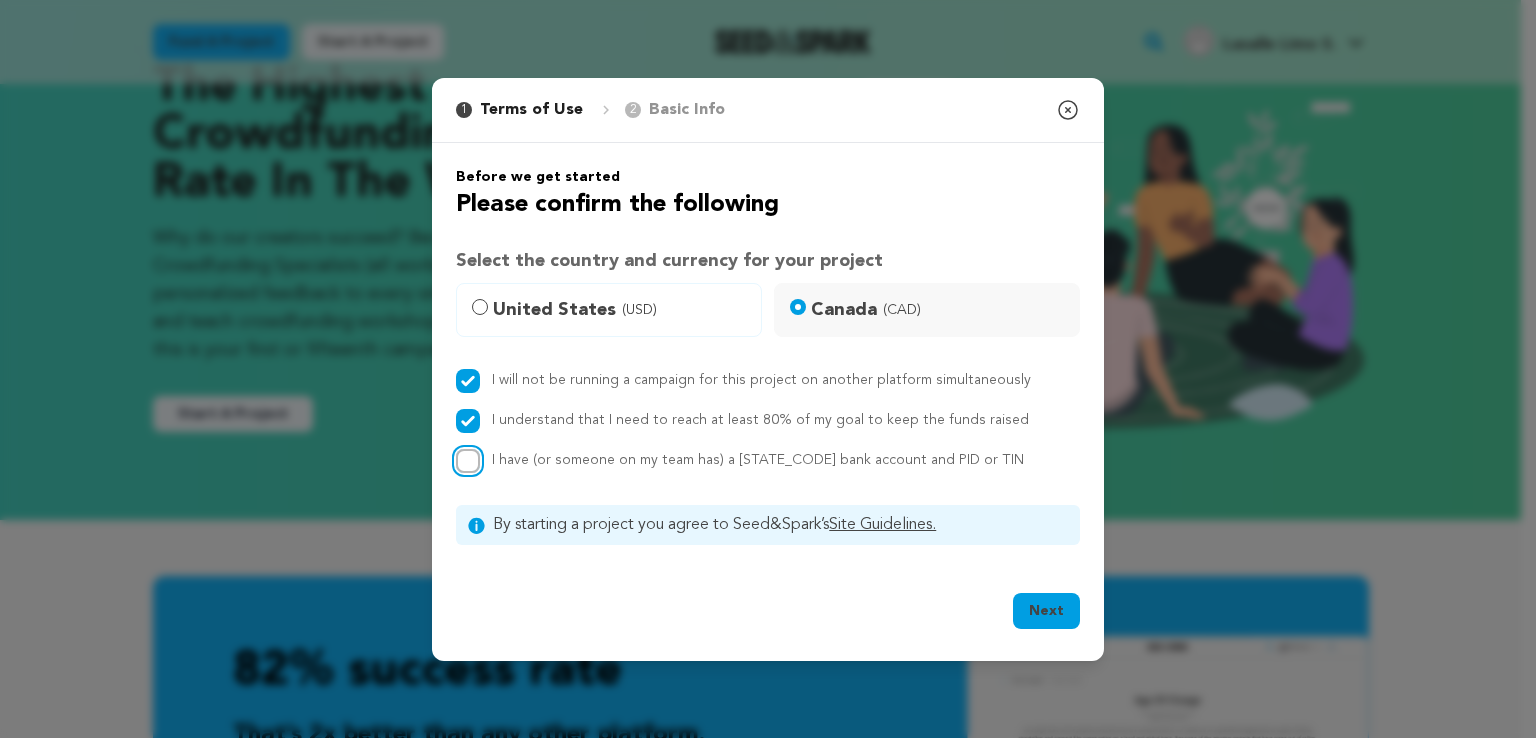 click on "I have (or someone on my team has) a CA bank account and PID or TIN" at bounding box center (468, 461) 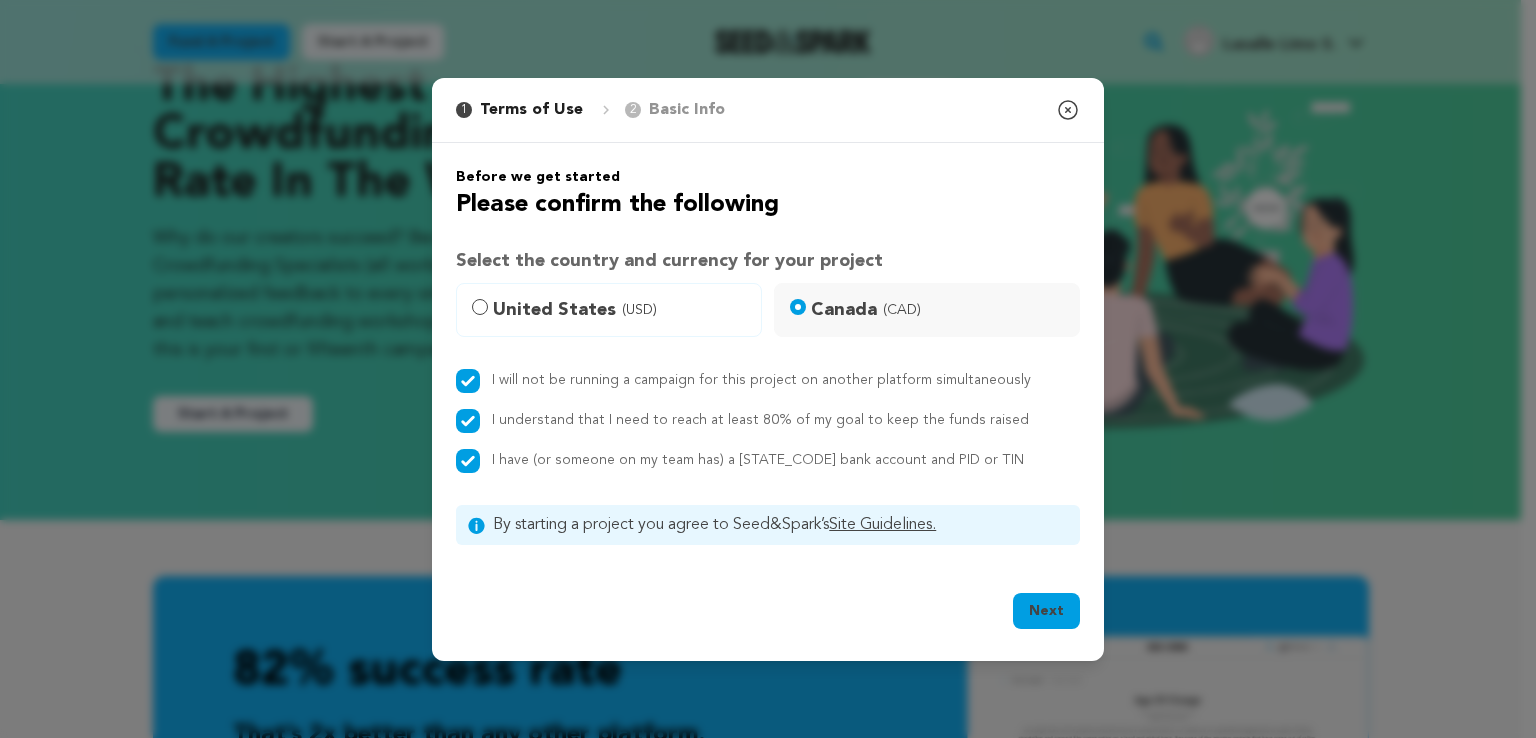 click on "Next" at bounding box center (1046, 611) 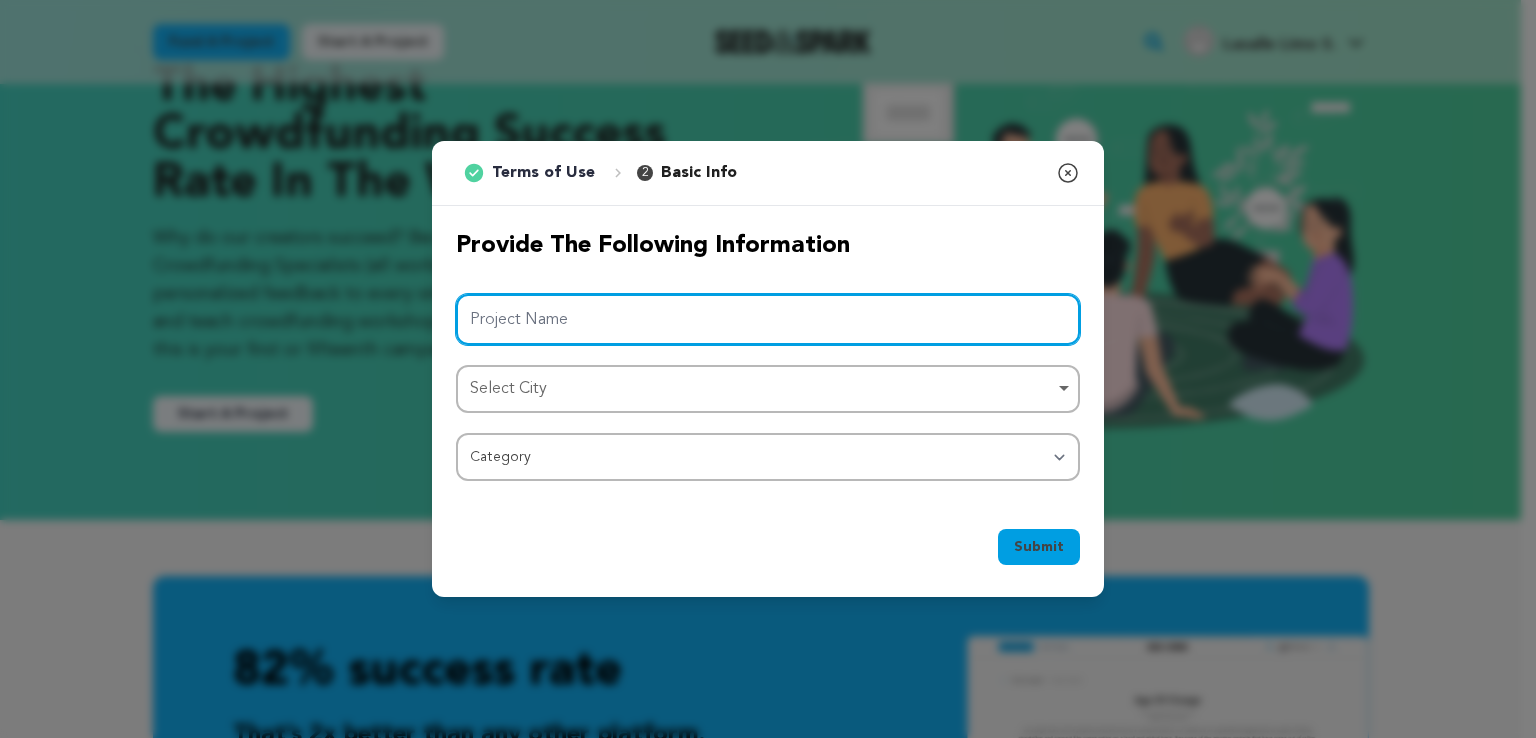click on "Project Name" at bounding box center (768, 319) 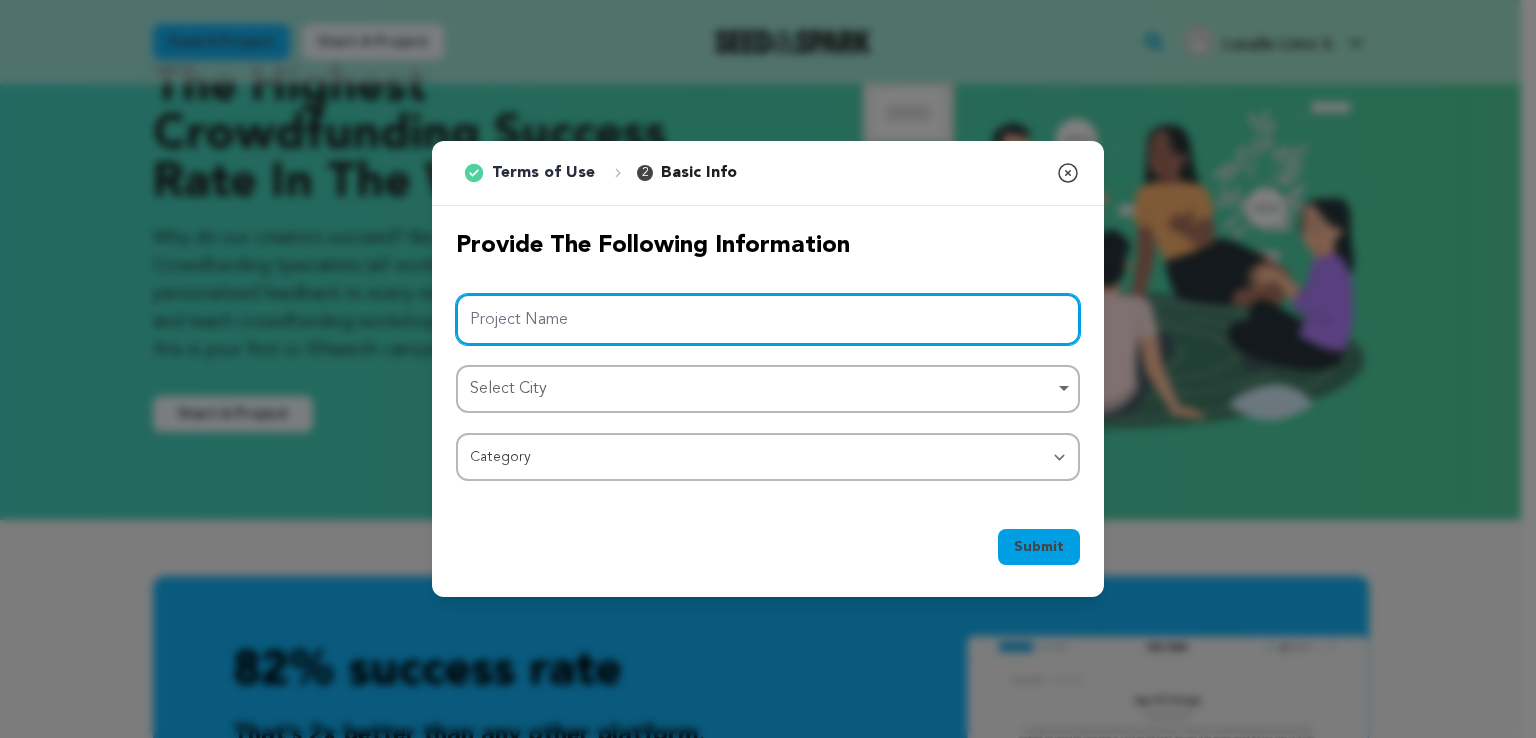 paste on "Lasalle Limo Service" 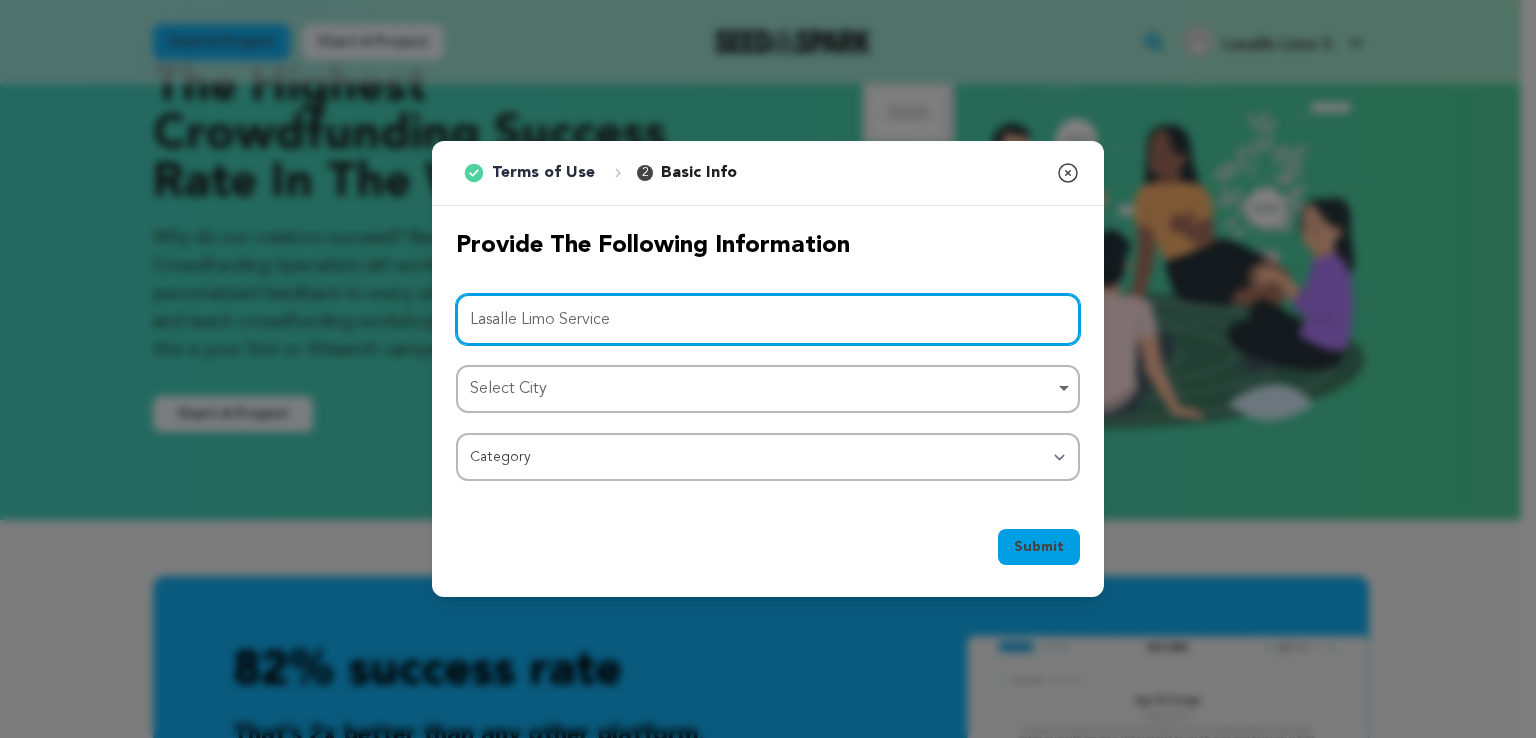 type on "Lasalle Limo Service" 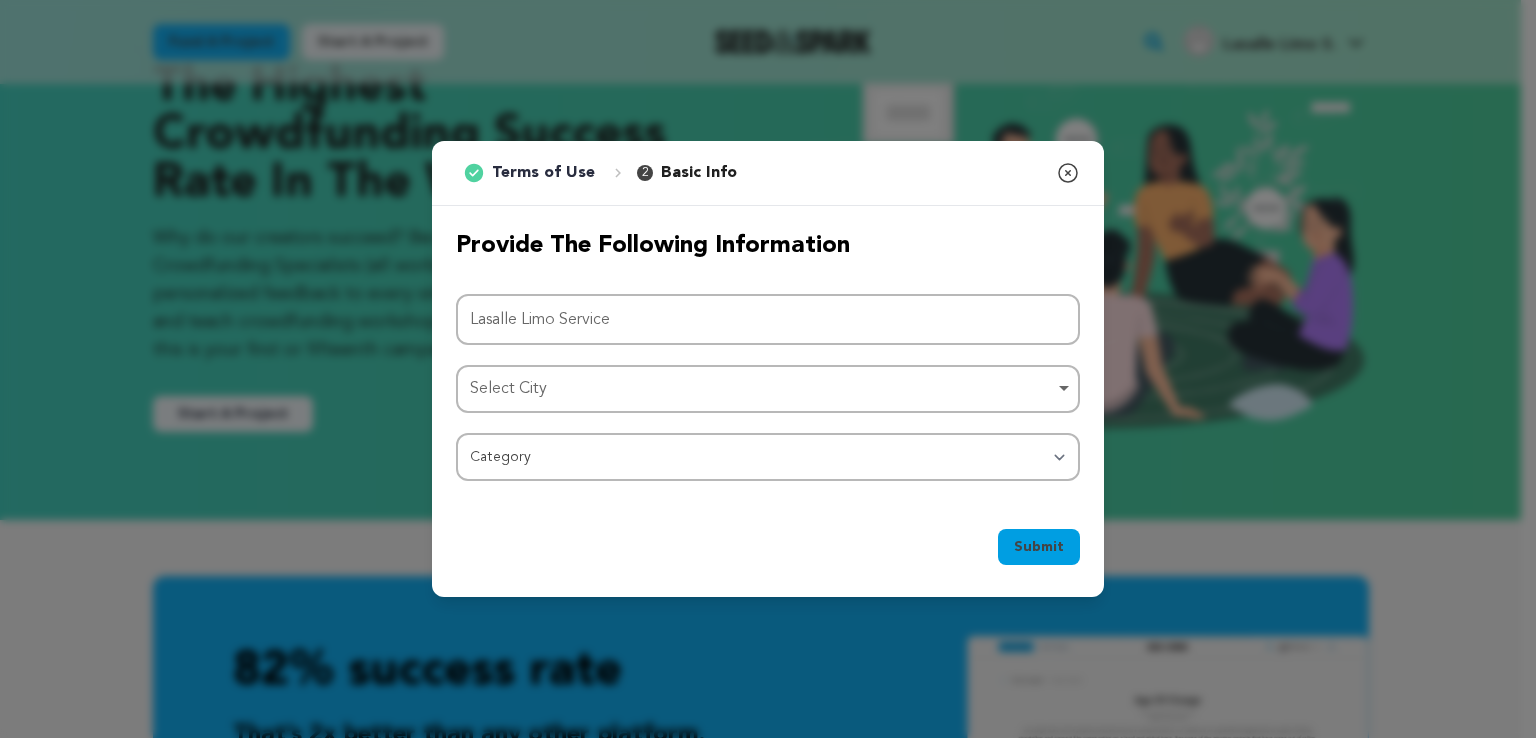 click on "Provide the following information" at bounding box center (768, 246) 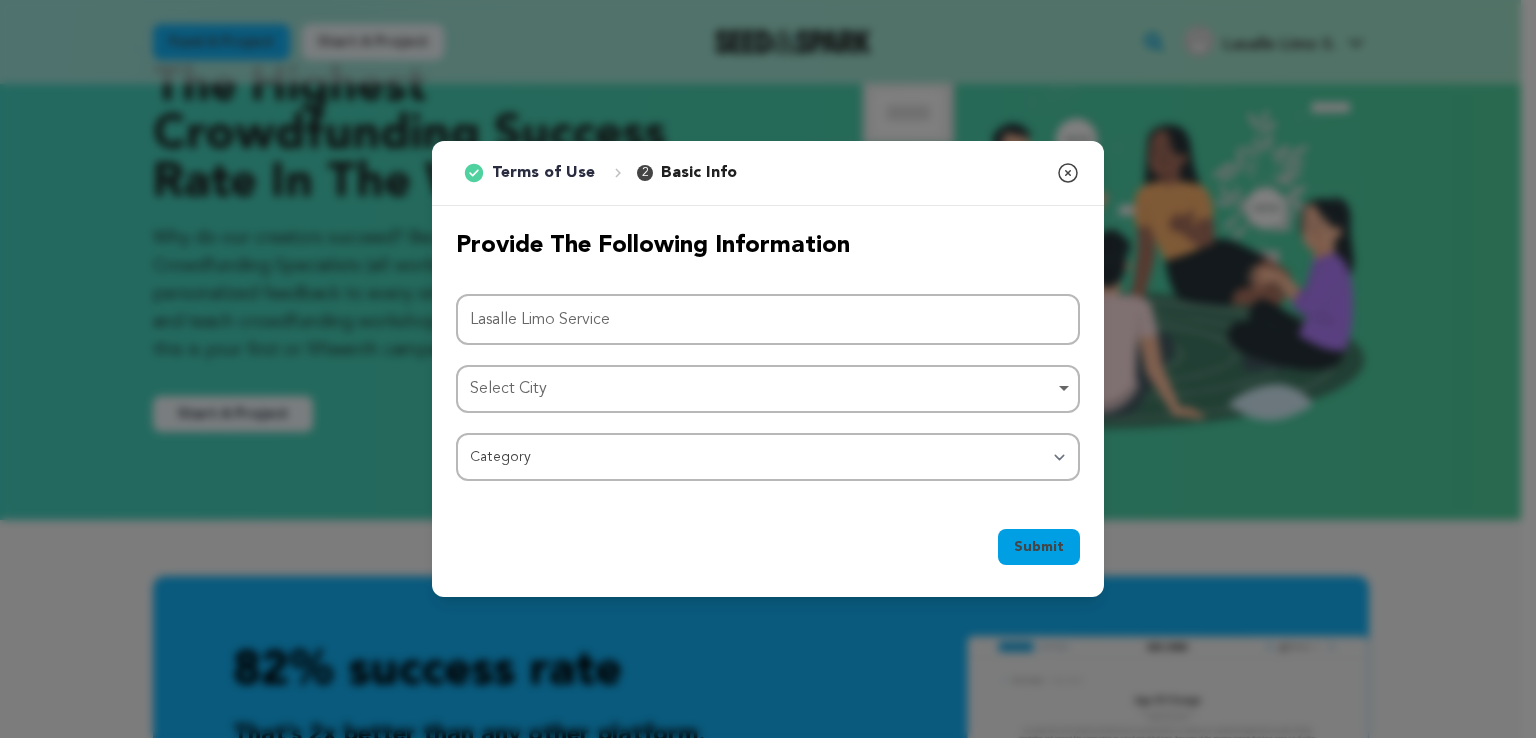 click on "Select City Remove item" at bounding box center (762, 389) 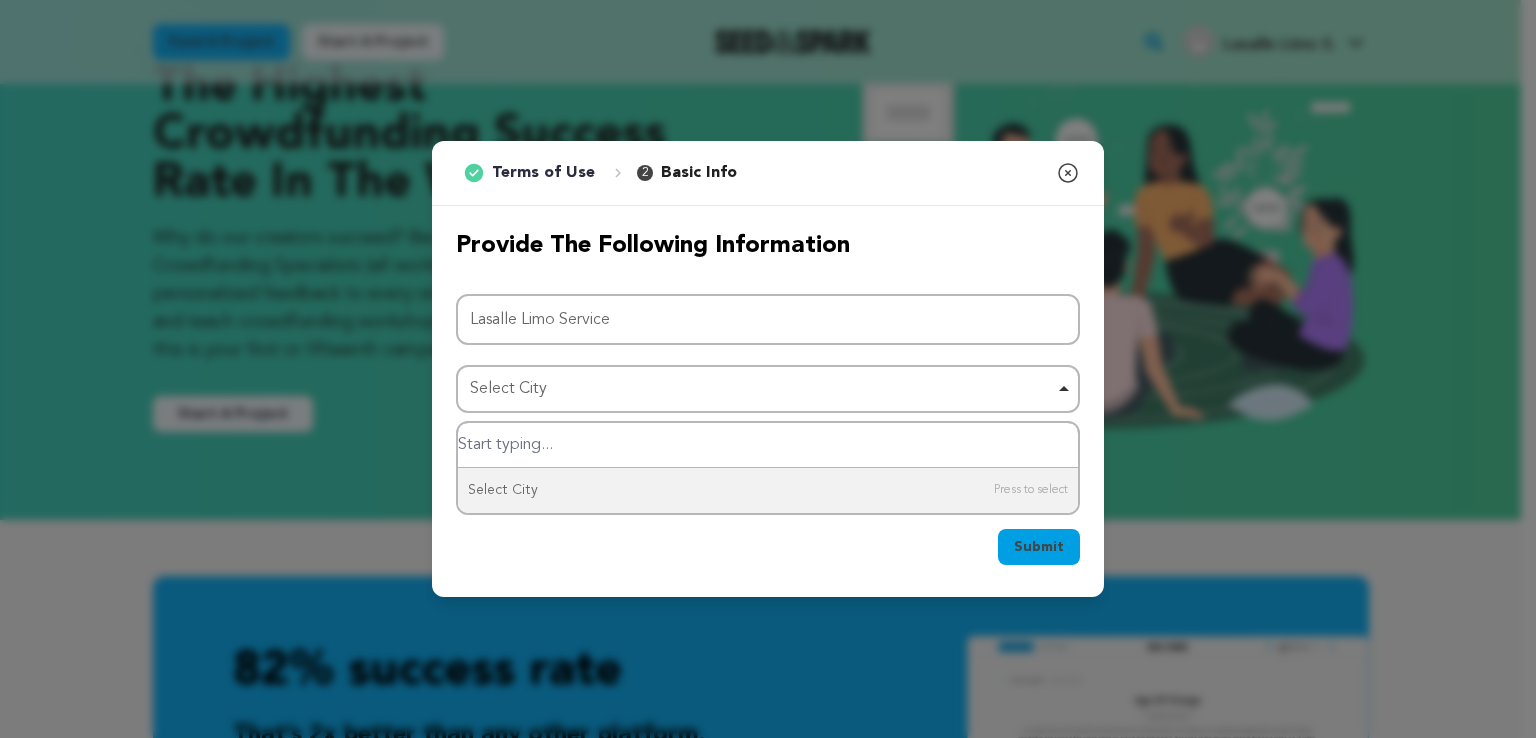 click at bounding box center [768, 445] 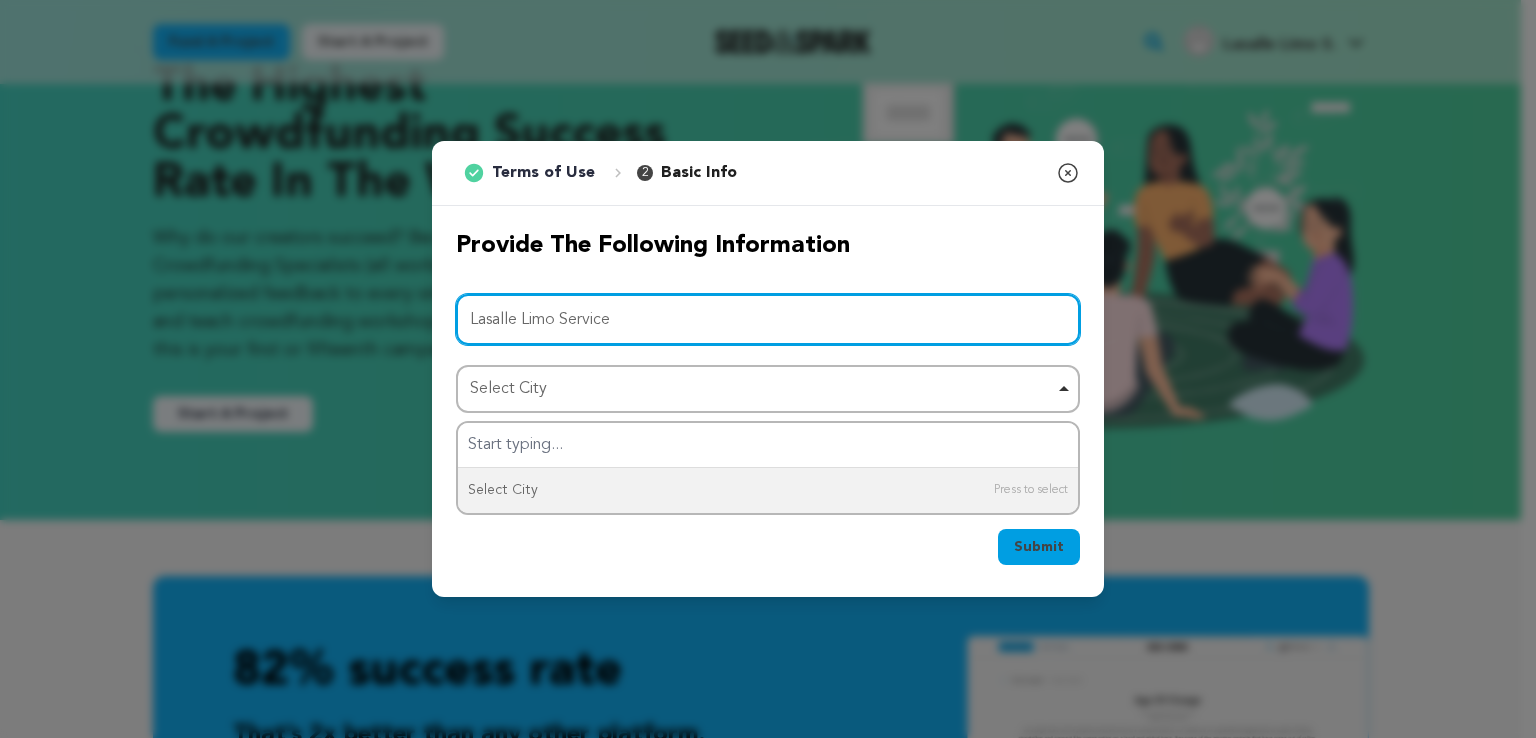 click on "Lasalle Limo Service" at bounding box center [768, 319] 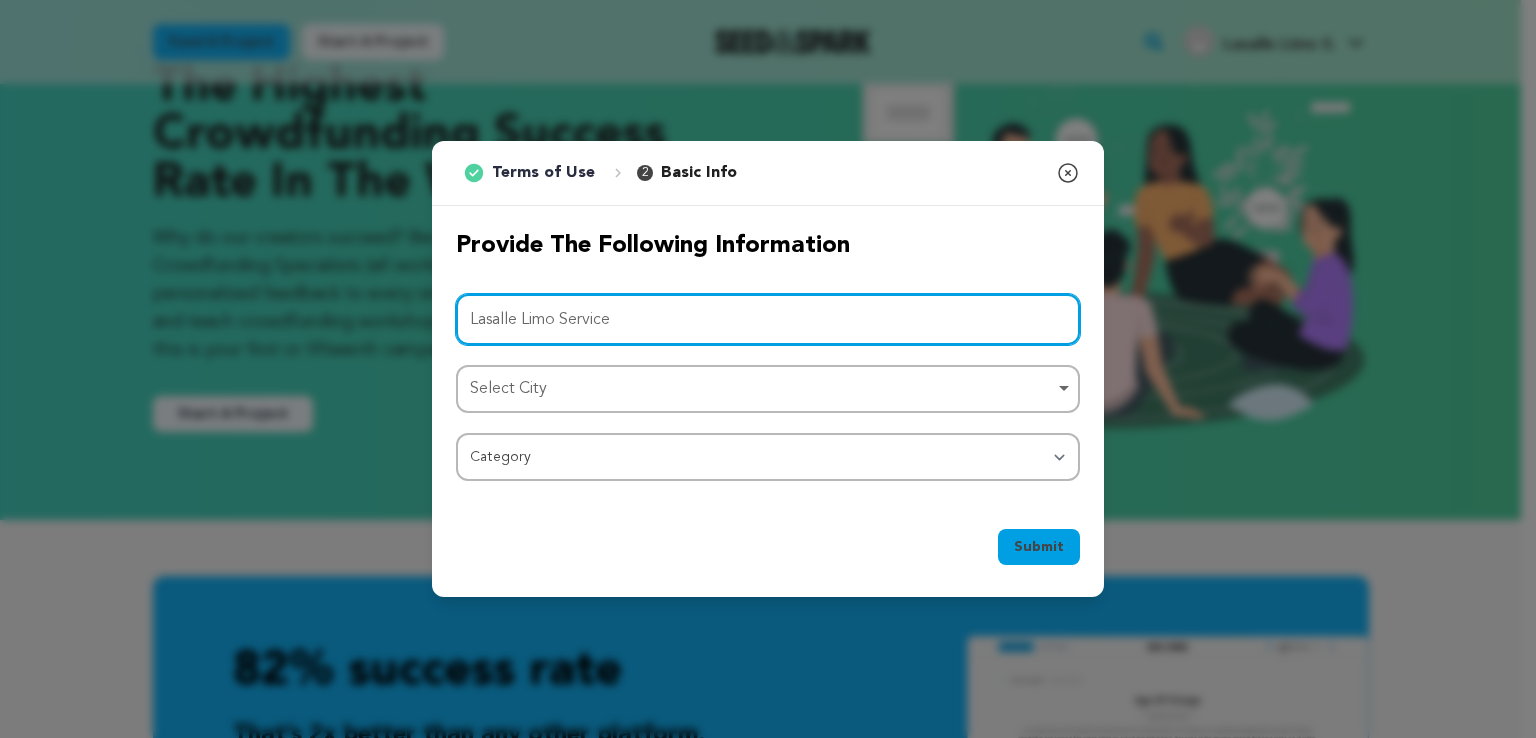 click on "Lasalle Limo Service" at bounding box center [768, 319] 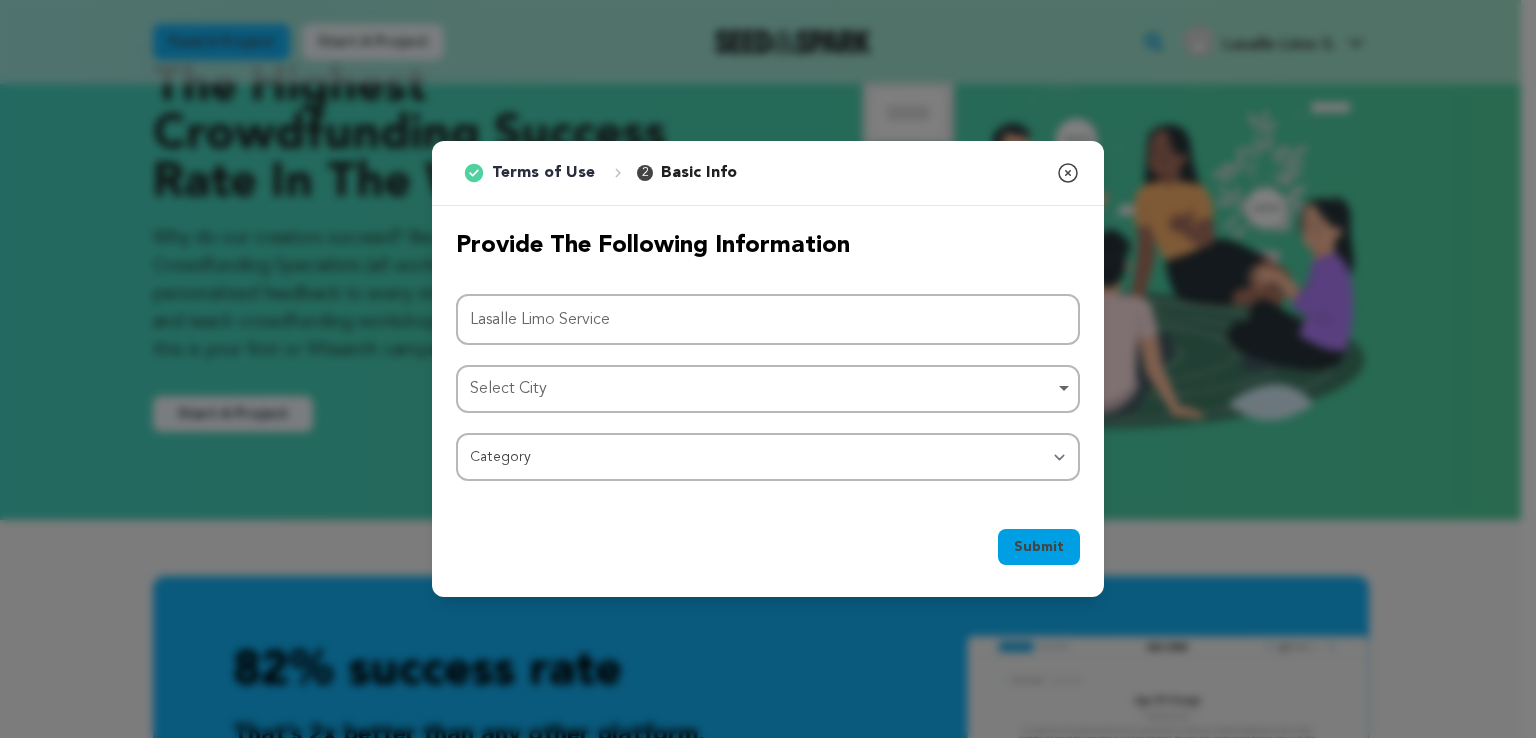 click on "Project Name
Lasalle Limo Service
Select City  Select City Remove item  Select City
Category
Film Feature
Film Short
Series
Film Festival
Company
Music Video
VR Experience
Comics
Artist Residency
Art & Photography
Collective
Dance
Games
Music
Radio & Podcasts
Orgs & Companies
Writing & Publishing Theatre" at bounding box center (768, 388) 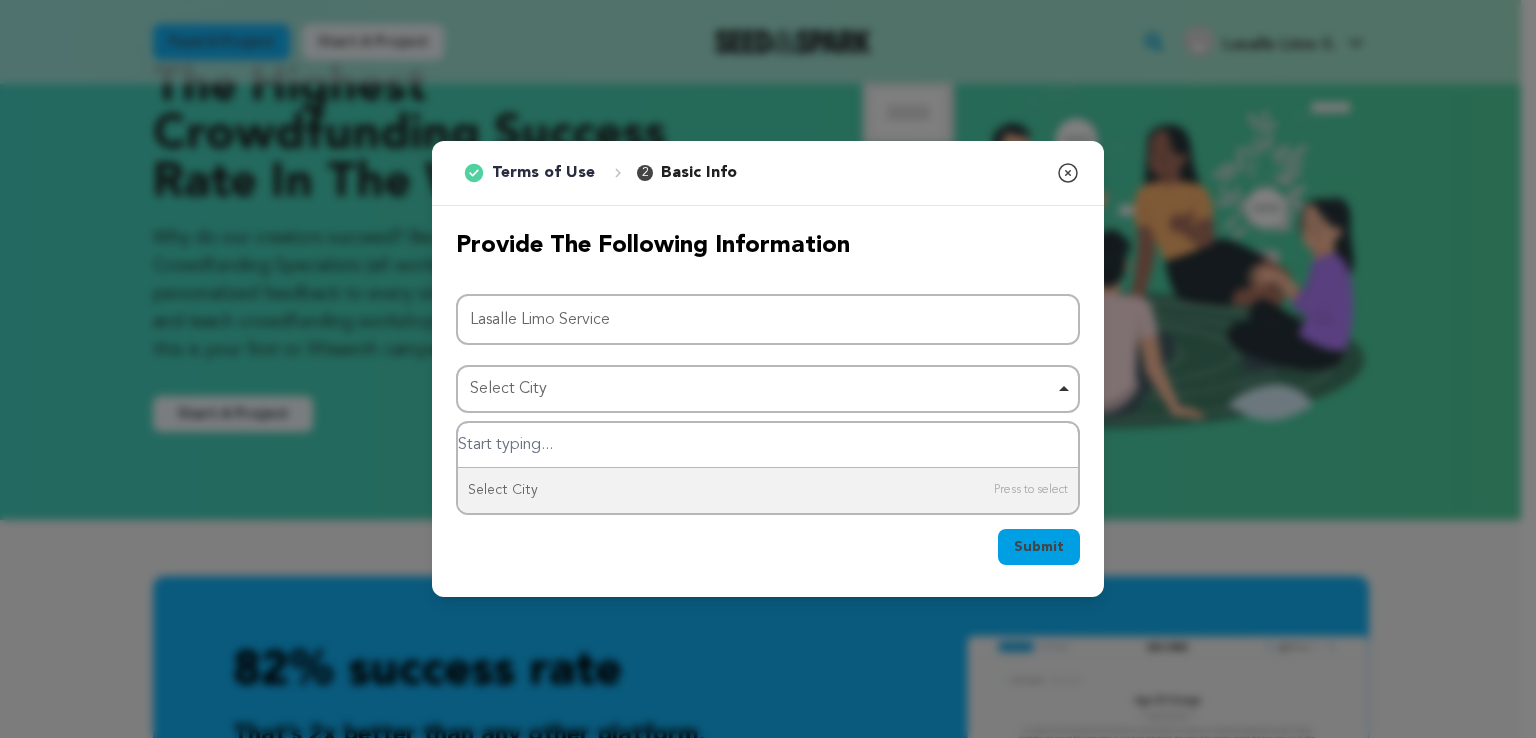 paste on "Lasalle" 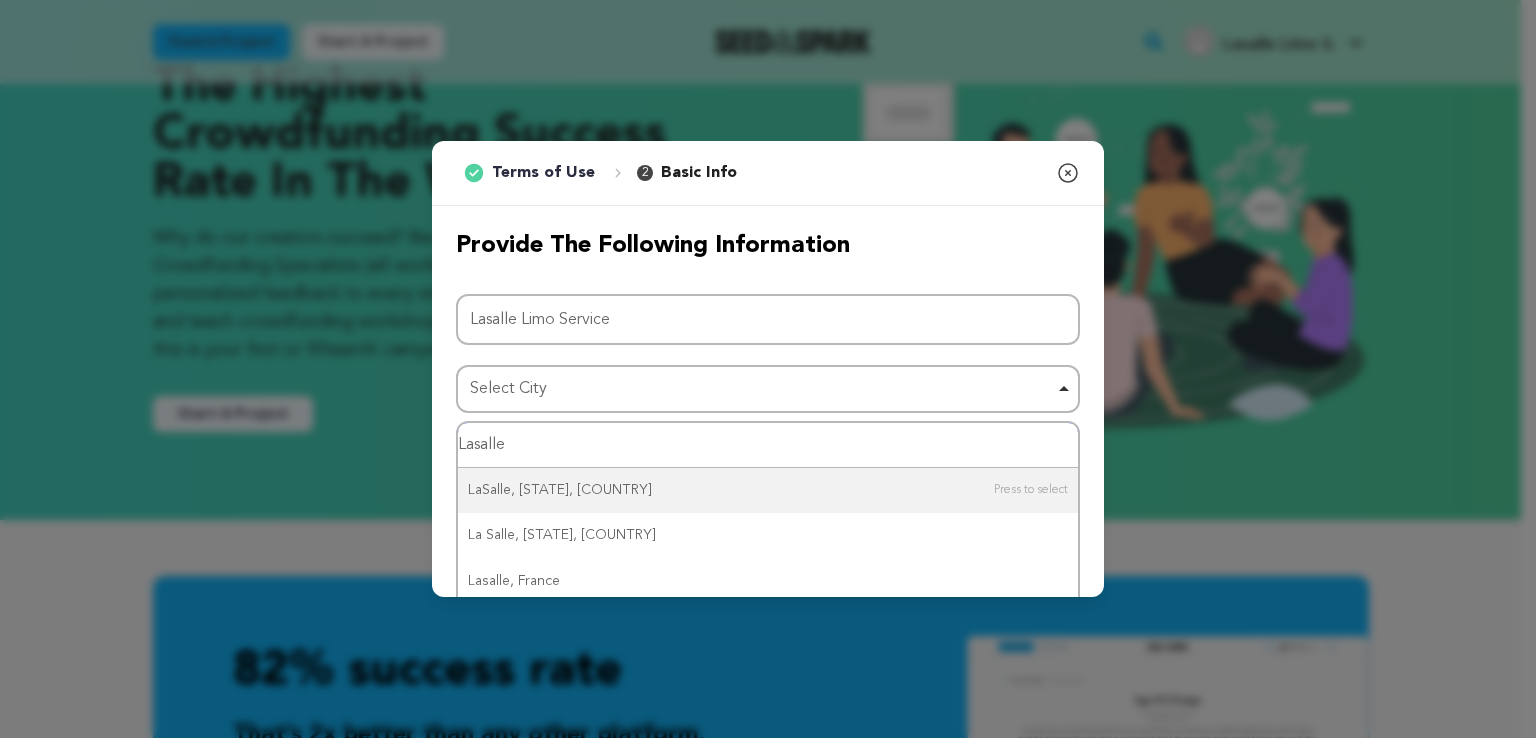 type on "Lasalle" 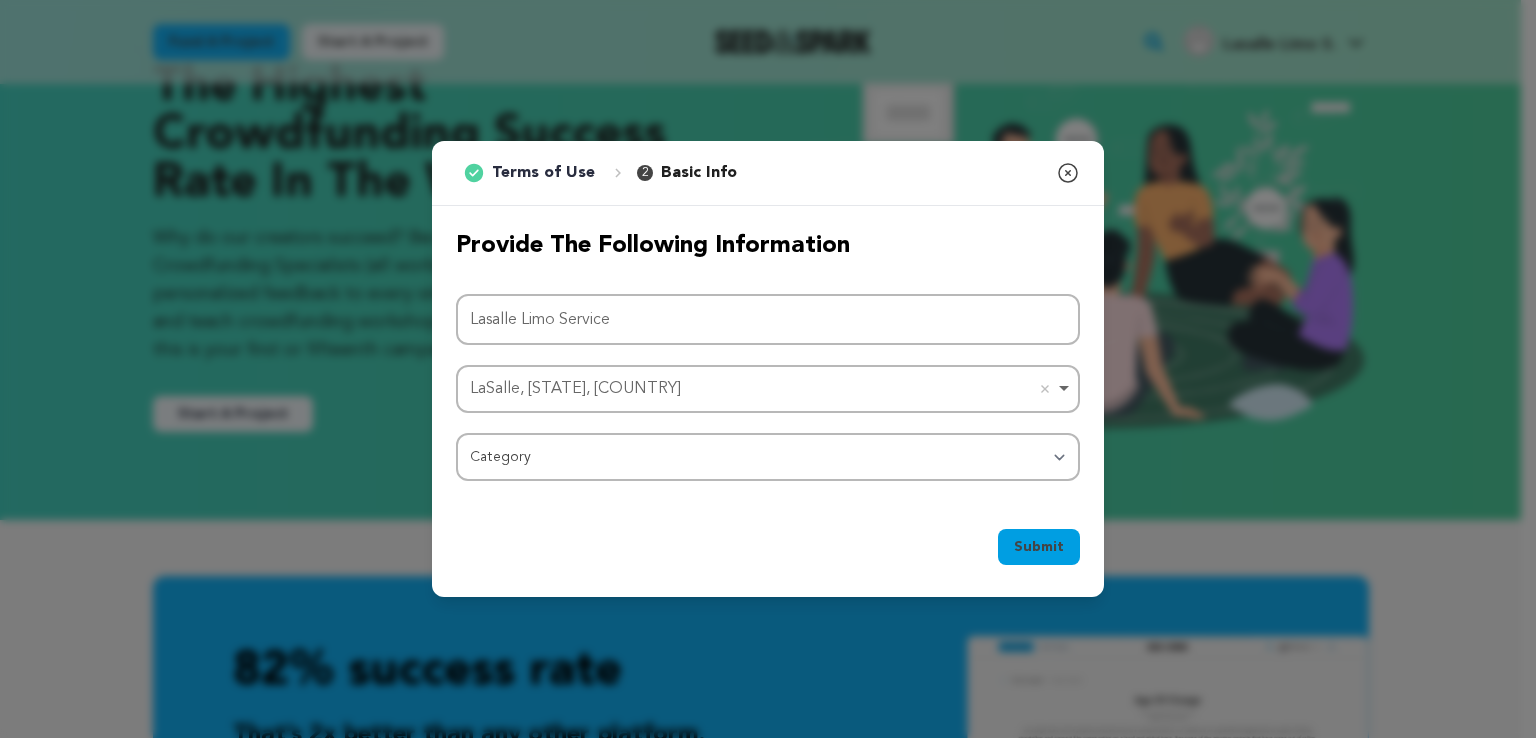 type 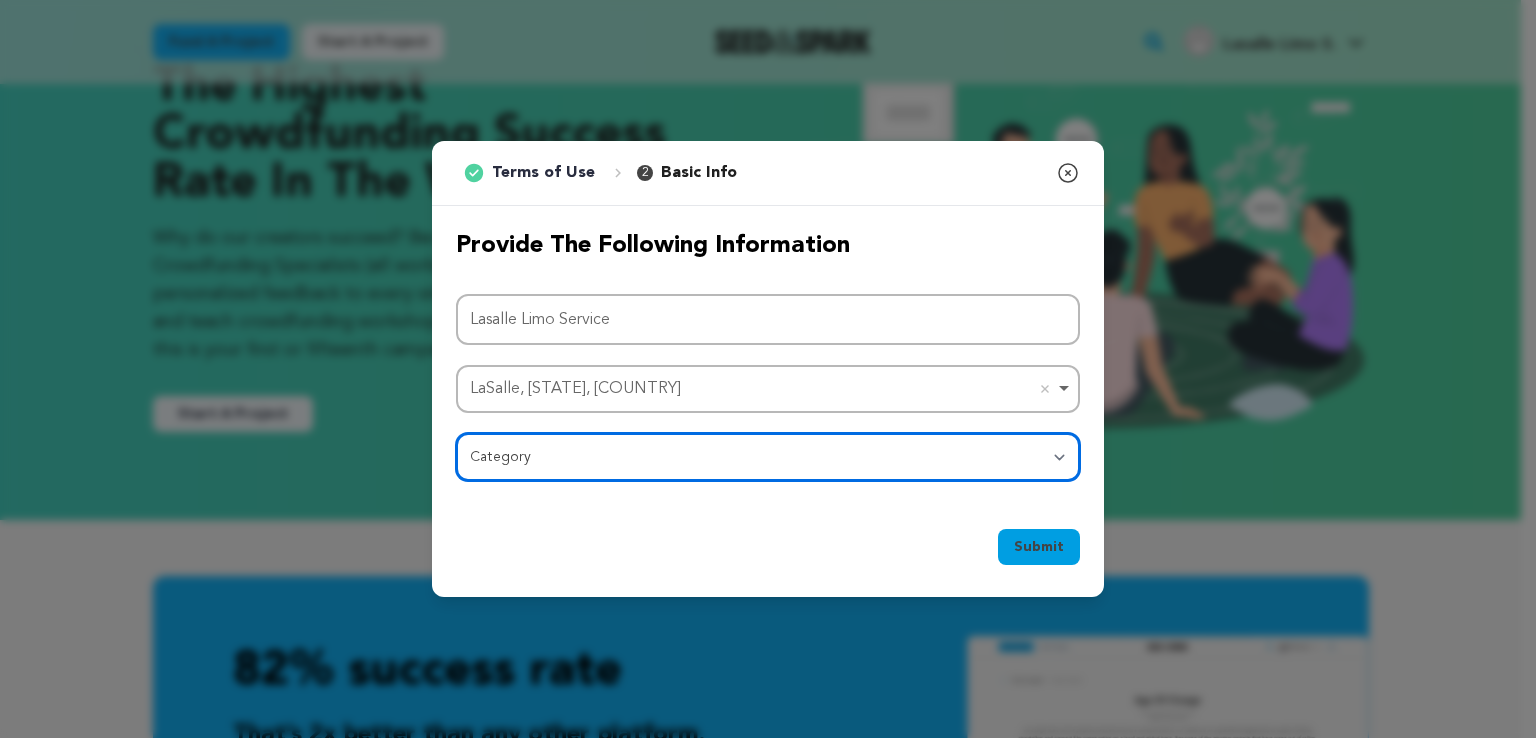 click on "Category
Film Feature
Film Short
Series
Film Festival
Company
Music Video
VR Experience
Comics
Artist Residency
Art & Photography
Collective
Dance
Games
Music
Radio & Podcasts
Orgs & Companies
Writing & Publishing
Venue & Spaces
Theatre" at bounding box center (768, 457) 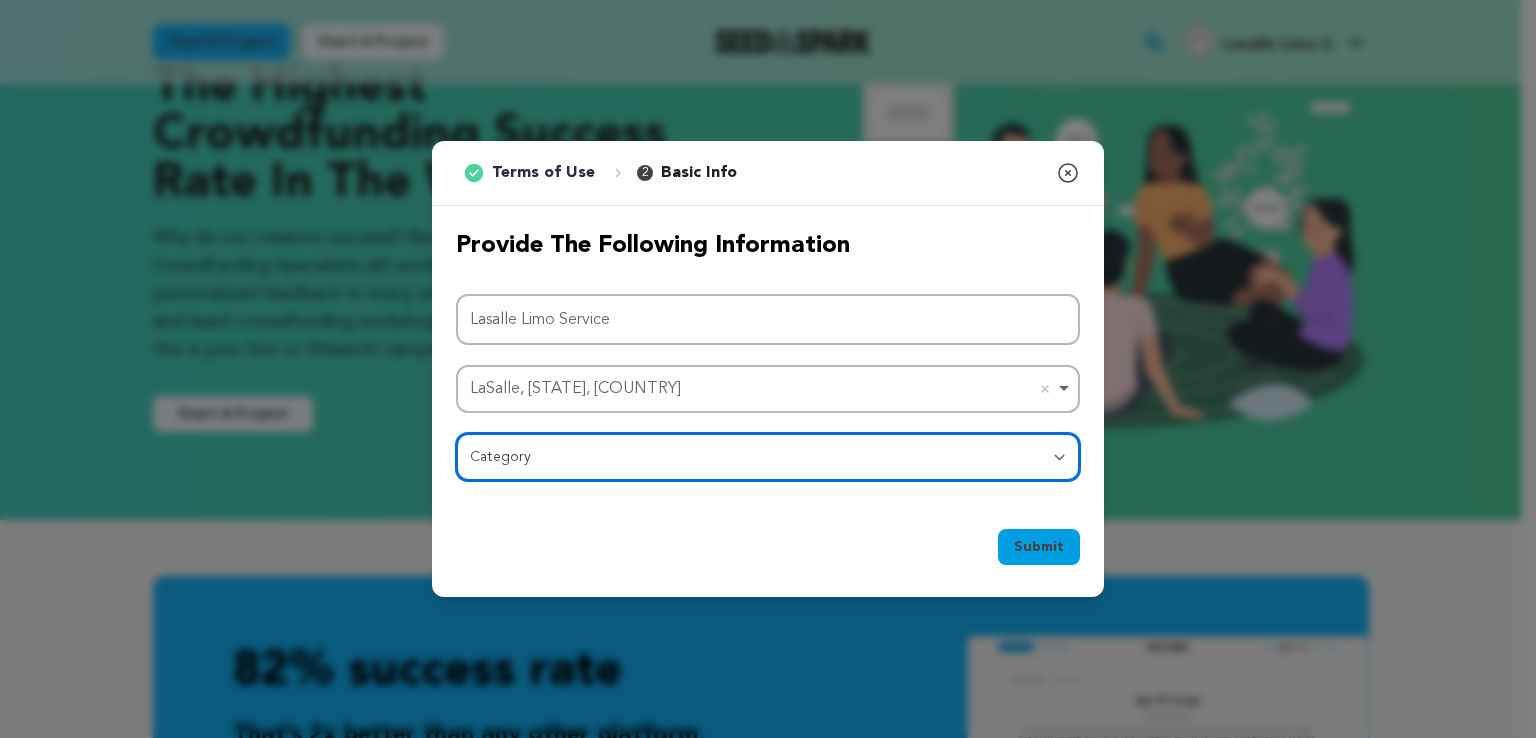 select on "10897" 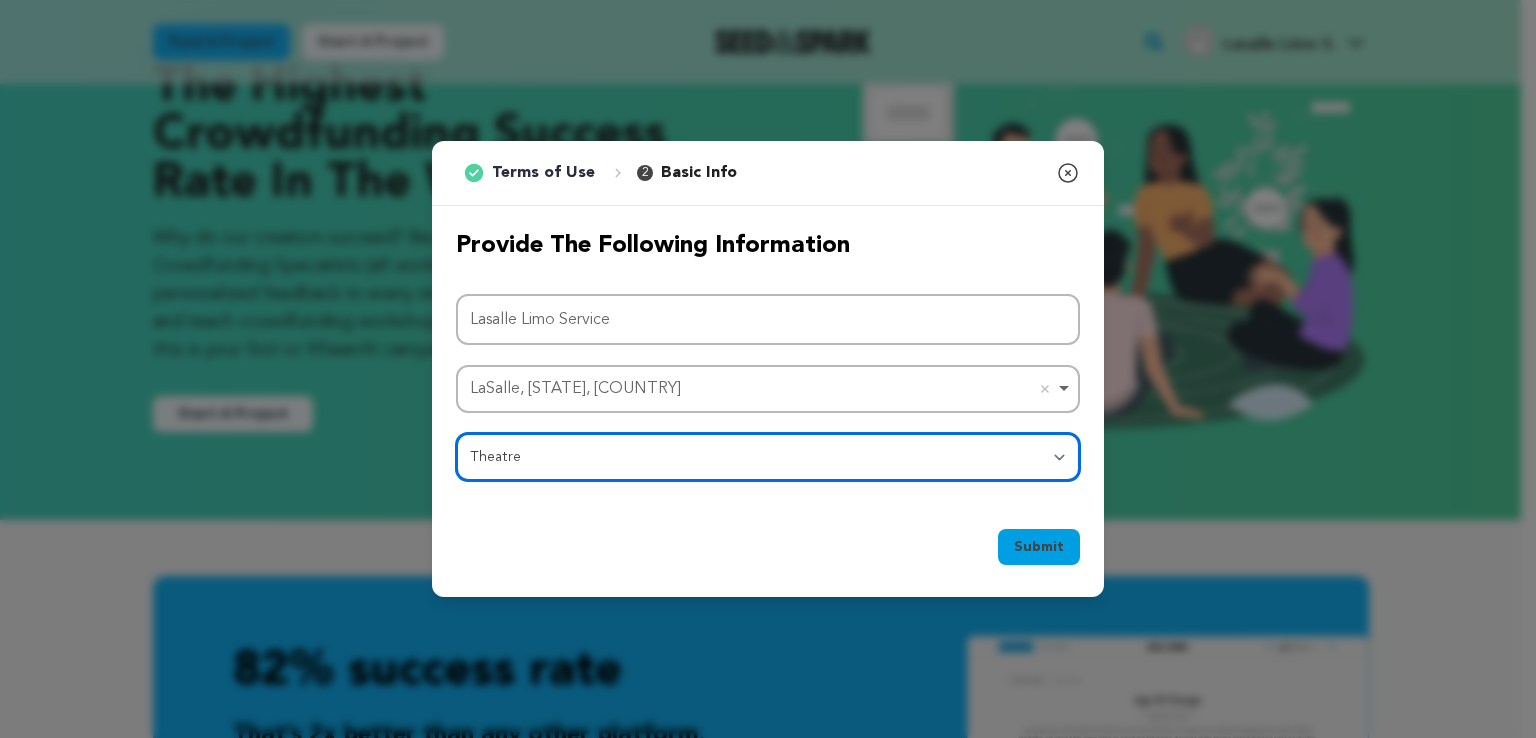 click on "Category
Film Feature
Film Short
Series
Film Festival
Company
Music Video
VR Experience
Comics
Artist Residency
Art & Photography
Collective
Dance
Games
Music
Radio & Podcasts
Orgs & Companies
Writing & Publishing
Venue & Spaces
Theatre" at bounding box center [768, 457] 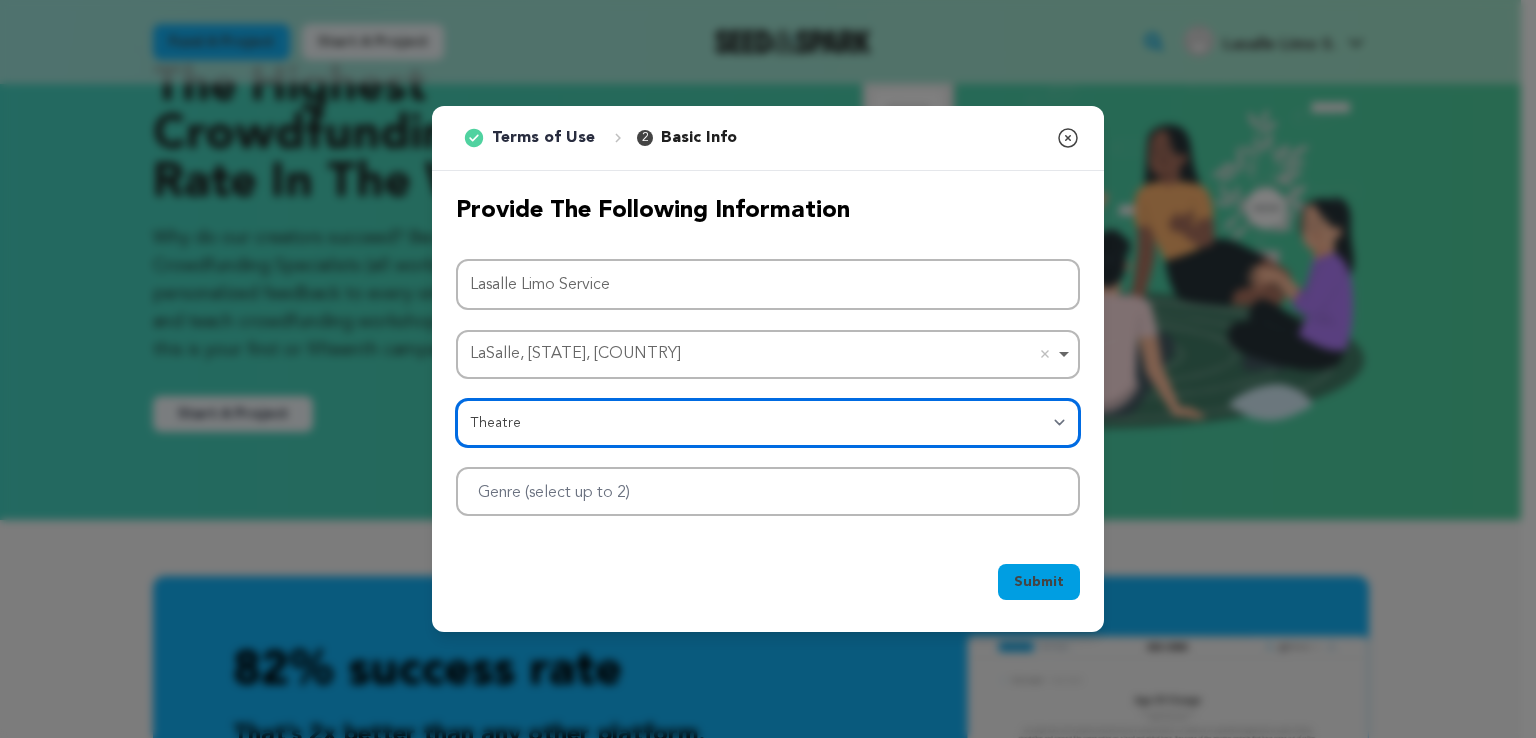 click at bounding box center (768, 491) 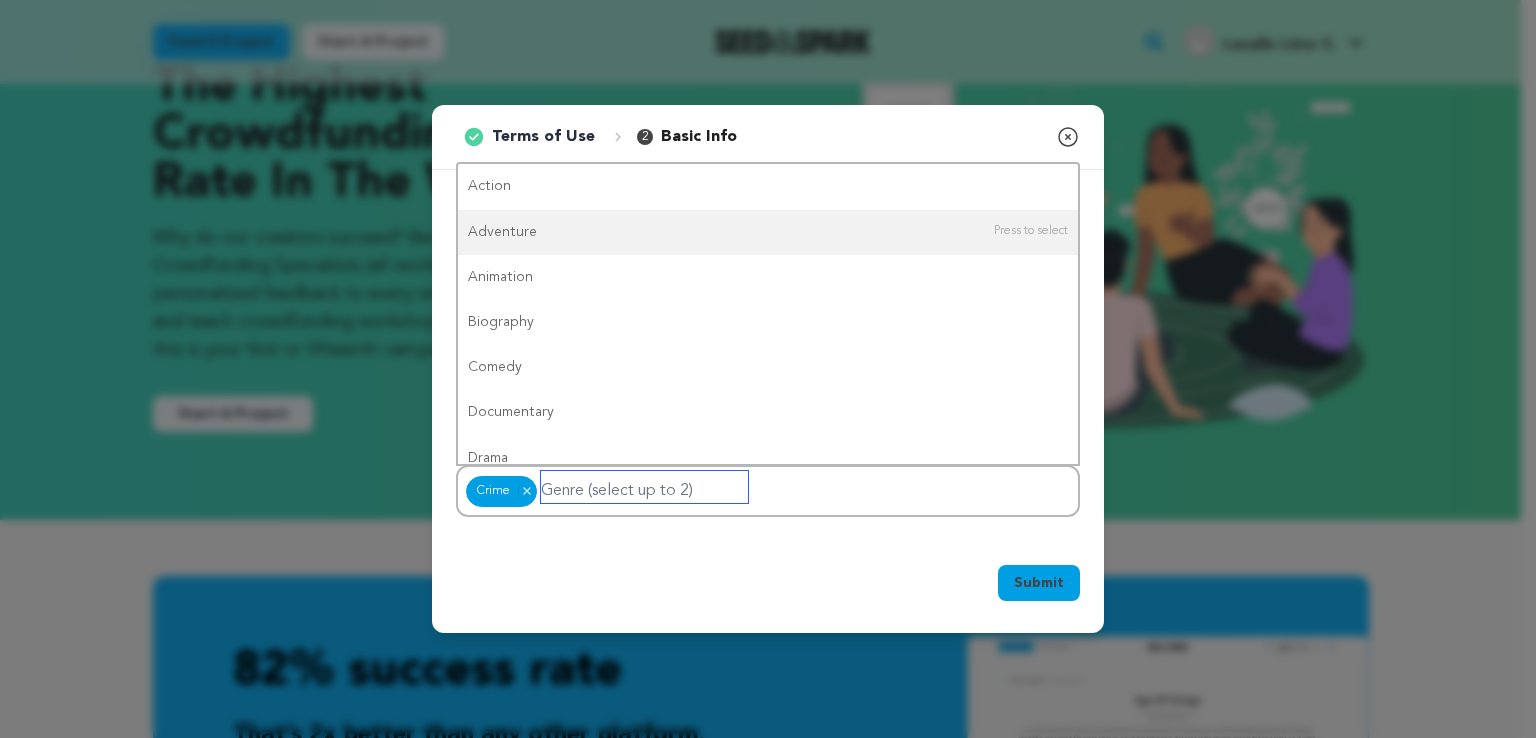 drag, startPoint x: 511, startPoint y: 421, endPoint x: 536, endPoint y: 202, distance: 220.42232 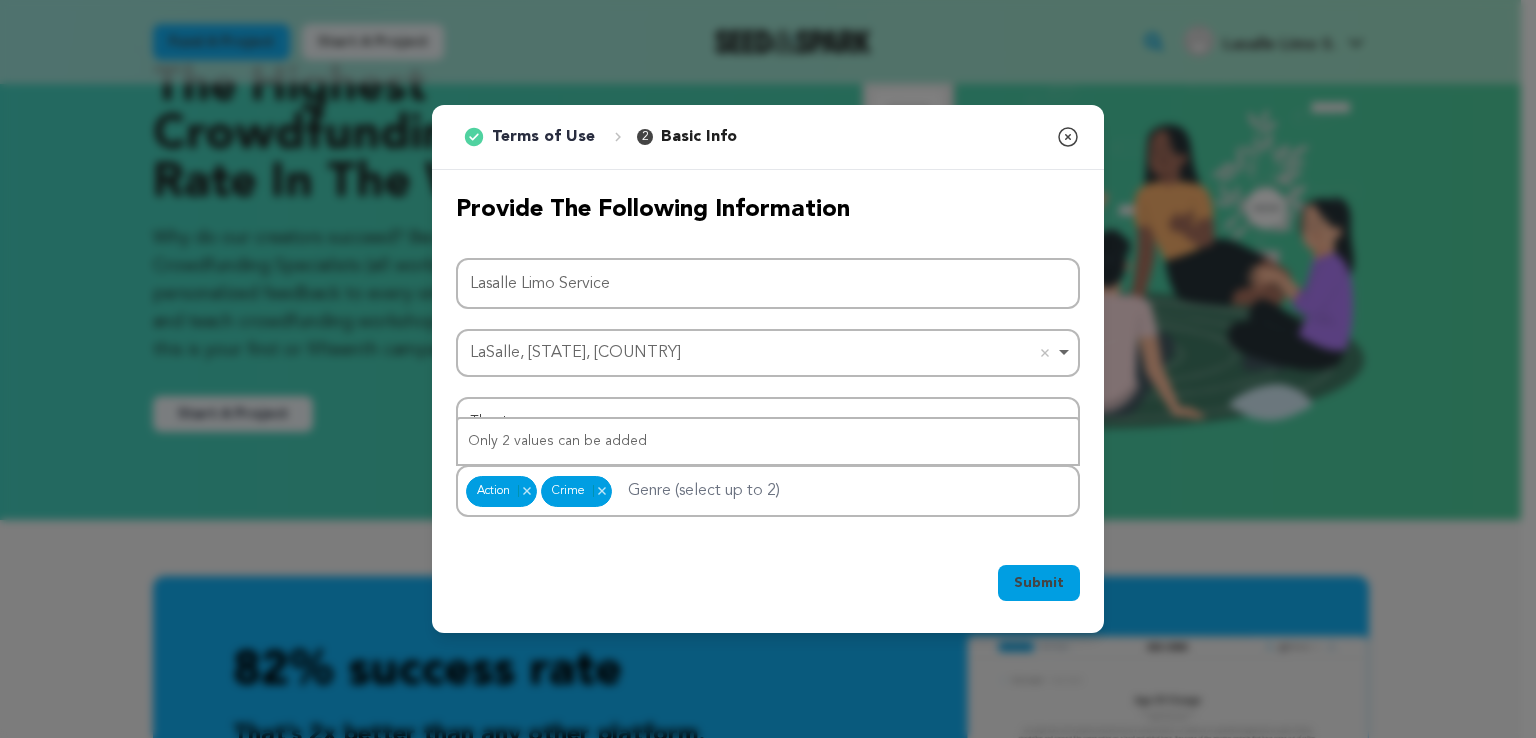 click on "Submit" at bounding box center (1039, 583) 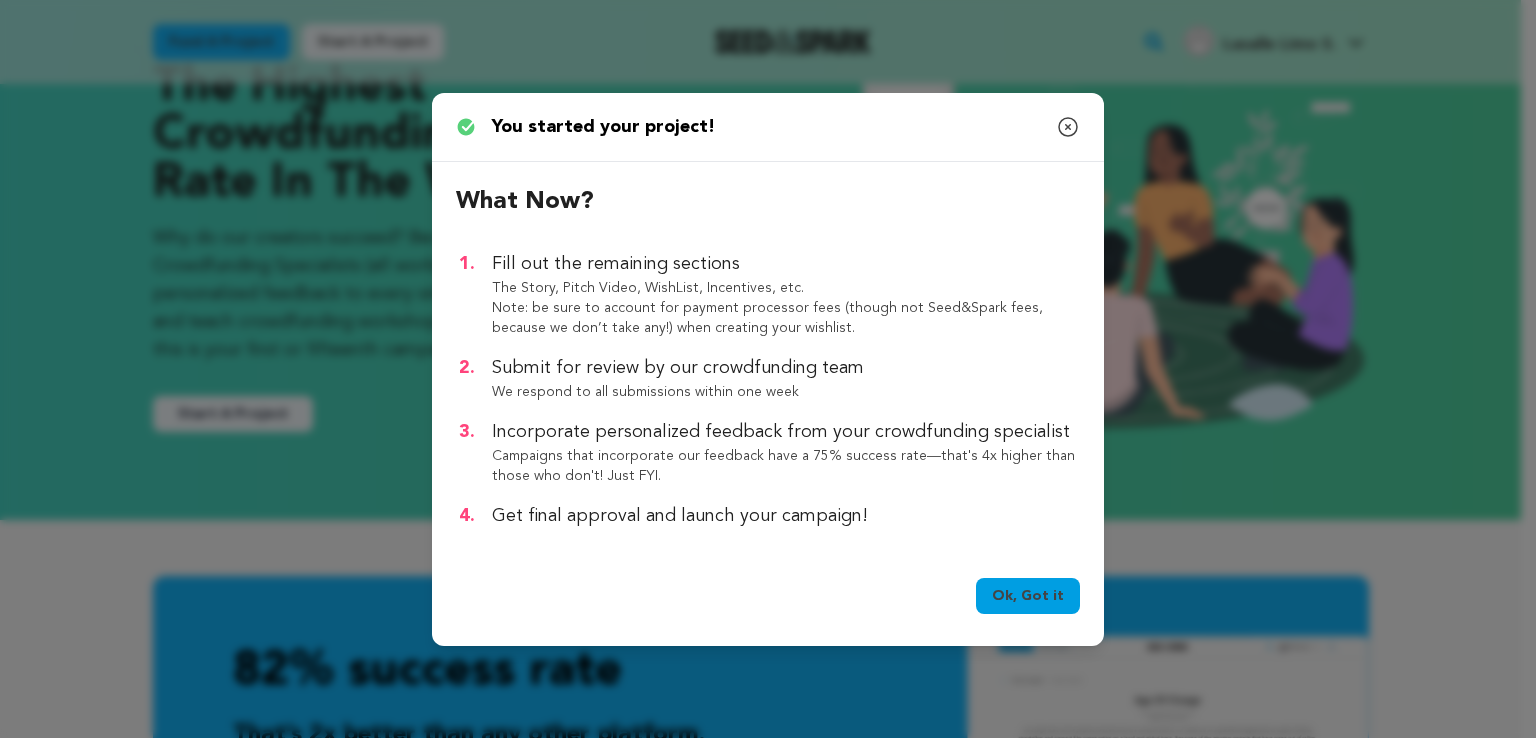 click on "Ok, Got it" at bounding box center (1028, 596) 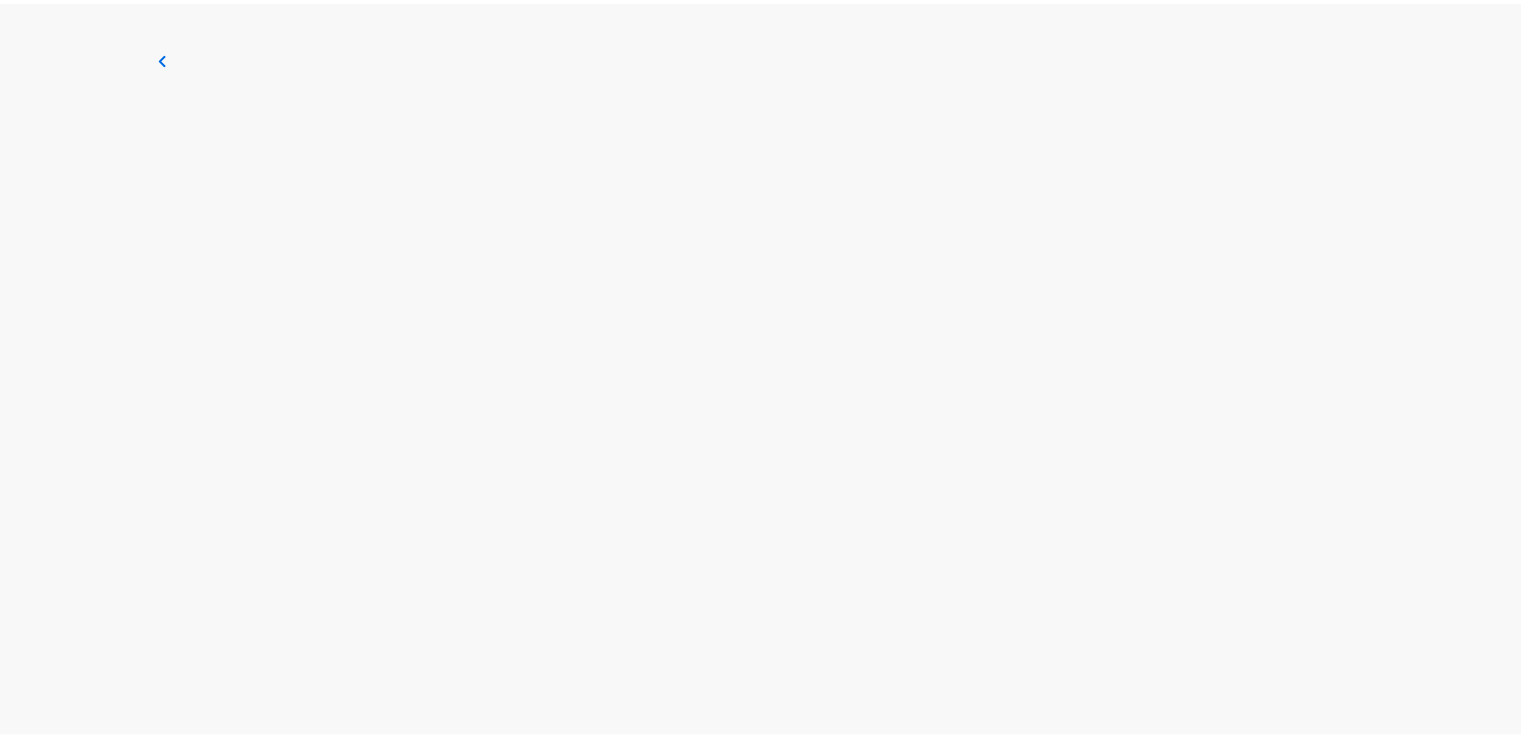scroll, scrollTop: 0, scrollLeft: 0, axis: both 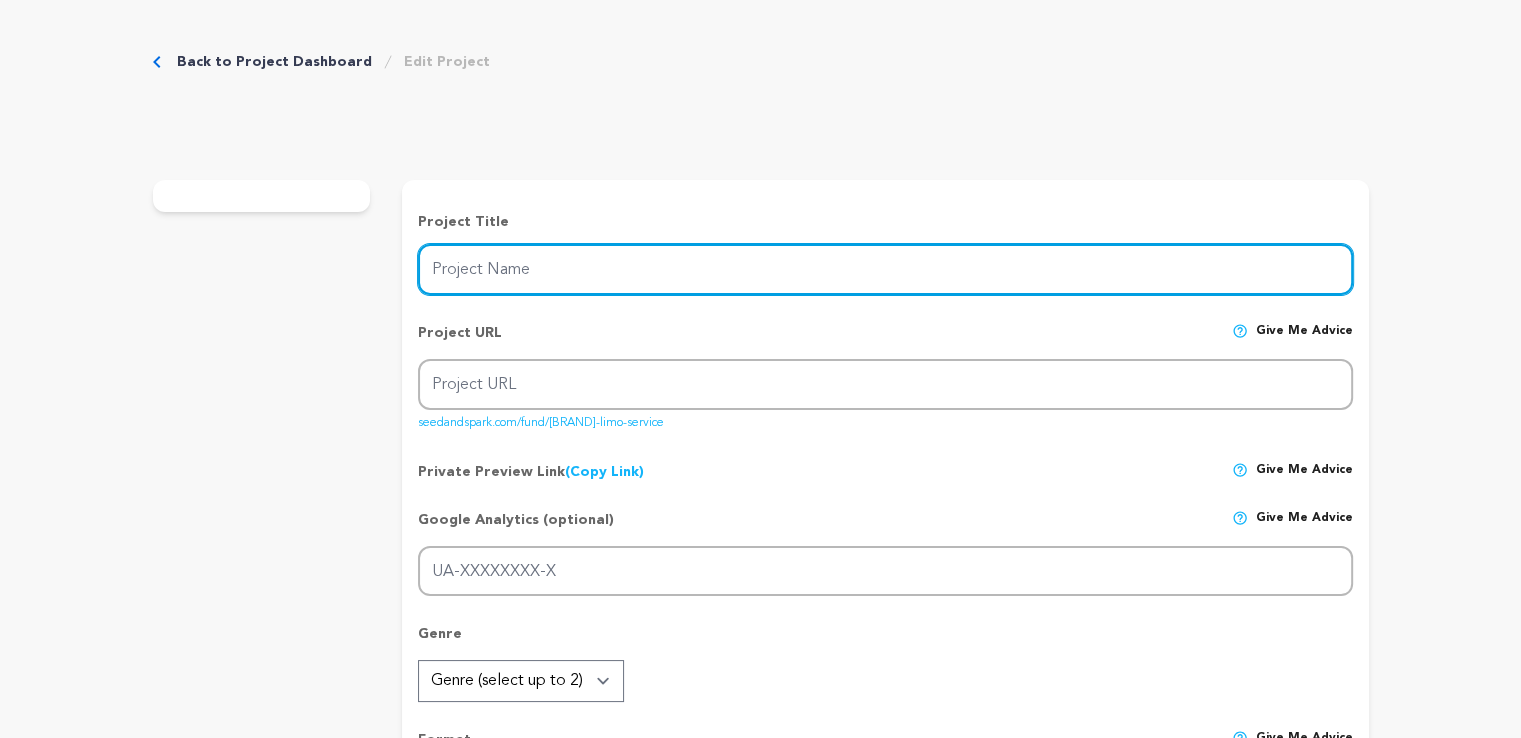 click on "Project Name" at bounding box center (885, 269) 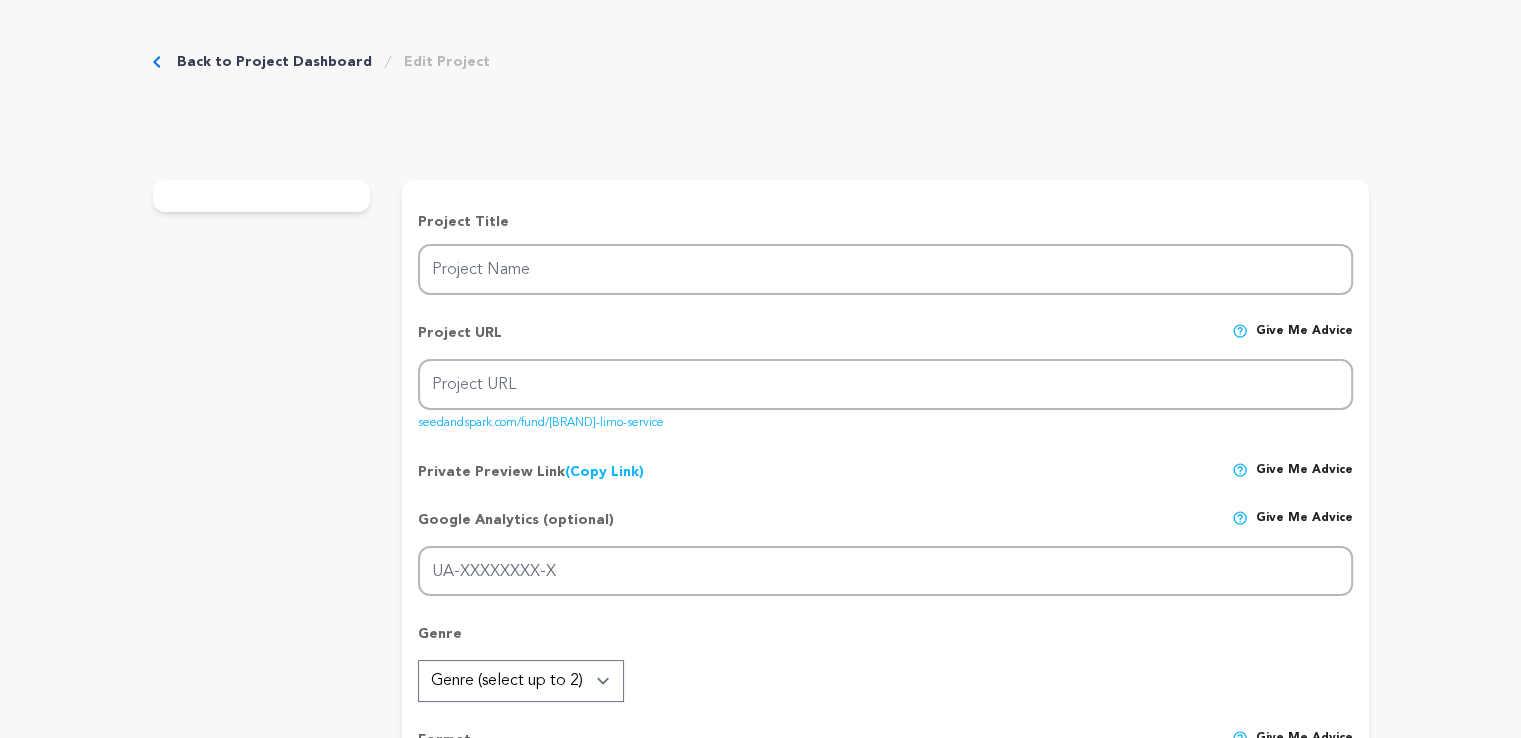 type on "Lasalle Limo Service" 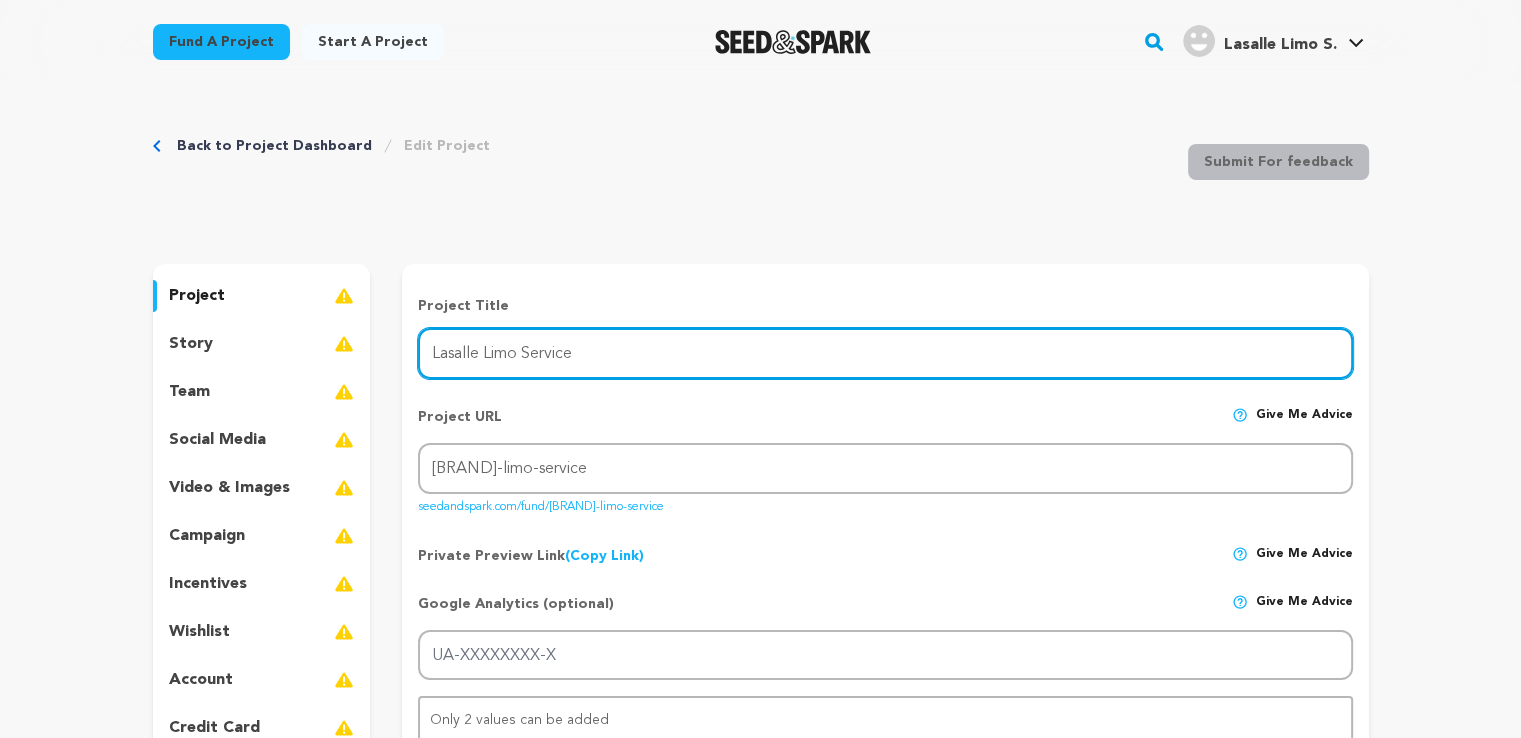 paste on "Lasalle Limo Service" 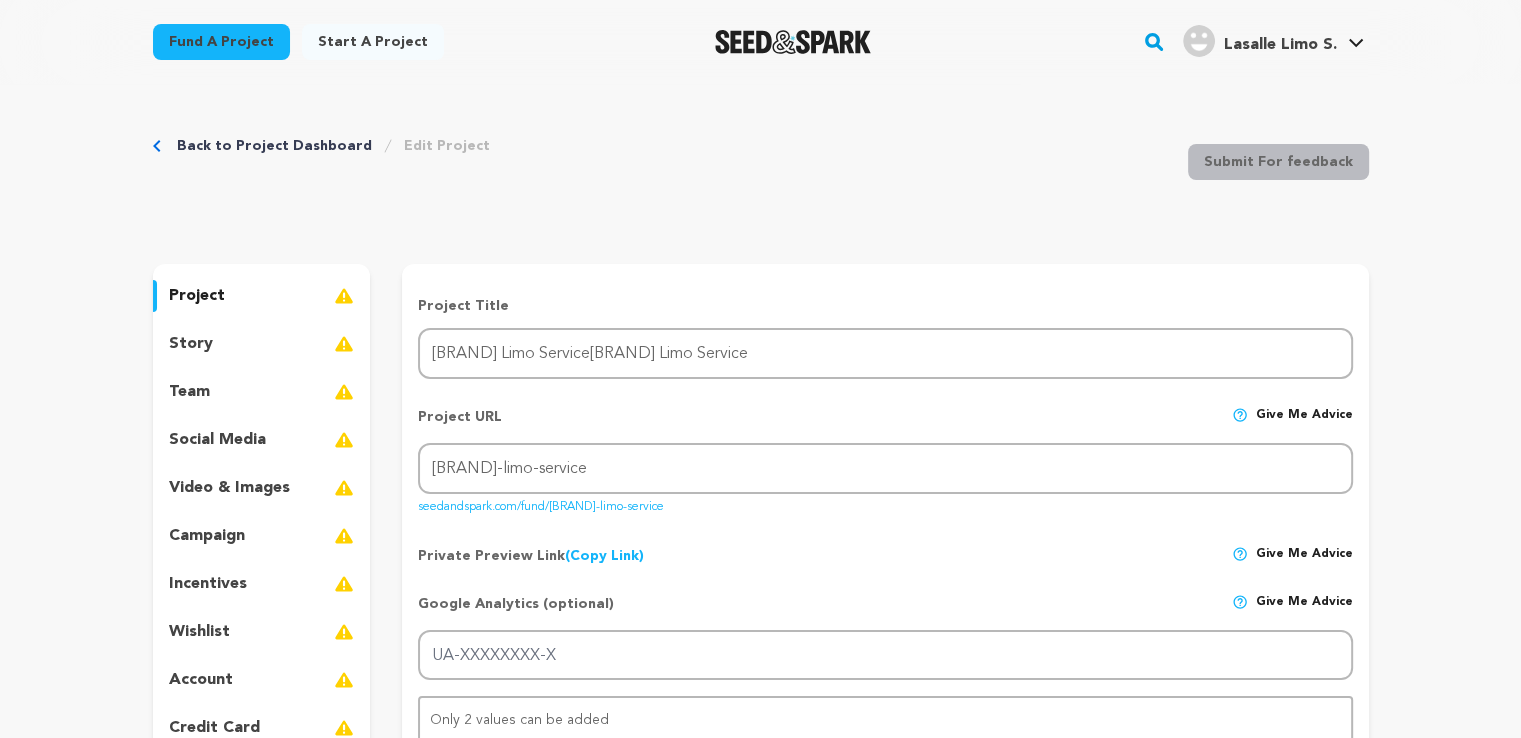 click on "Back to Project Dashboard
Edit Project
Submit For feedback
Submit For feedback" at bounding box center [761, 166] 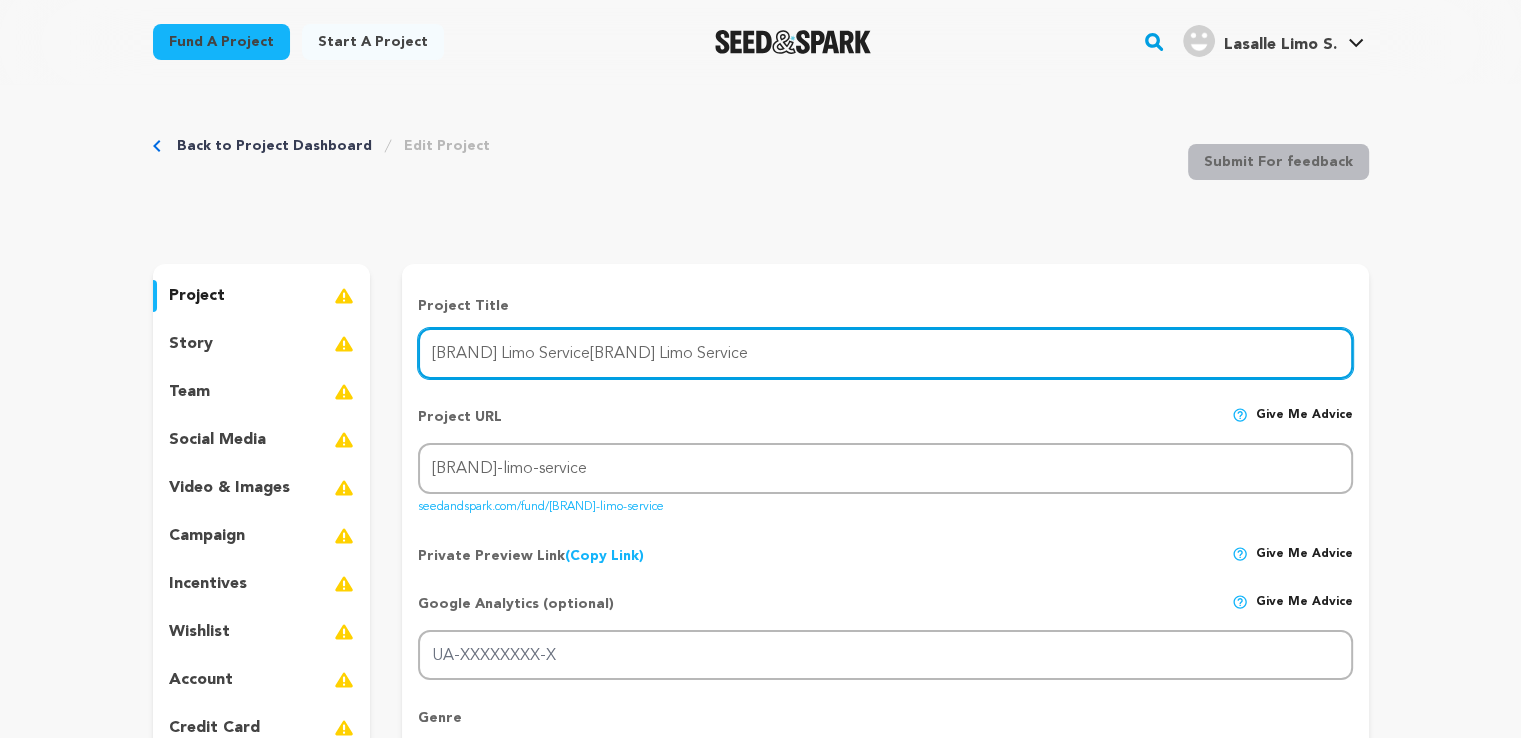 click on "[BRAND] Limo Service[BRAND] Limo Service" at bounding box center [885, 353] 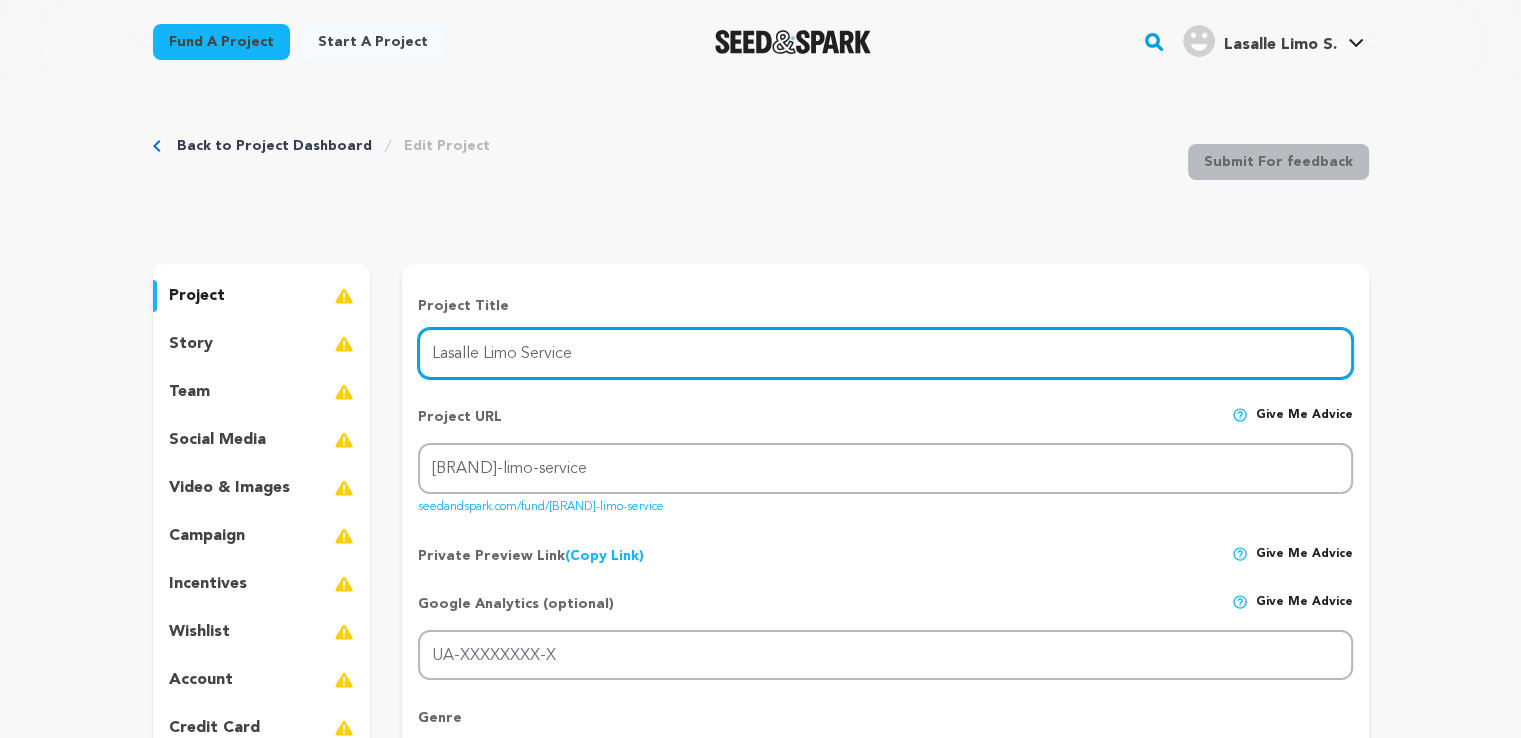 type on "Lasalle Limo Service" 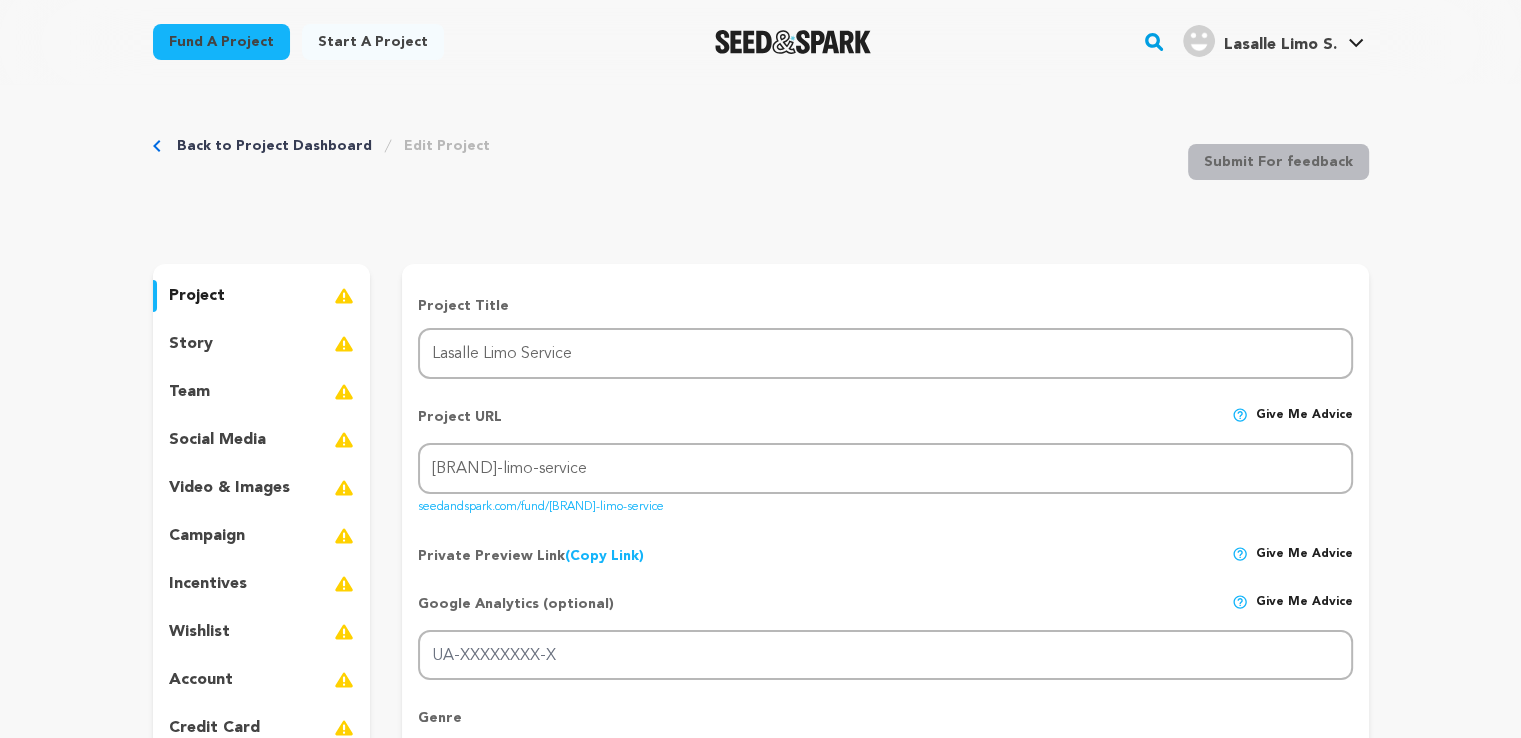 click on "Back to Project Dashboard
Edit Project
Submit For feedback
Submit For feedback
project
story" at bounding box center [761, 1459] 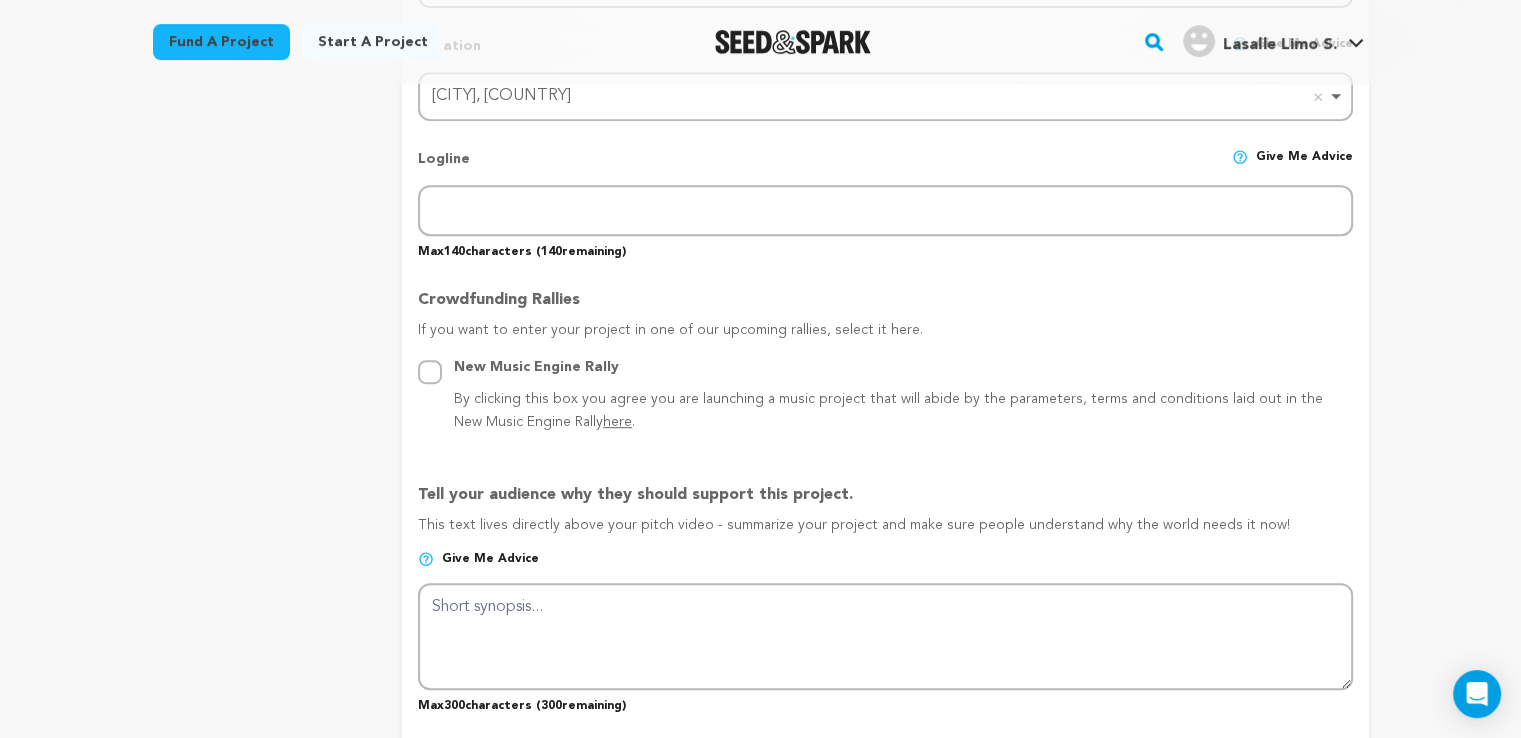 scroll, scrollTop: 1000, scrollLeft: 0, axis: vertical 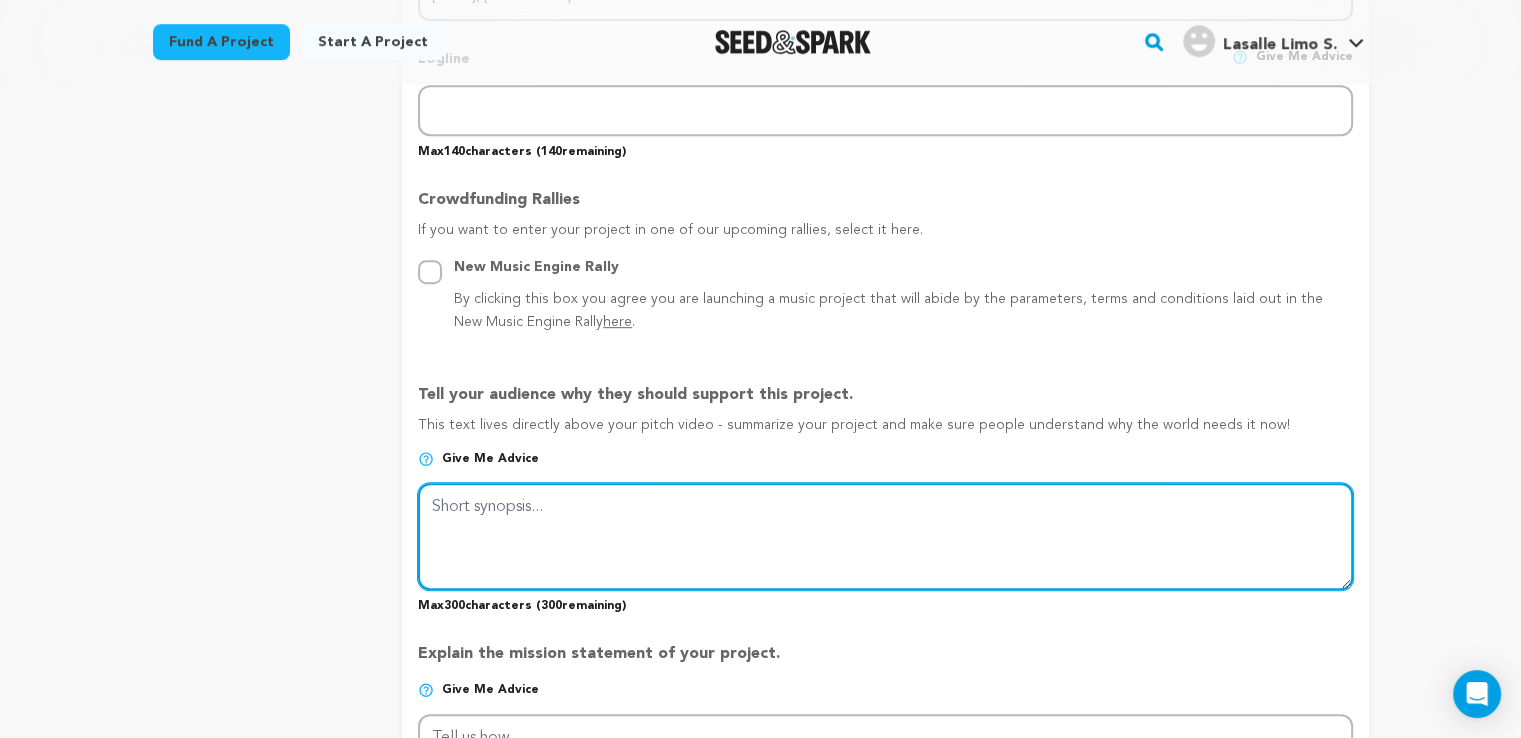 click at bounding box center [885, 536] 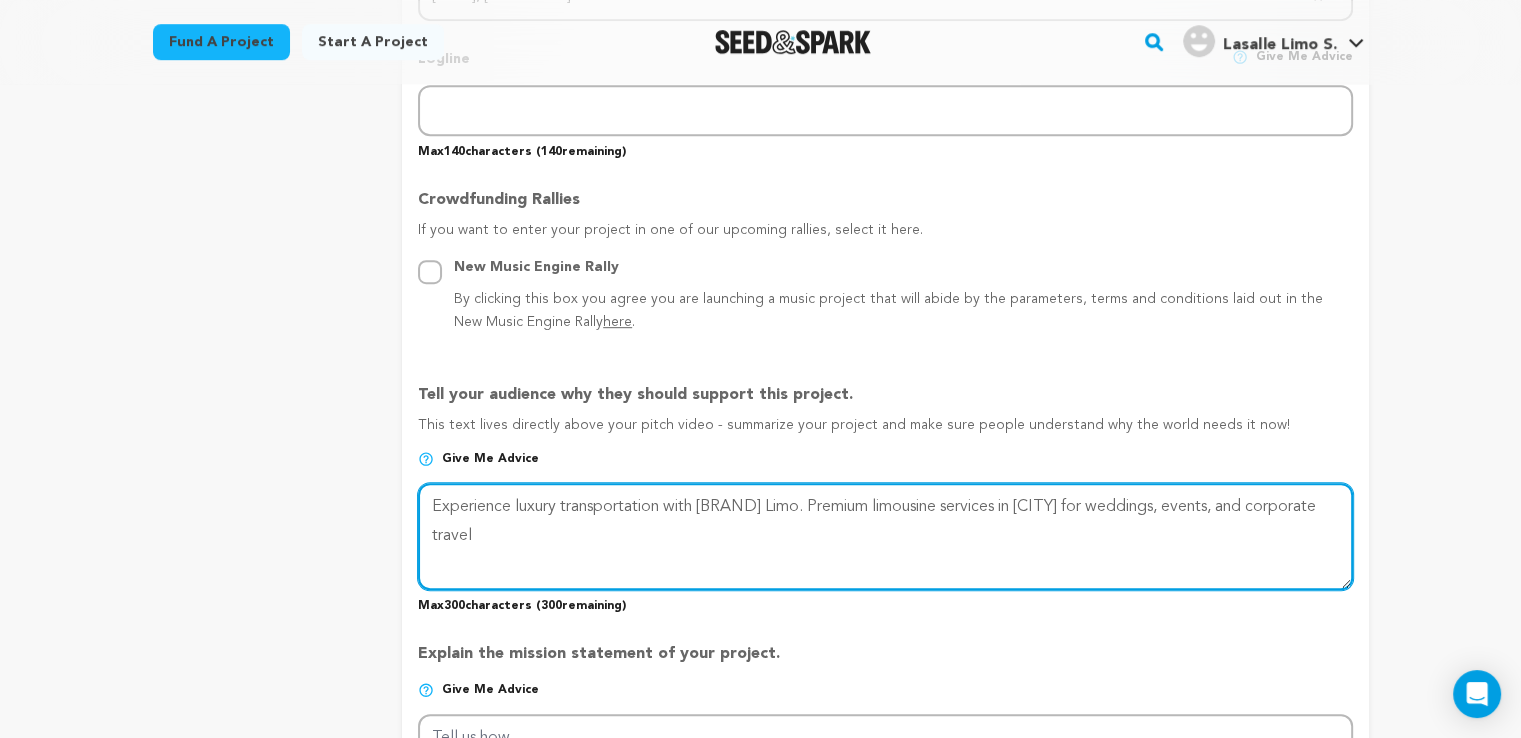 type on "Experience luxury transportation with [BRAND] Limo. Premium limousine services in [CITY] for weddings, events, and corporate travel" 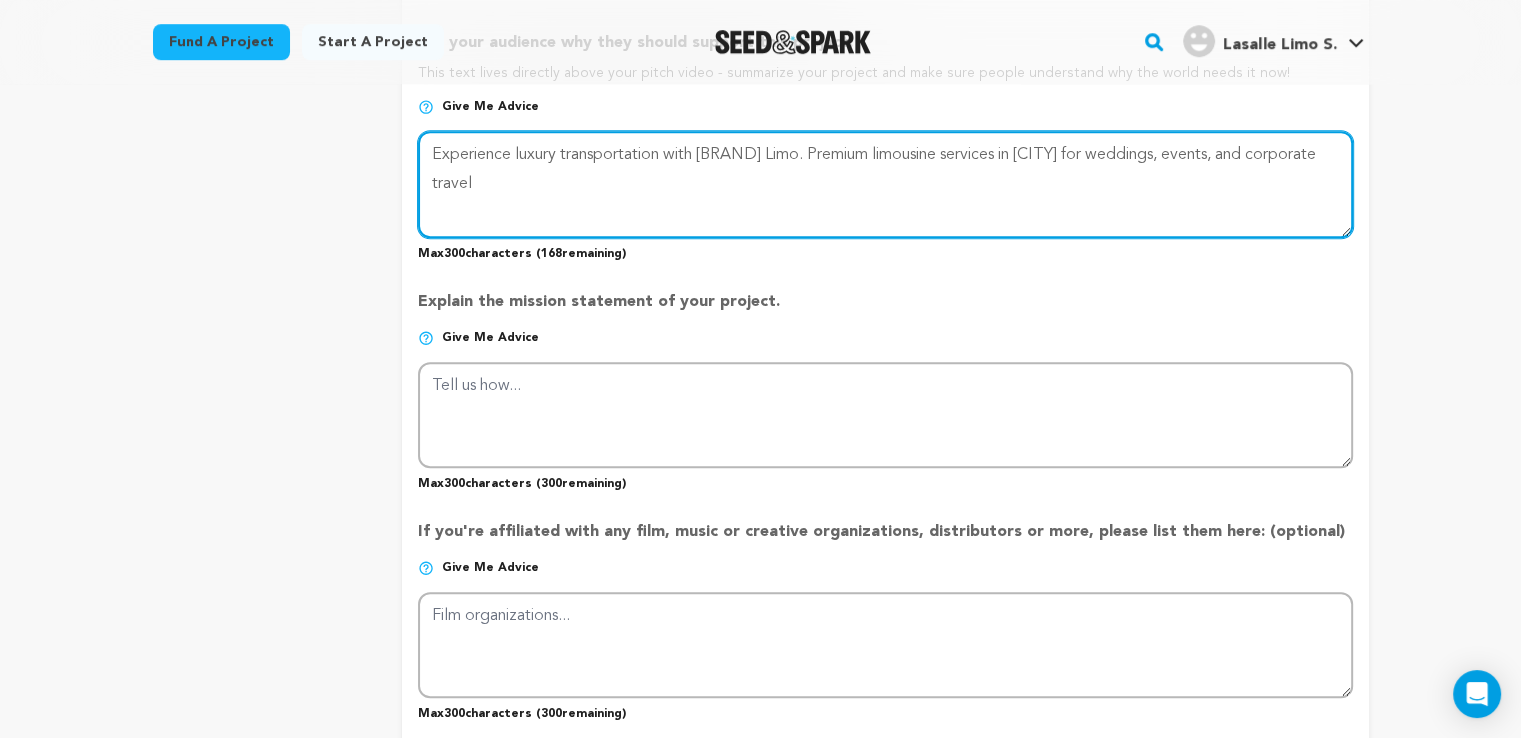 scroll, scrollTop: 1400, scrollLeft: 0, axis: vertical 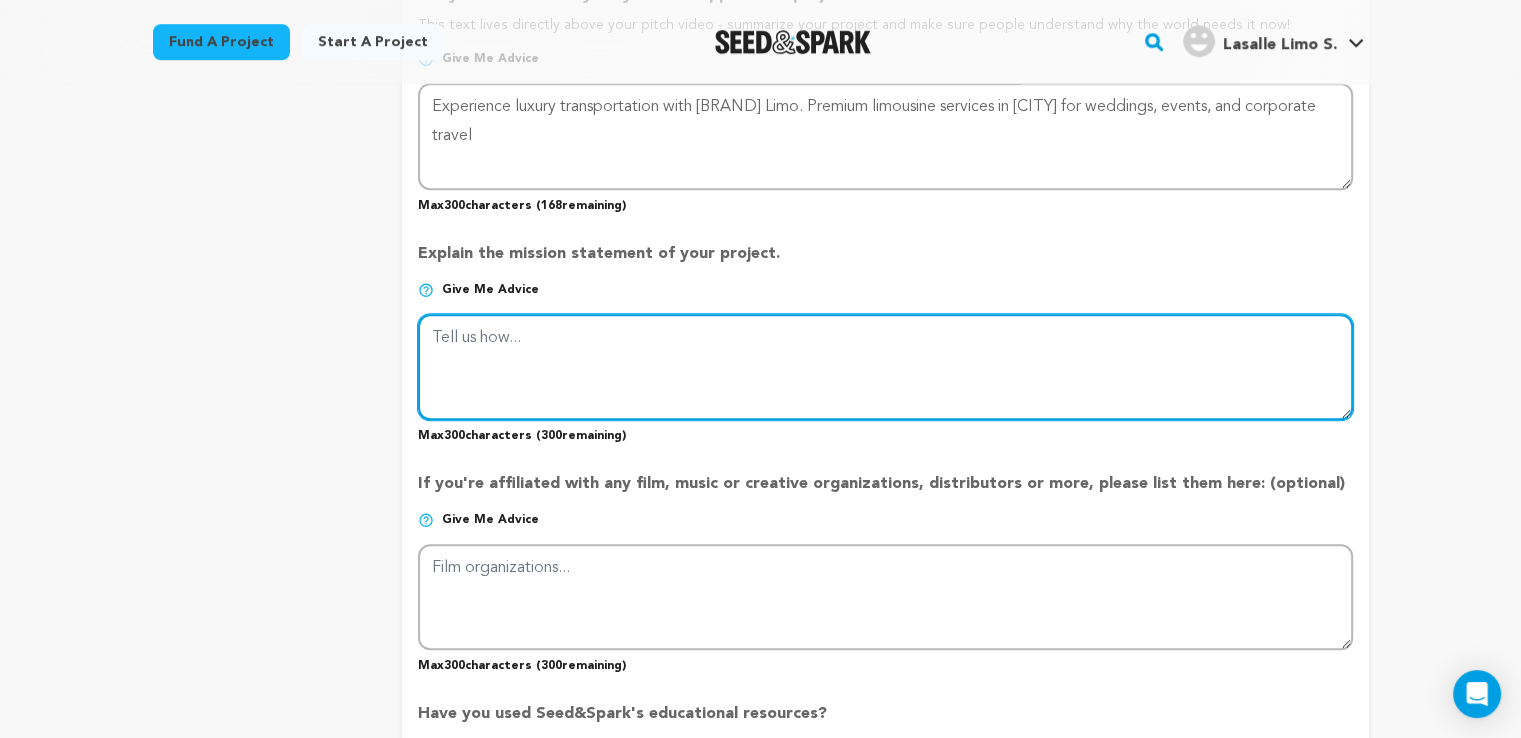 click at bounding box center [885, 367] 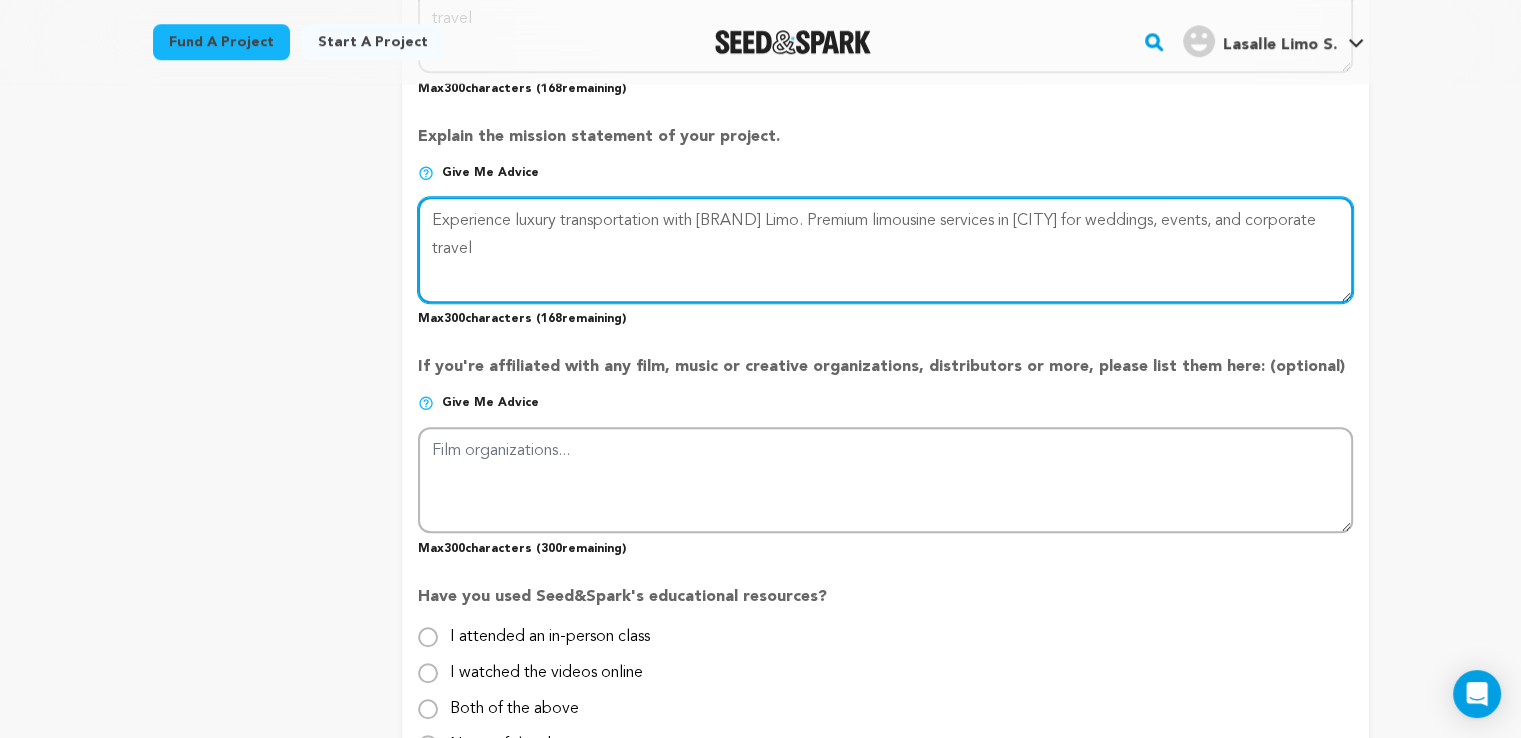 scroll, scrollTop: 1600, scrollLeft: 0, axis: vertical 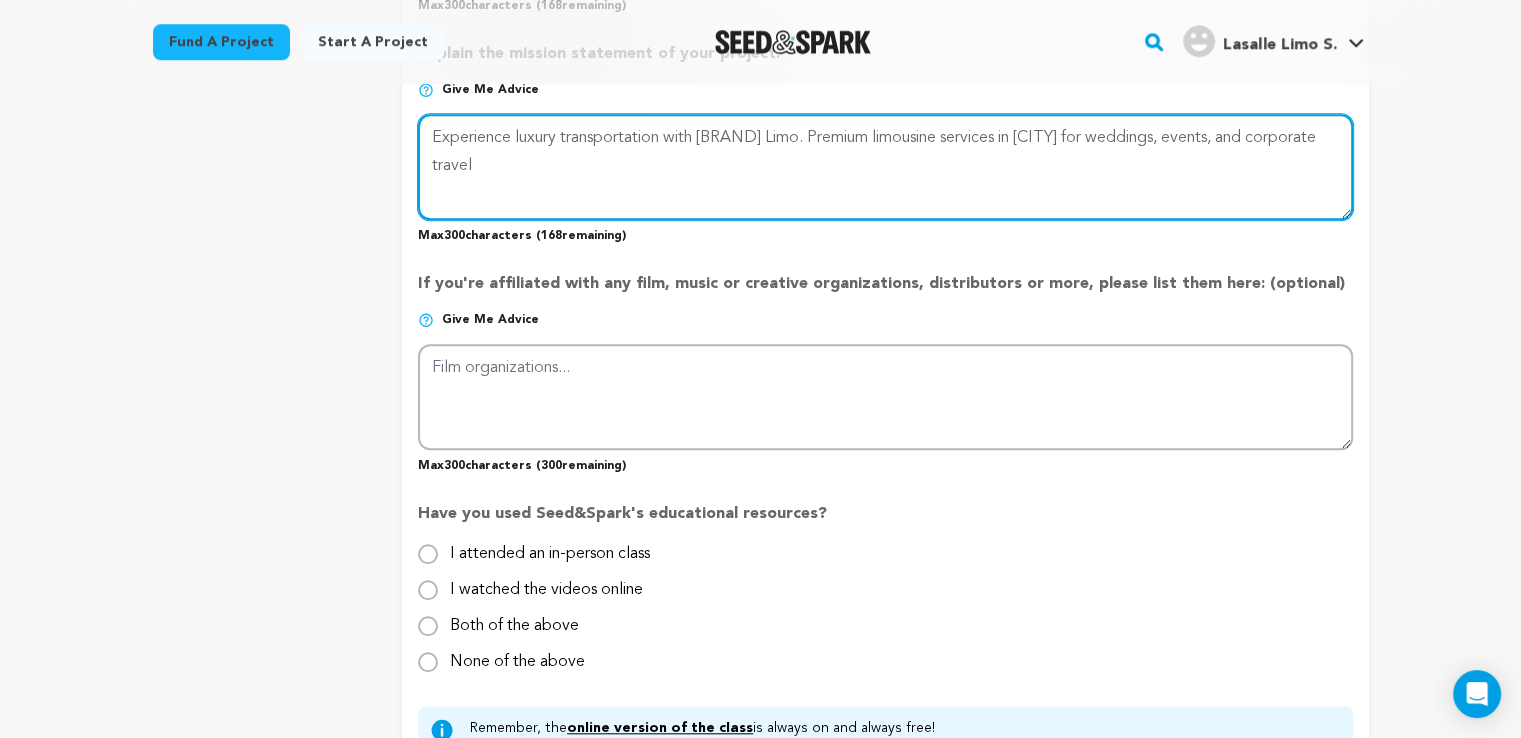 type on "Experience luxury transportation with Lasalle Limo. Premium limousine services in Lasalle for weddings, events, and corporate travel" 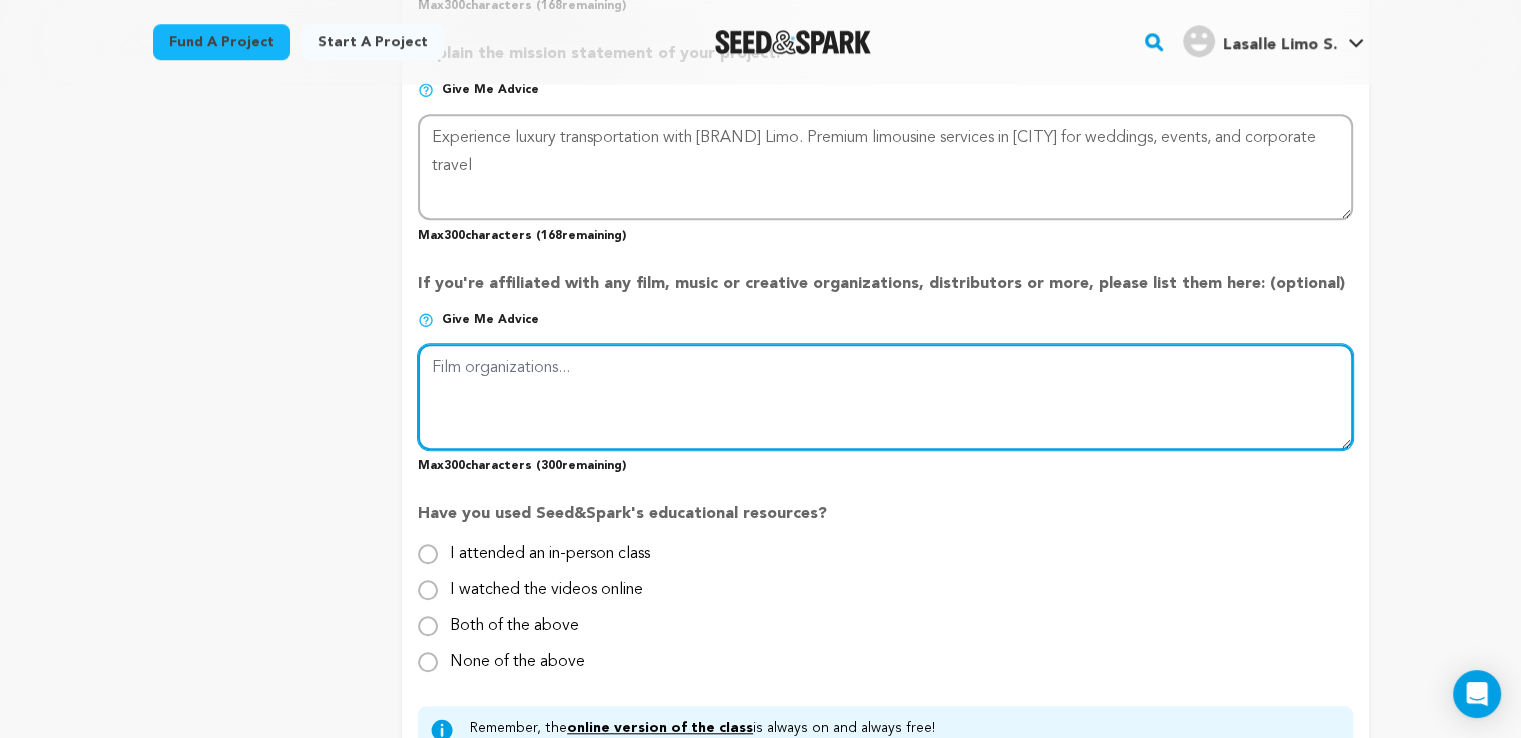 click at bounding box center [885, 397] 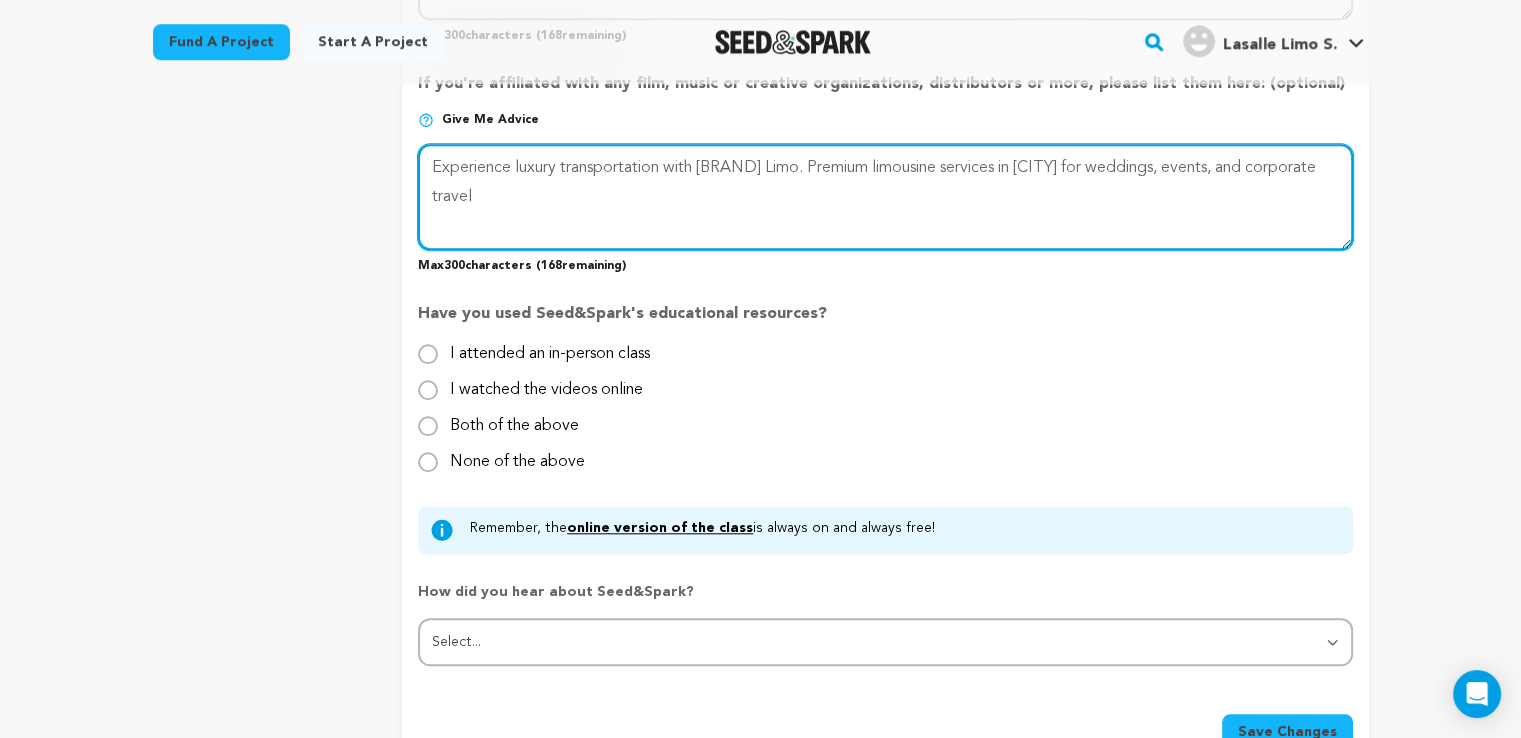 scroll, scrollTop: 2000, scrollLeft: 0, axis: vertical 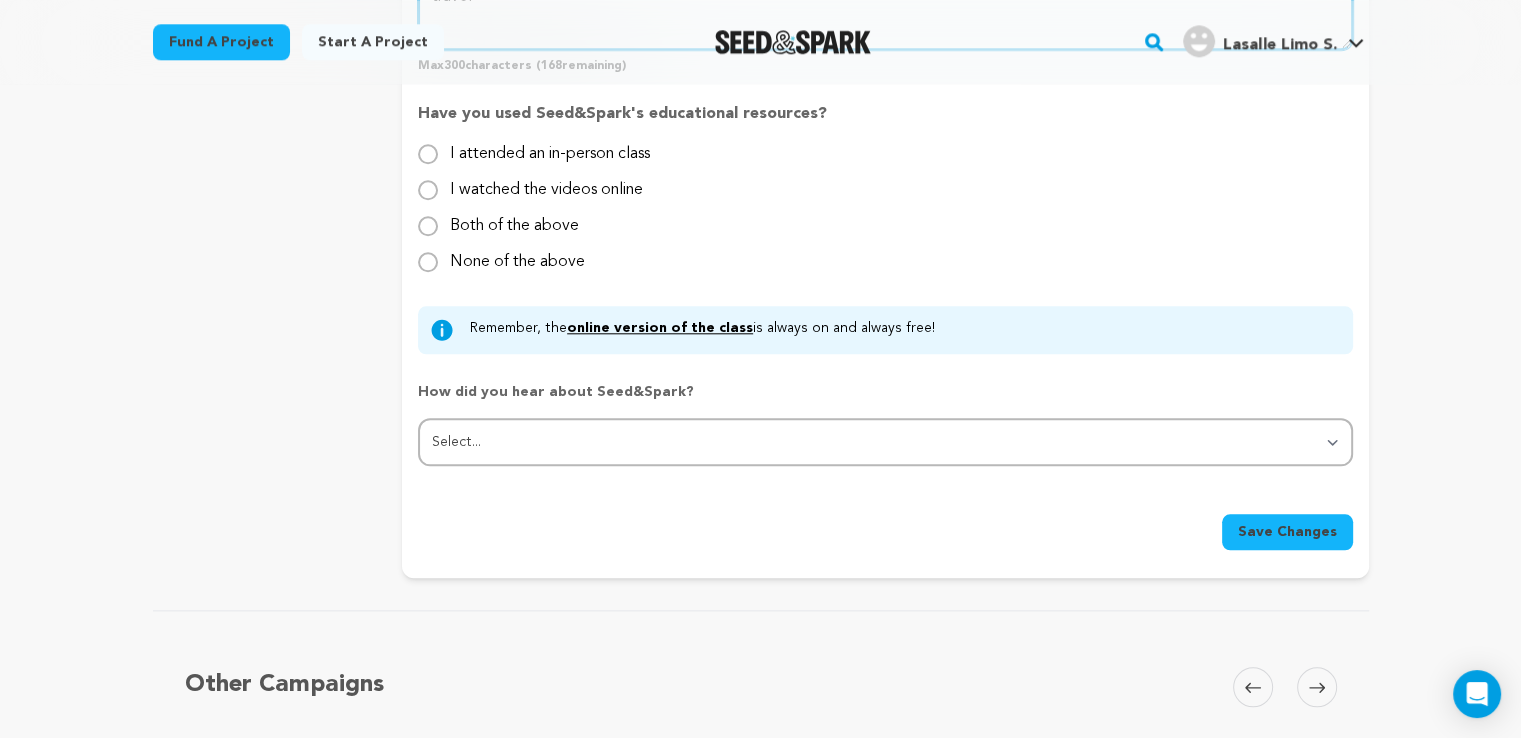 type on "Experience luxury transportation with [BRAND]. Premium limousine services in [CITY] for weddings, events, and corporate travel" 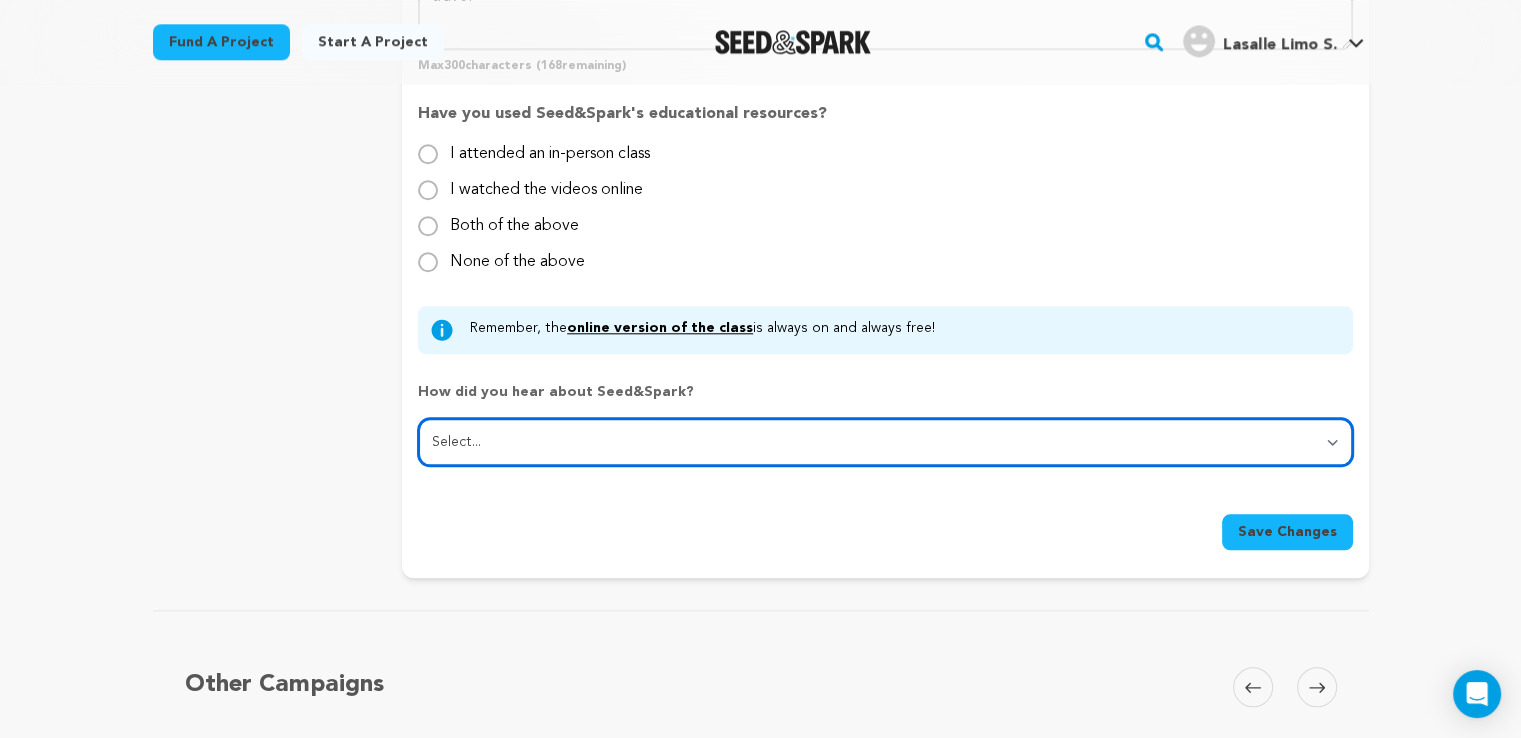 click on "Select...
From a friend Social media Film festival or film organization Took an in-person class Online search Article or podcast Email Other" at bounding box center (885, 442) 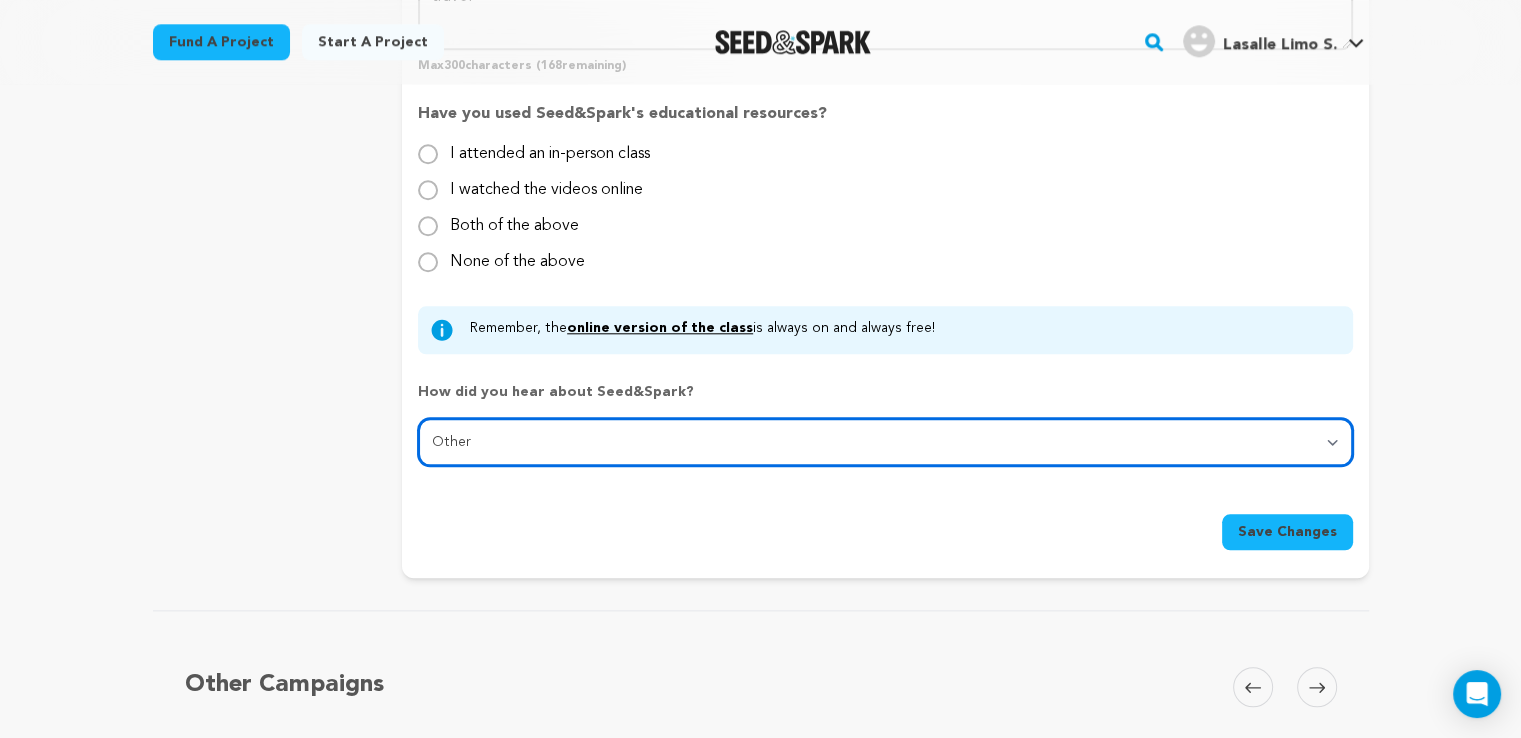 click on "Select...
From a friend Social media Film festival or film organization Took an in-person class Online search Article or podcast Email Other" at bounding box center (885, 442) 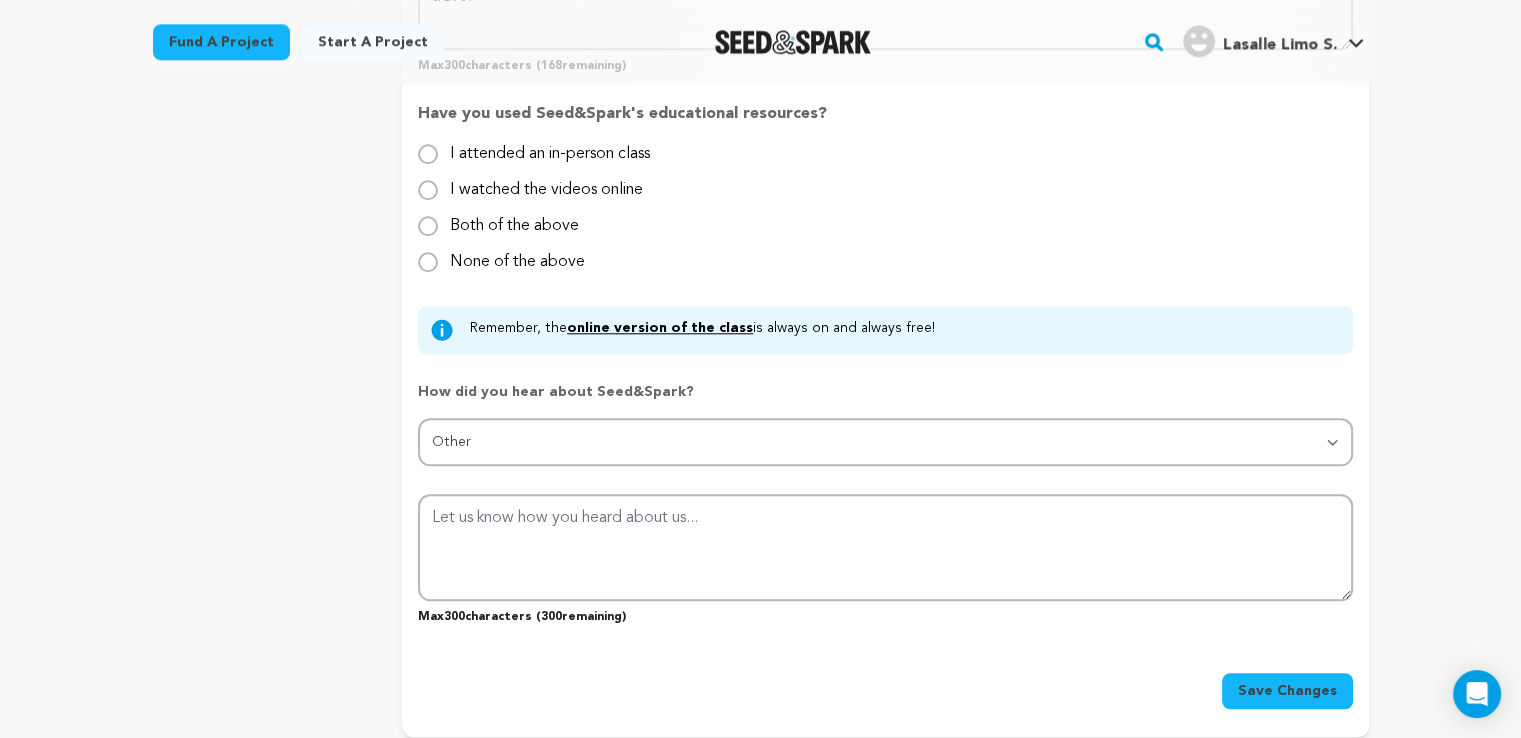 click on "Save Changes" at bounding box center [1287, 691] 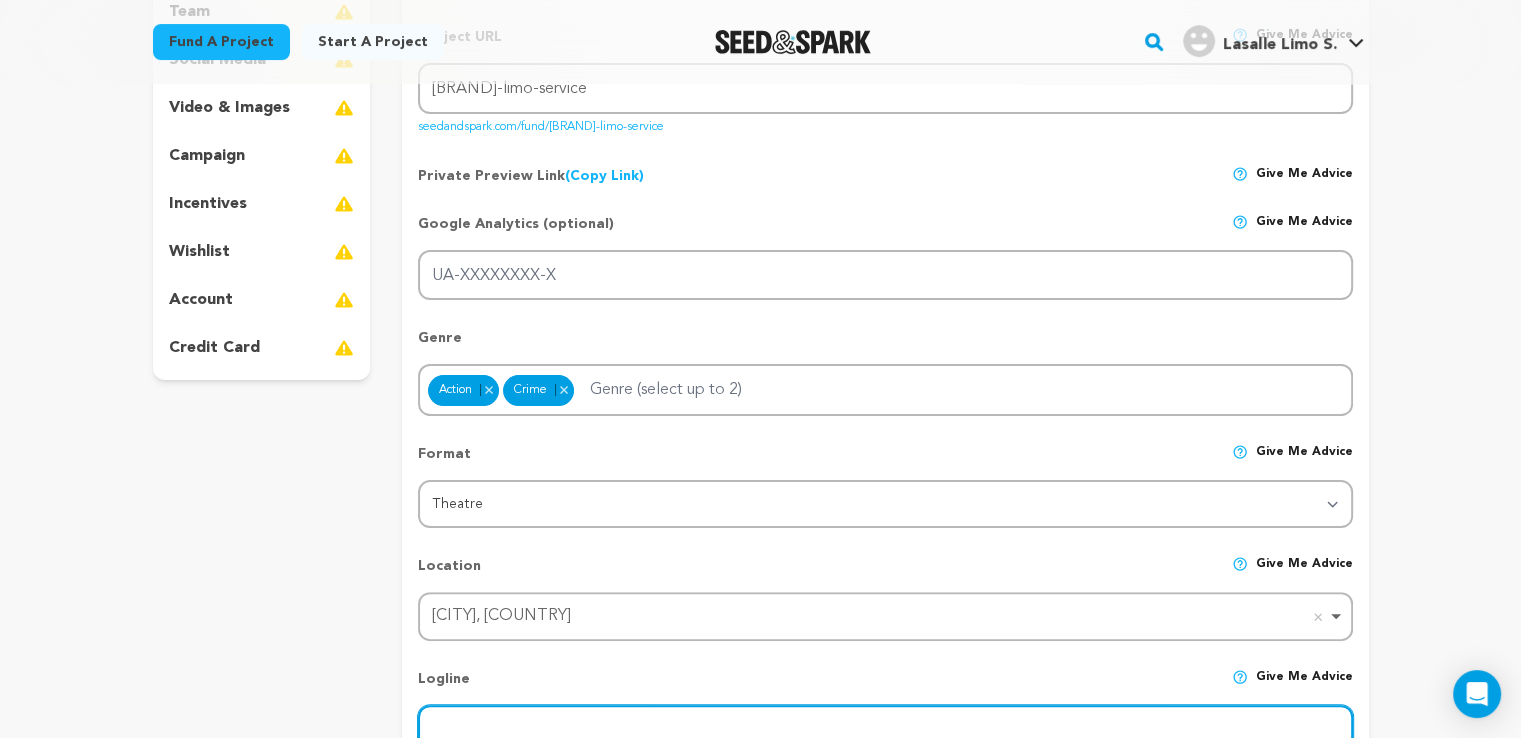 scroll, scrollTop: 580, scrollLeft: 0, axis: vertical 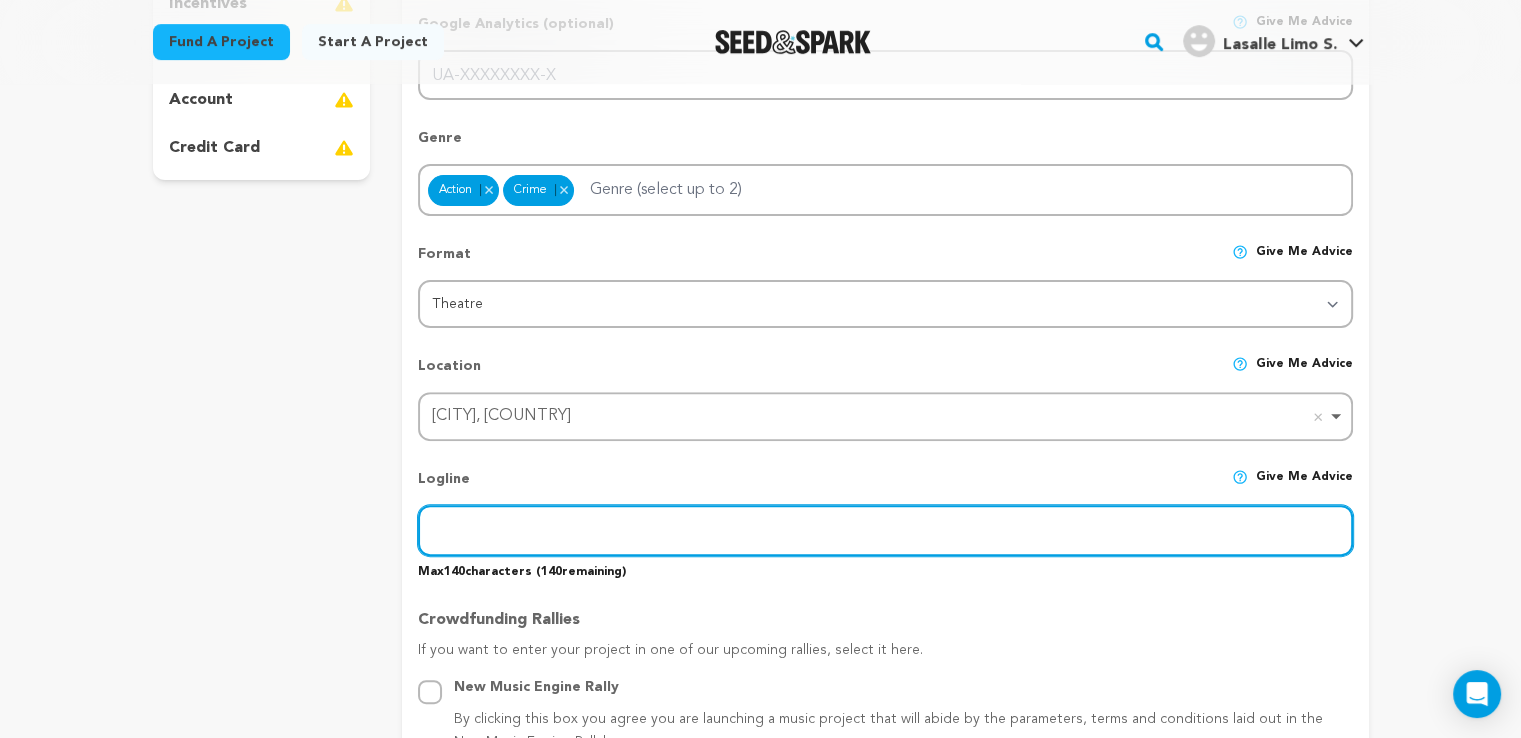 click at bounding box center [885, 530] 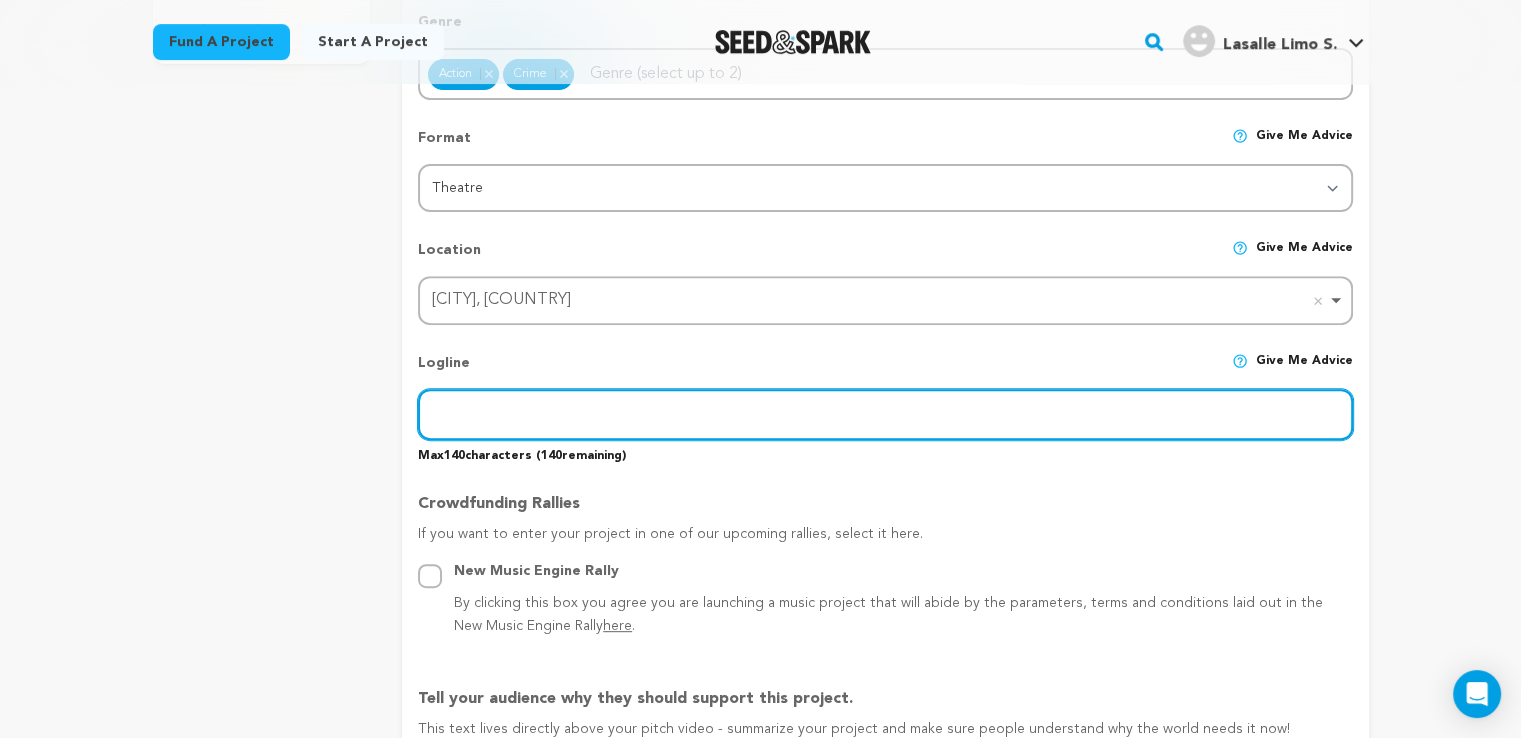 scroll, scrollTop: 780, scrollLeft: 0, axis: vertical 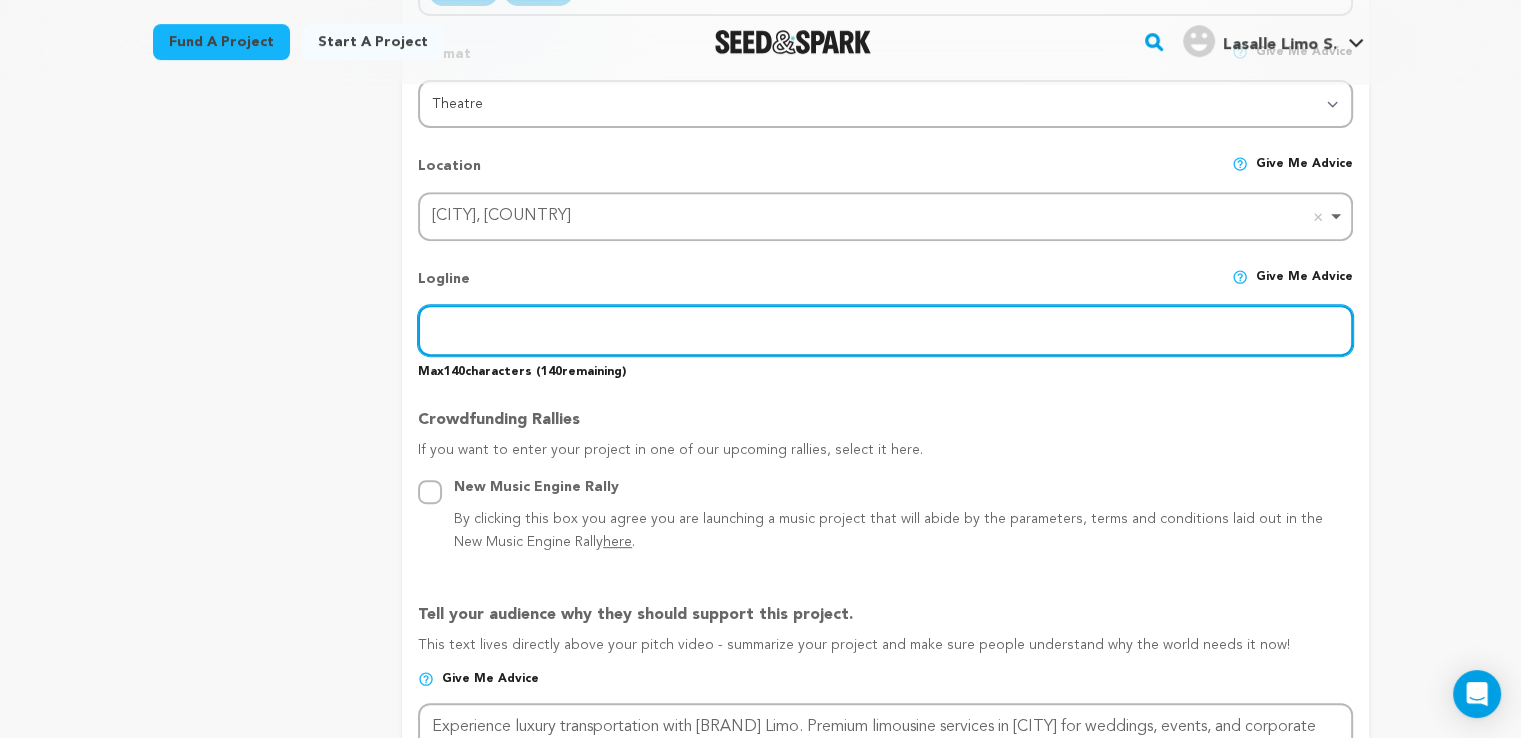 paste on "Lasalle Limo Service" 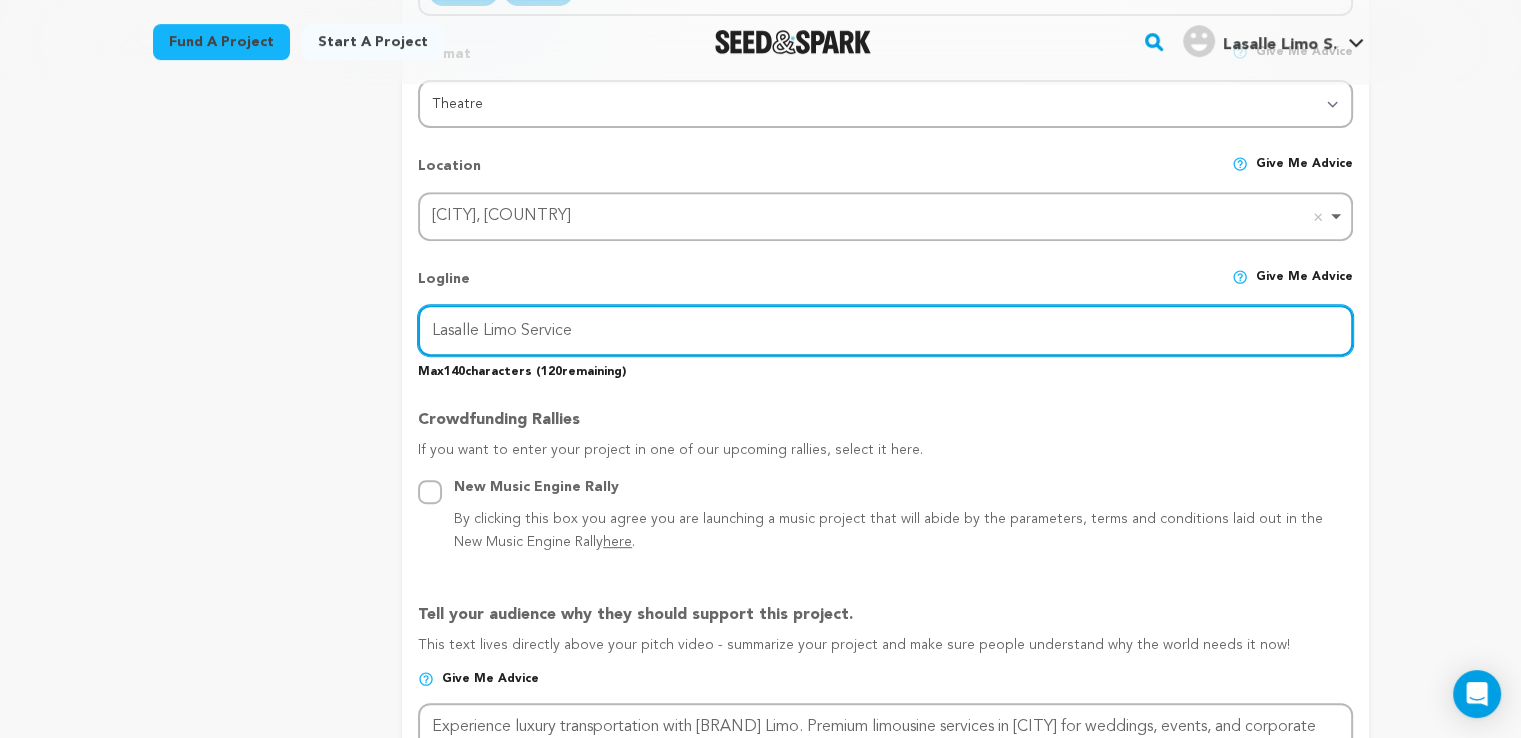 type on "Lasalle Limo Service" 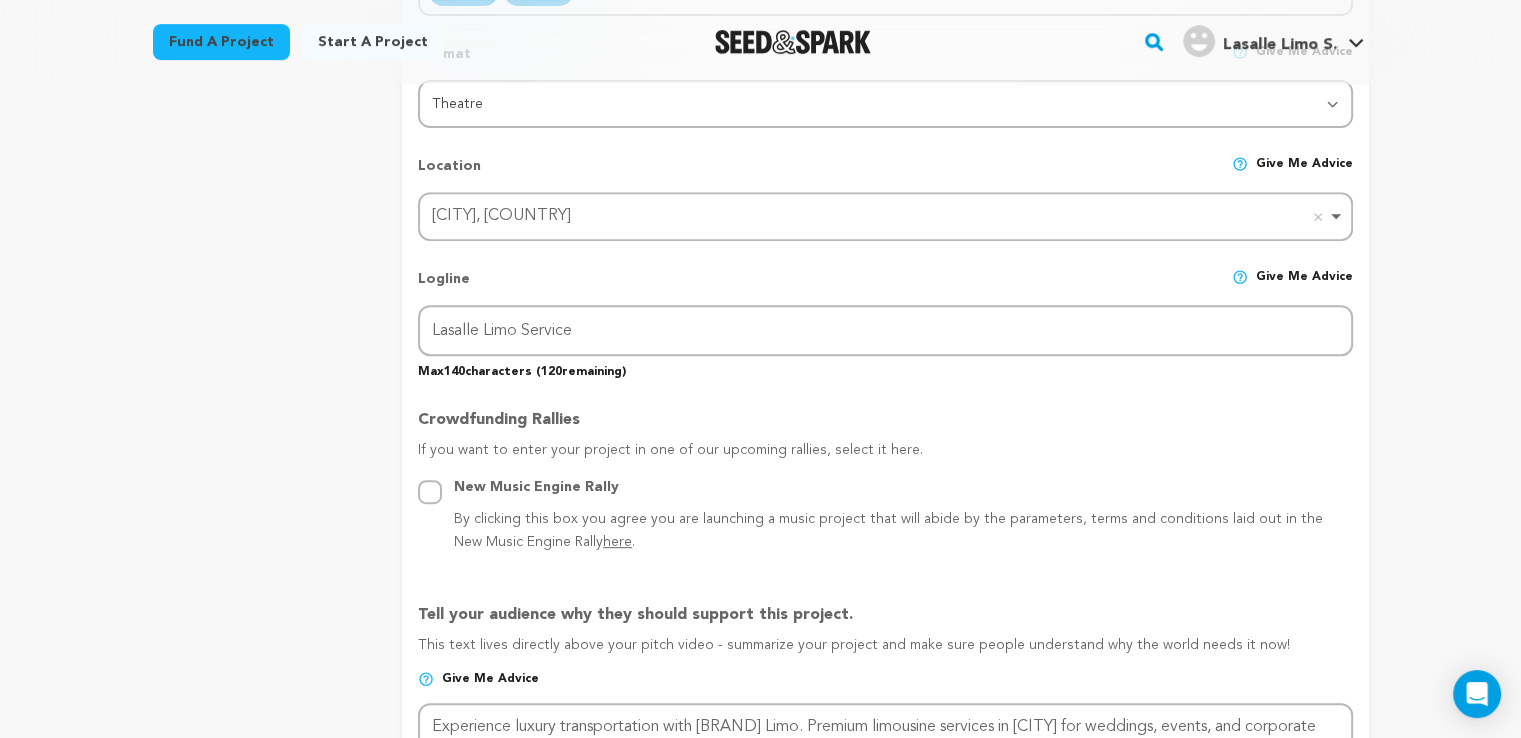 click on "Back to Project Dashboard
Edit Project
Submit For feedback
Submit For feedback
project
story" at bounding box center [761, 759] 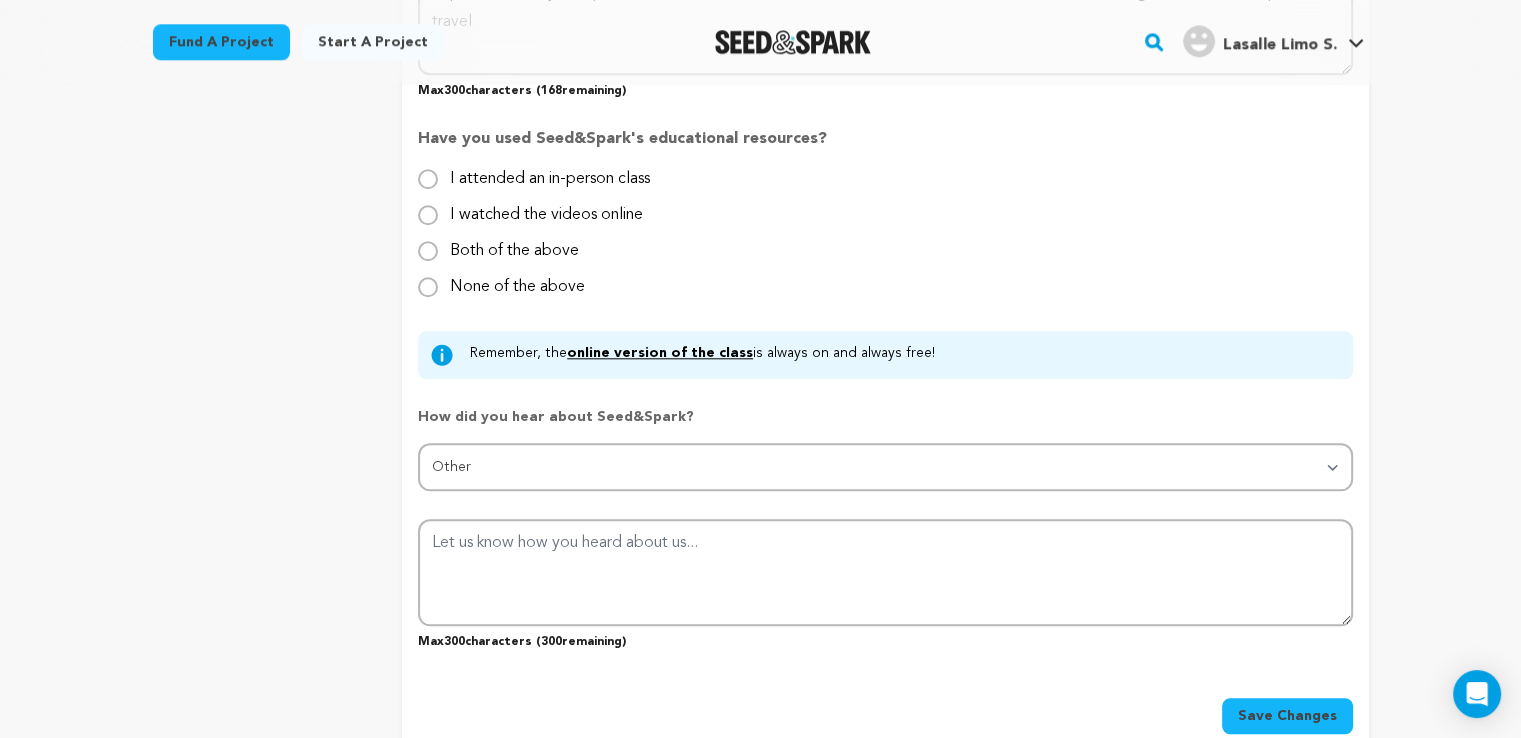 scroll, scrollTop: 2080, scrollLeft: 0, axis: vertical 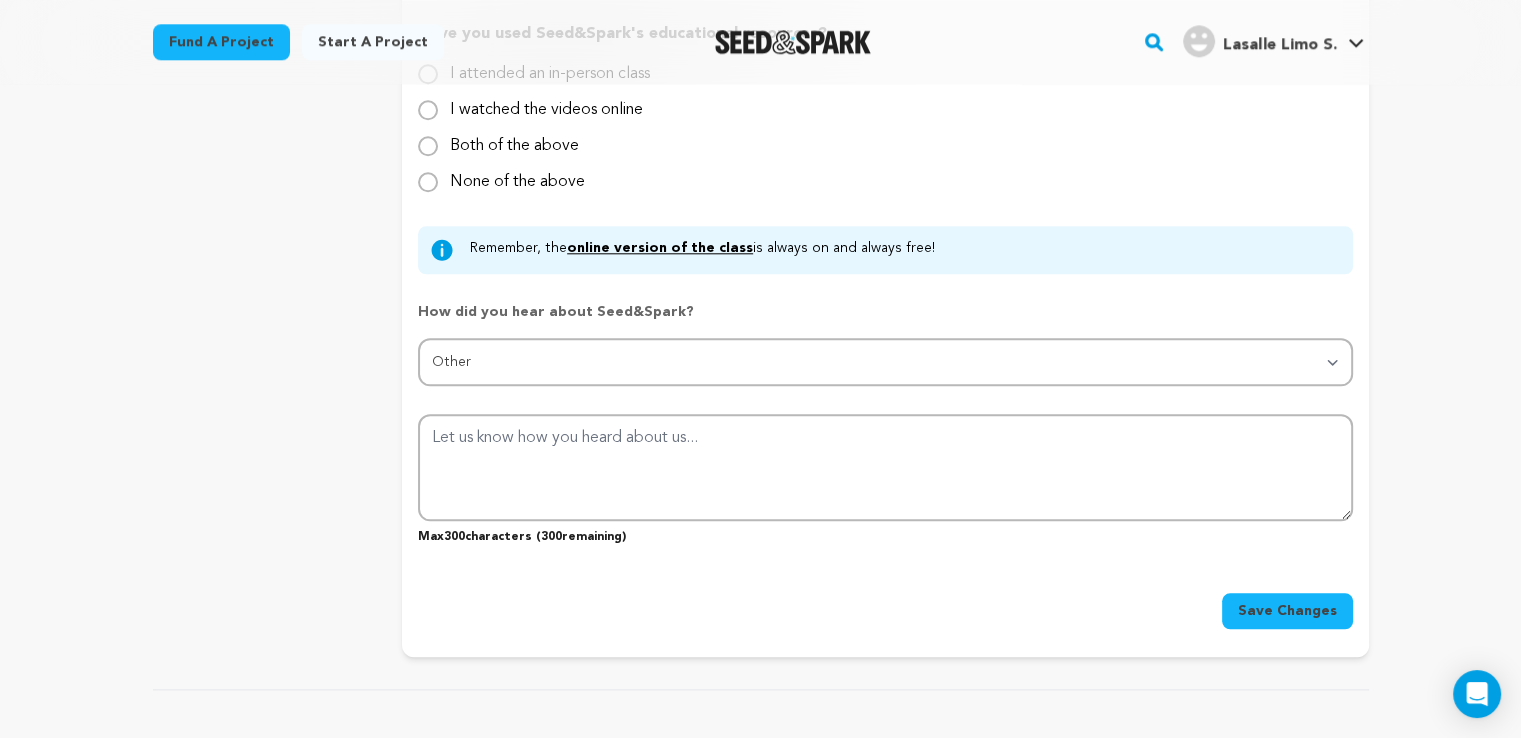 click on "Save Changes" at bounding box center [1287, 611] 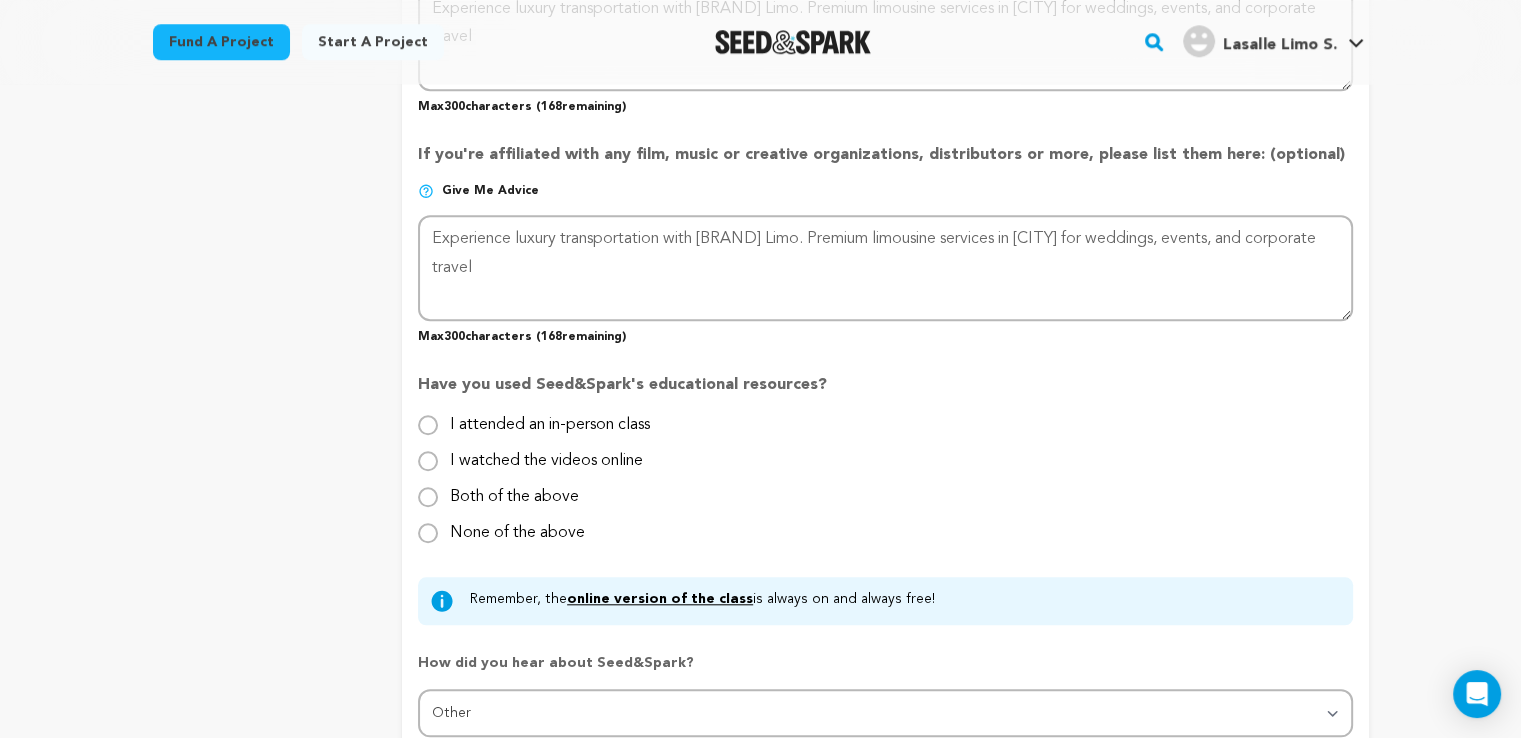 scroll, scrollTop: 2100, scrollLeft: 0, axis: vertical 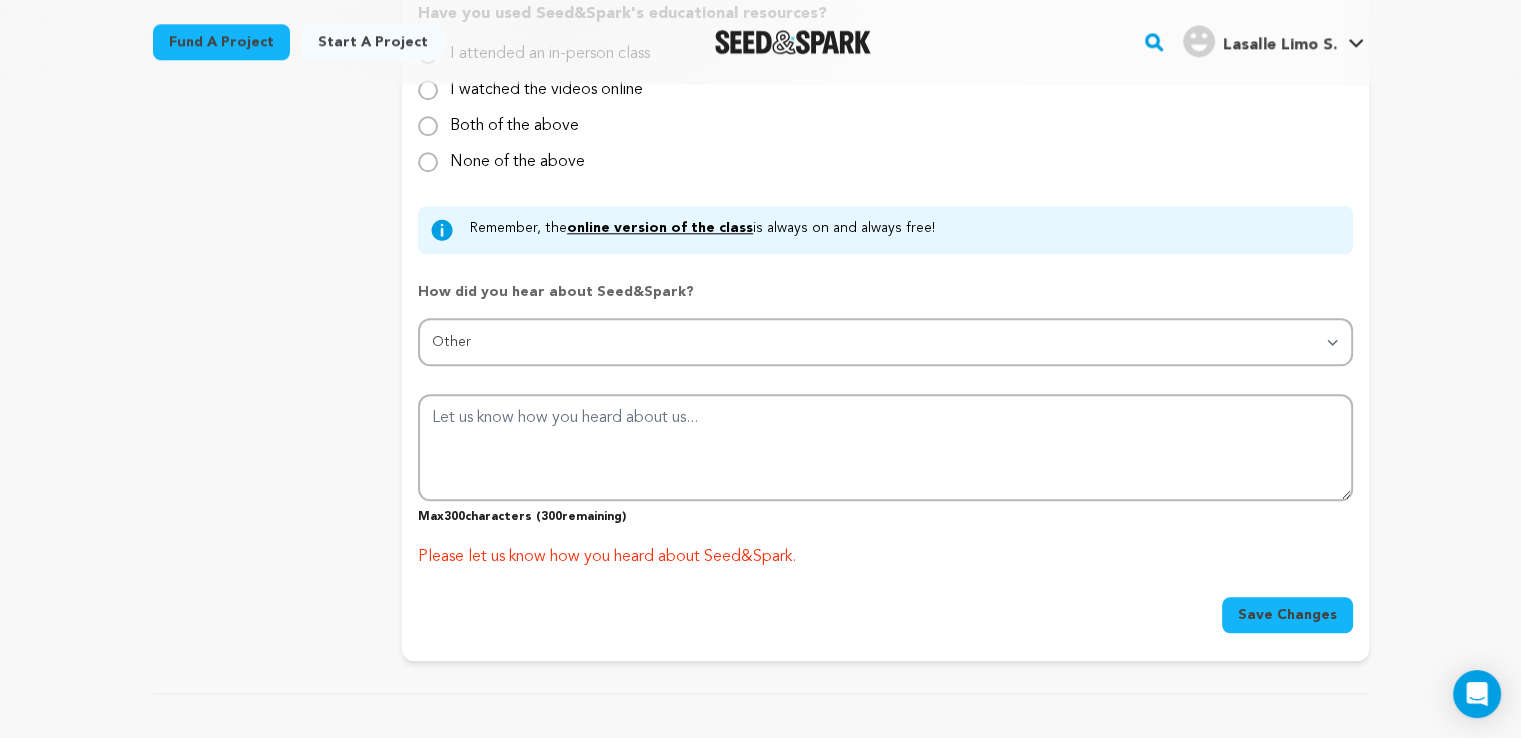 click on "Save Changes" at bounding box center [1287, 615] 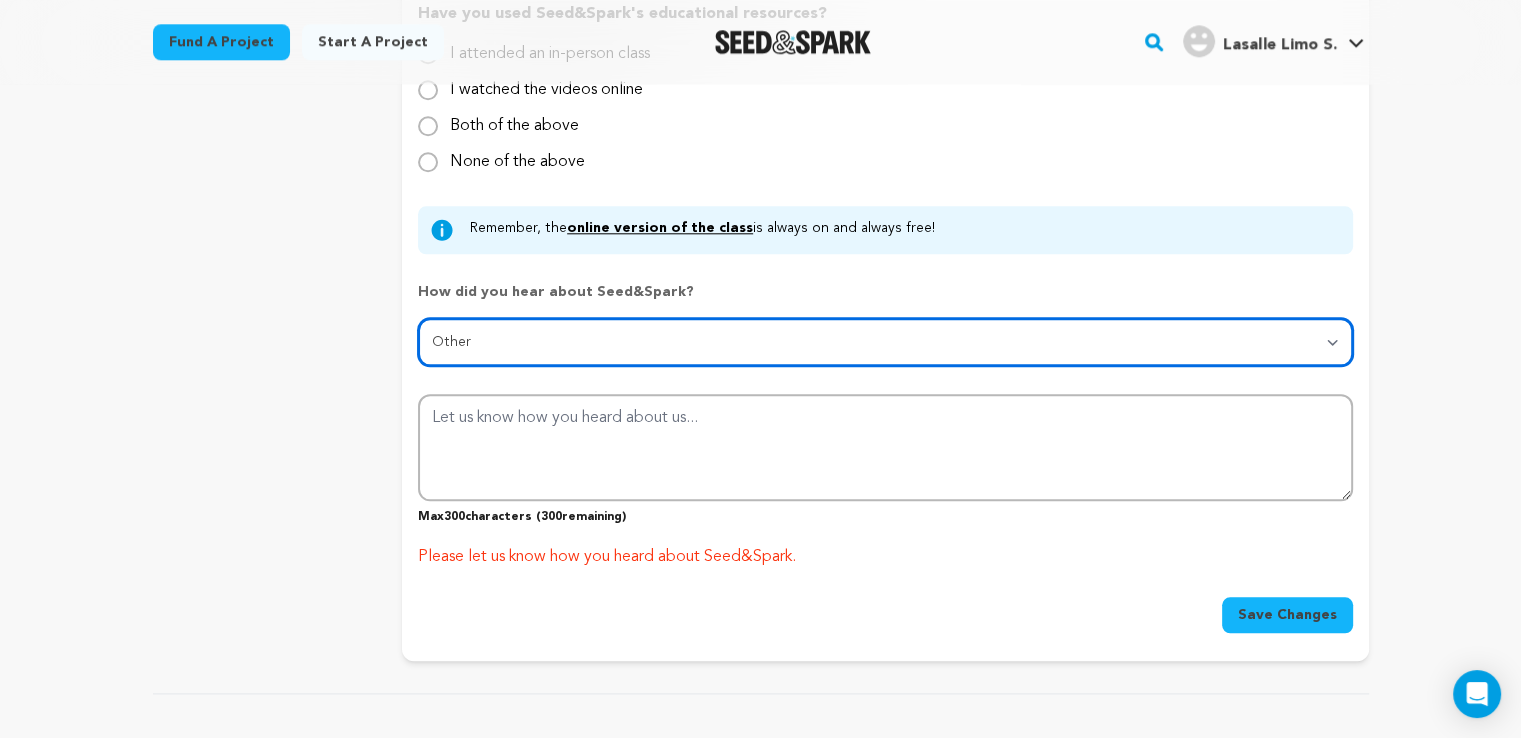 click on "Select...
From a friend Social media Film festival or film organization Took an in-person class Online search Article or podcast Email Other" at bounding box center (885, 342) 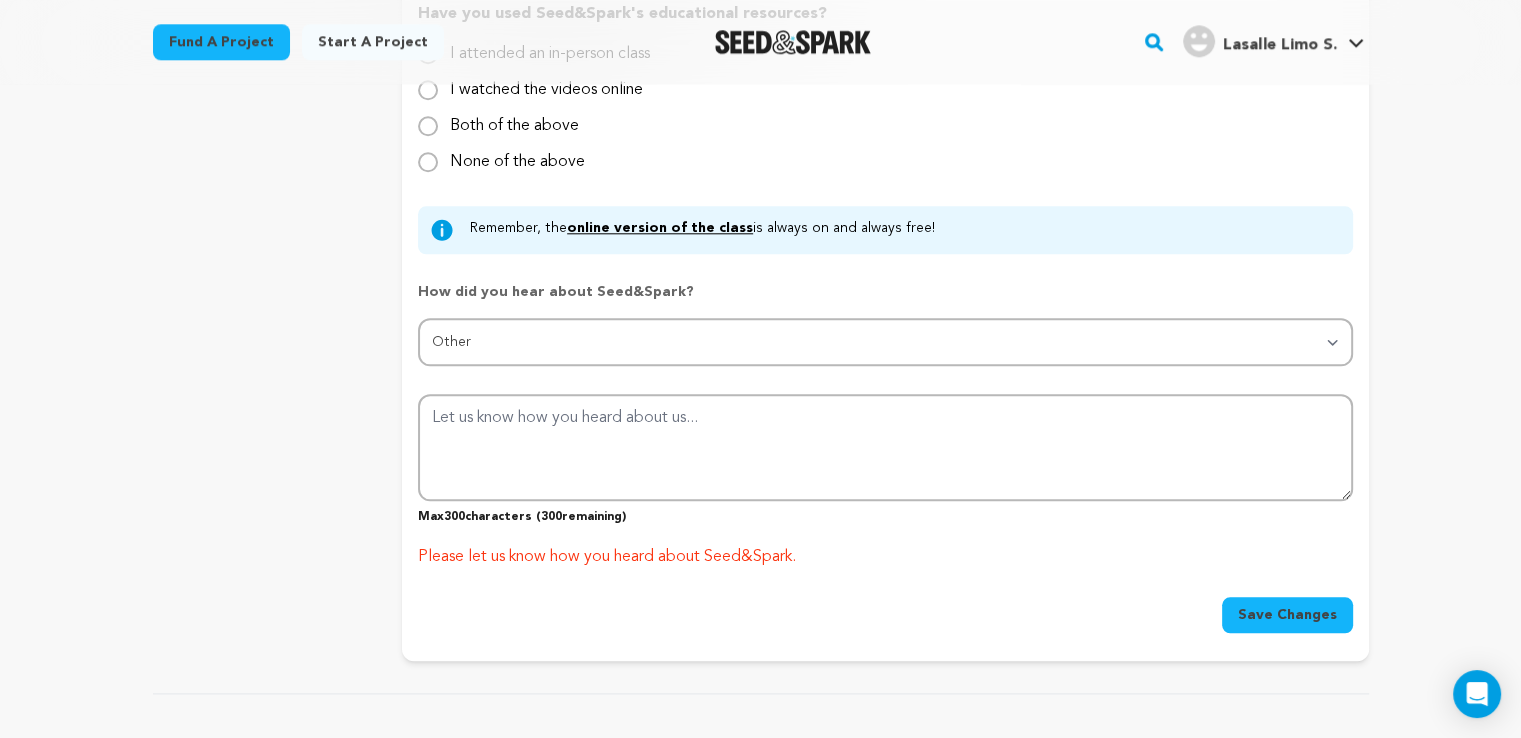 click on "project
story
team
social media
video & images
campaign
incentives
wishlist" at bounding box center (262, -588) 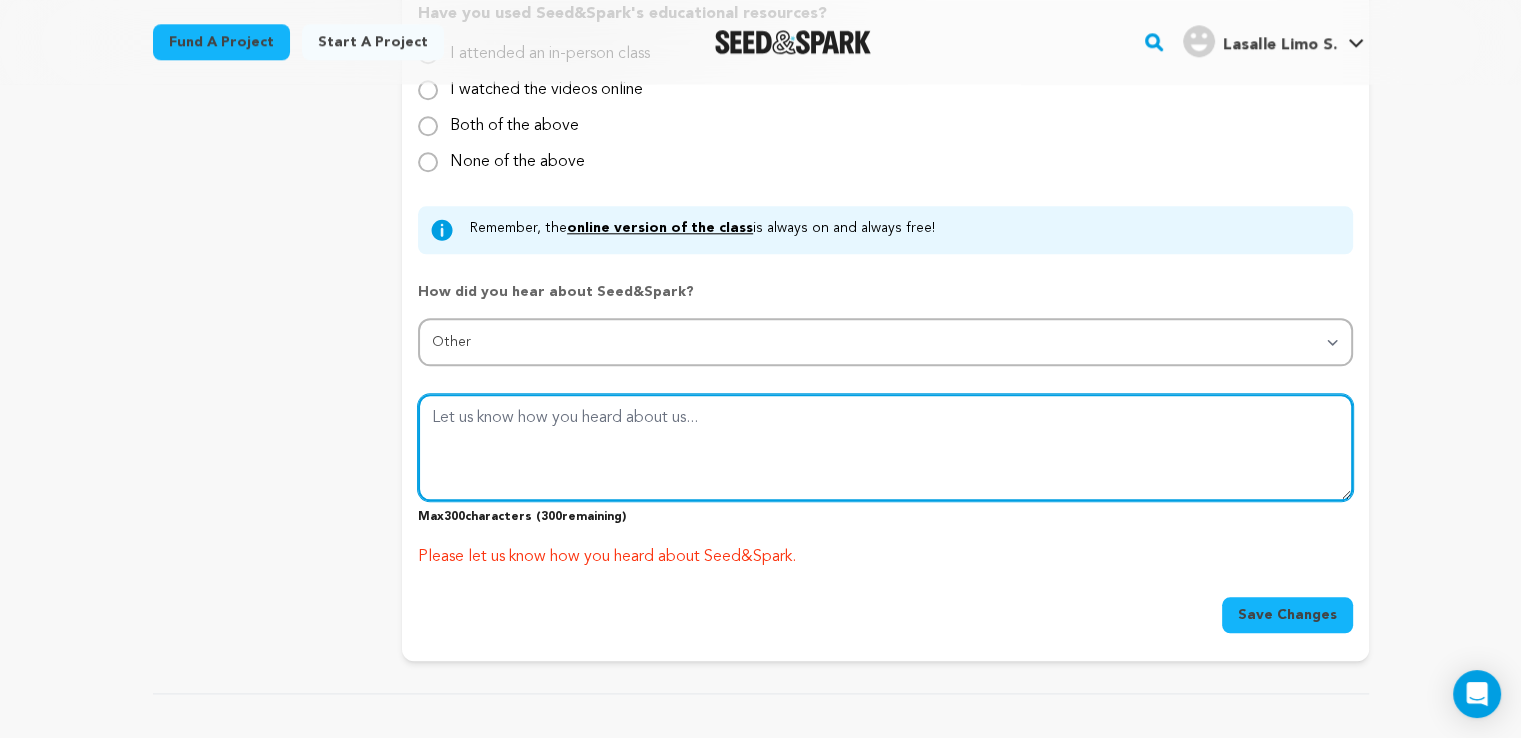 click at bounding box center [885, 447] 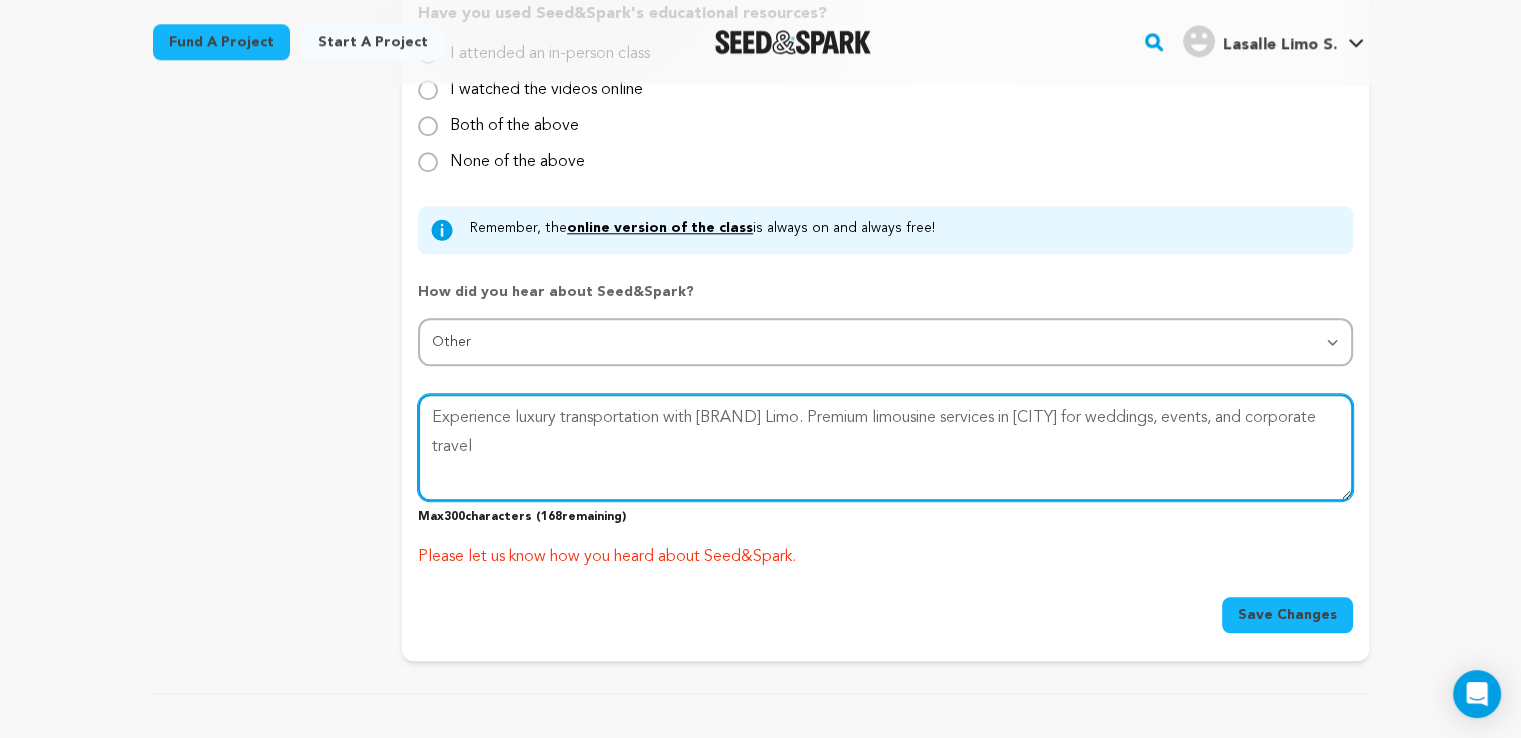 type on "Experience luxury transportation with [BRAND]. Premium limousine services in [CITY] for weddings, events, and corporate travel" 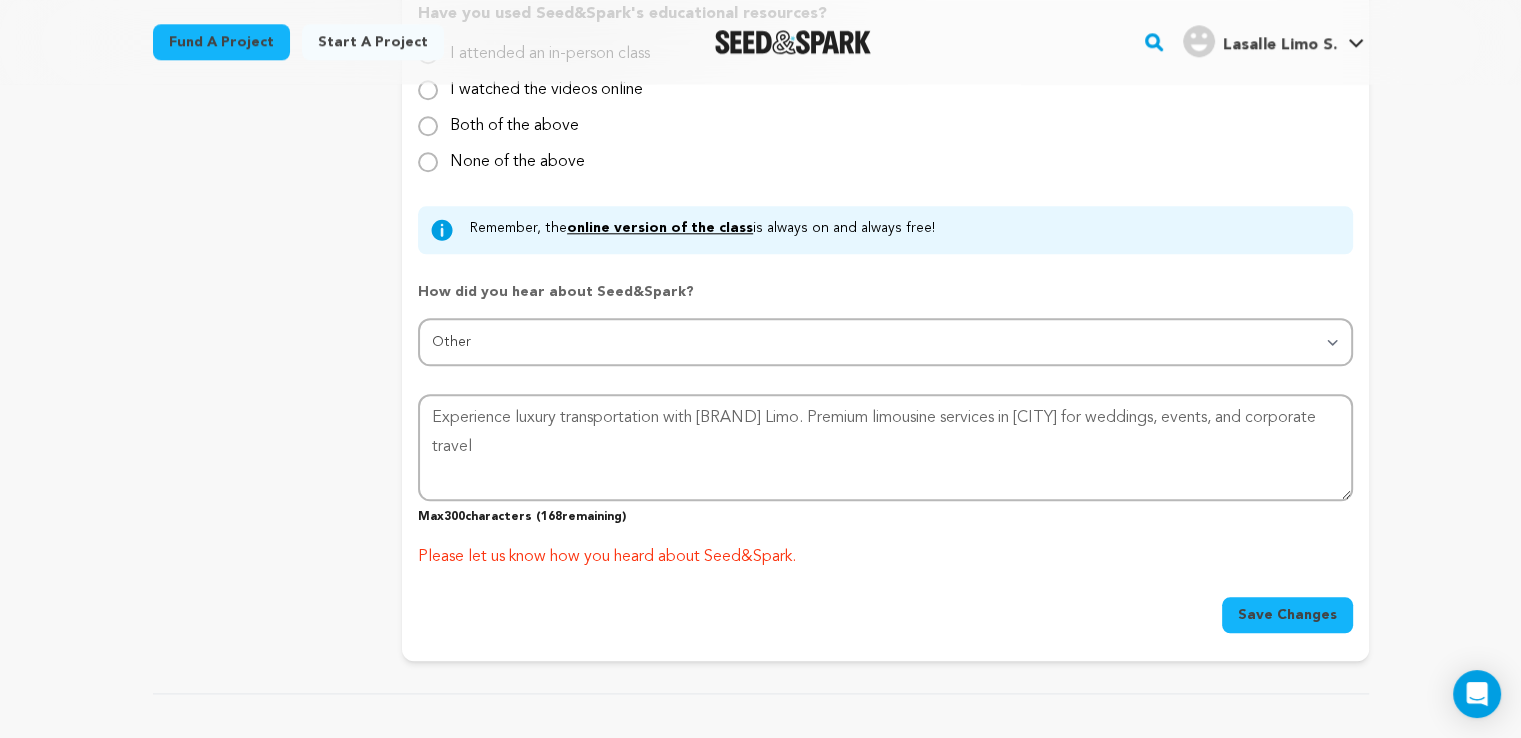 drag, startPoint x: 1228, startPoint y: 581, endPoint x: 1279, endPoint y: 629, distance: 70.035706 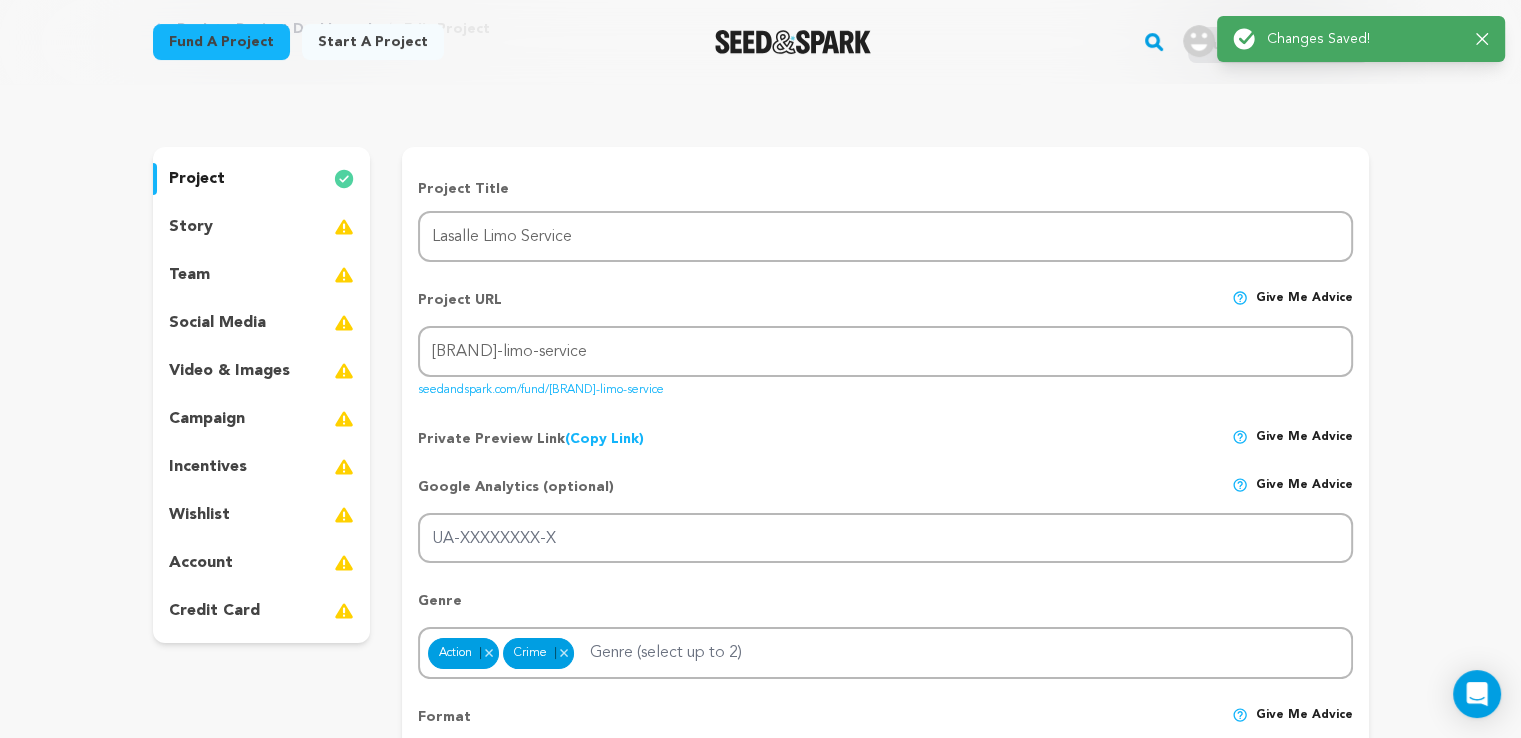 scroll, scrollTop: 0, scrollLeft: 0, axis: both 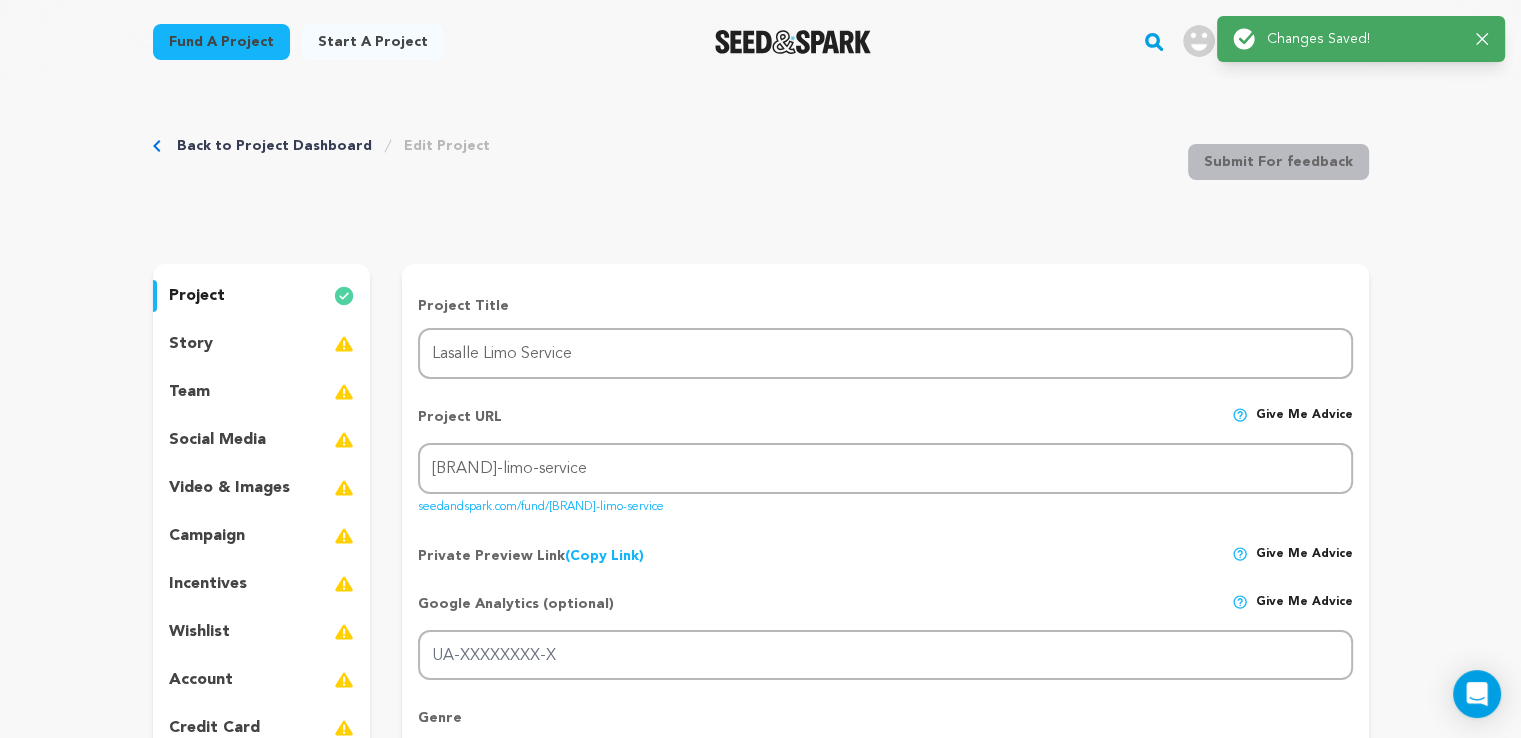 click on "story" at bounding box center [191, 344] 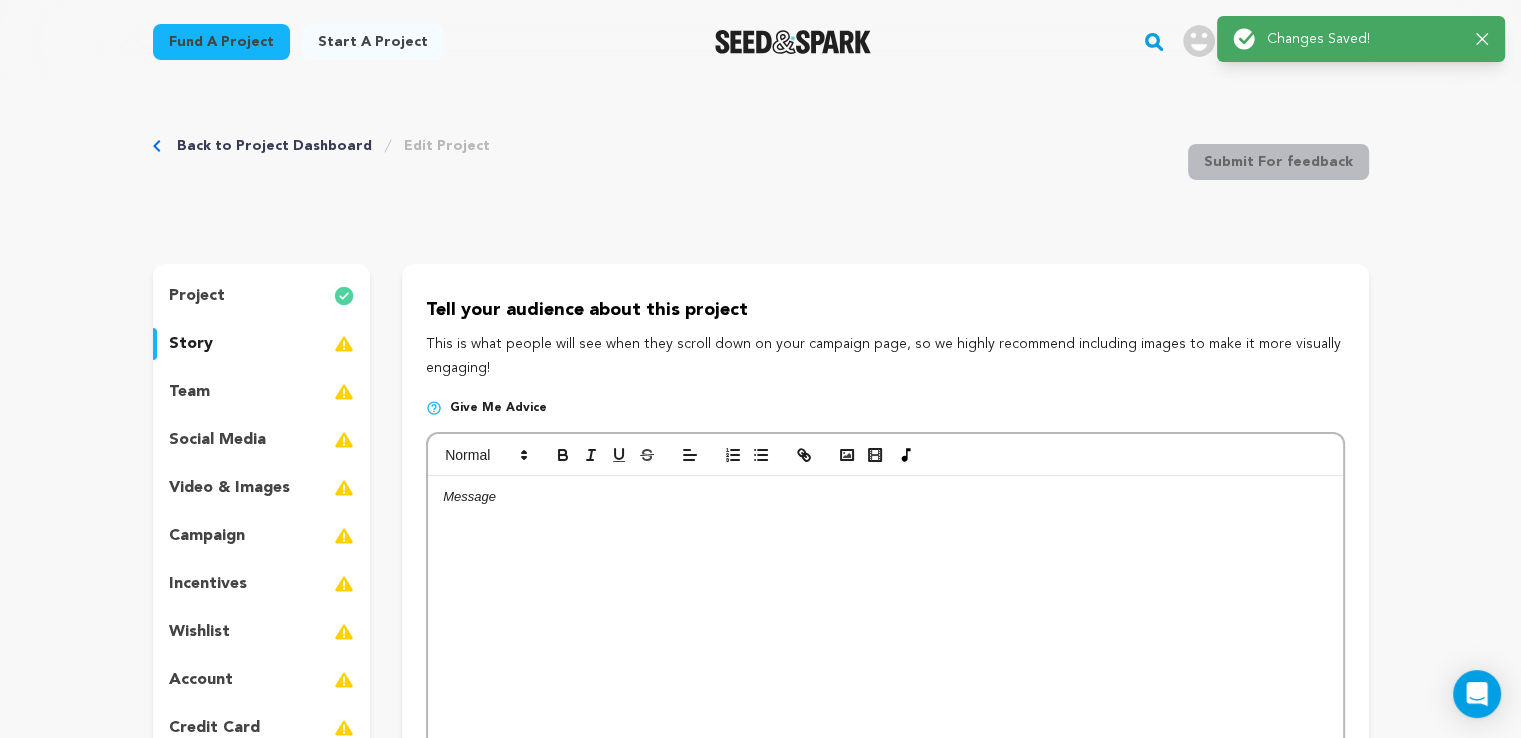 click at bounding box center (885, 626) 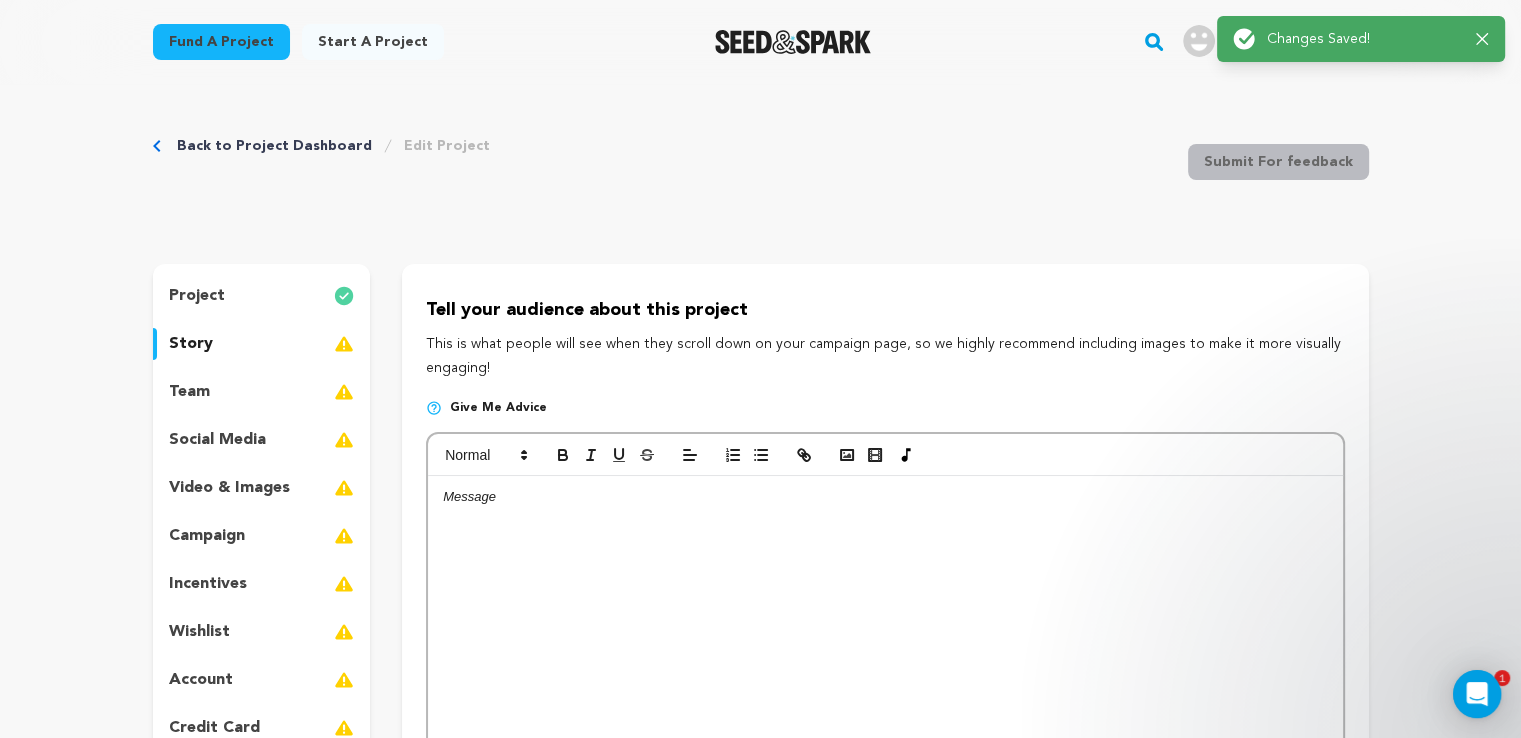 scroll, scrollTop: 0, scrollLeft: 0, axis: both 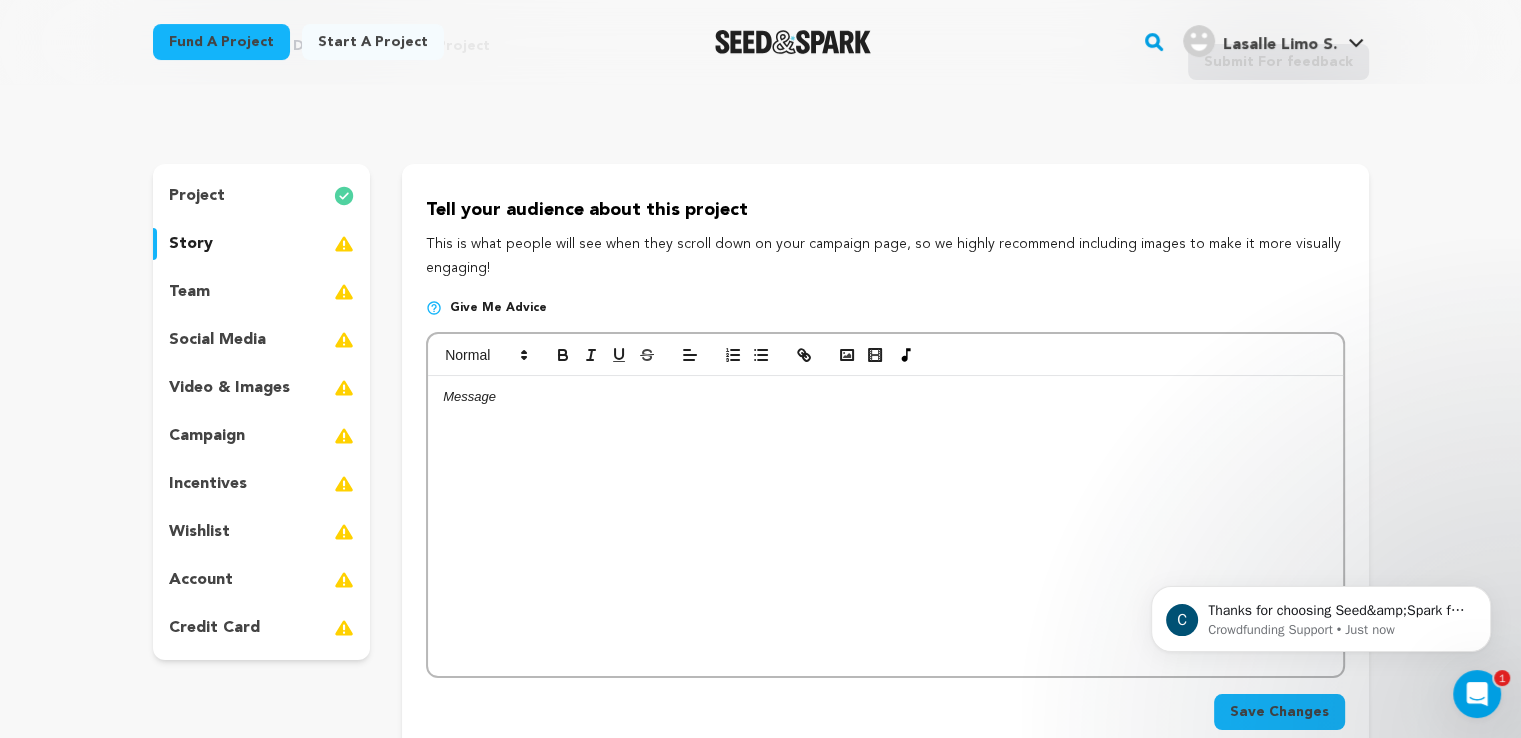 click at bounding box center (885, 526) 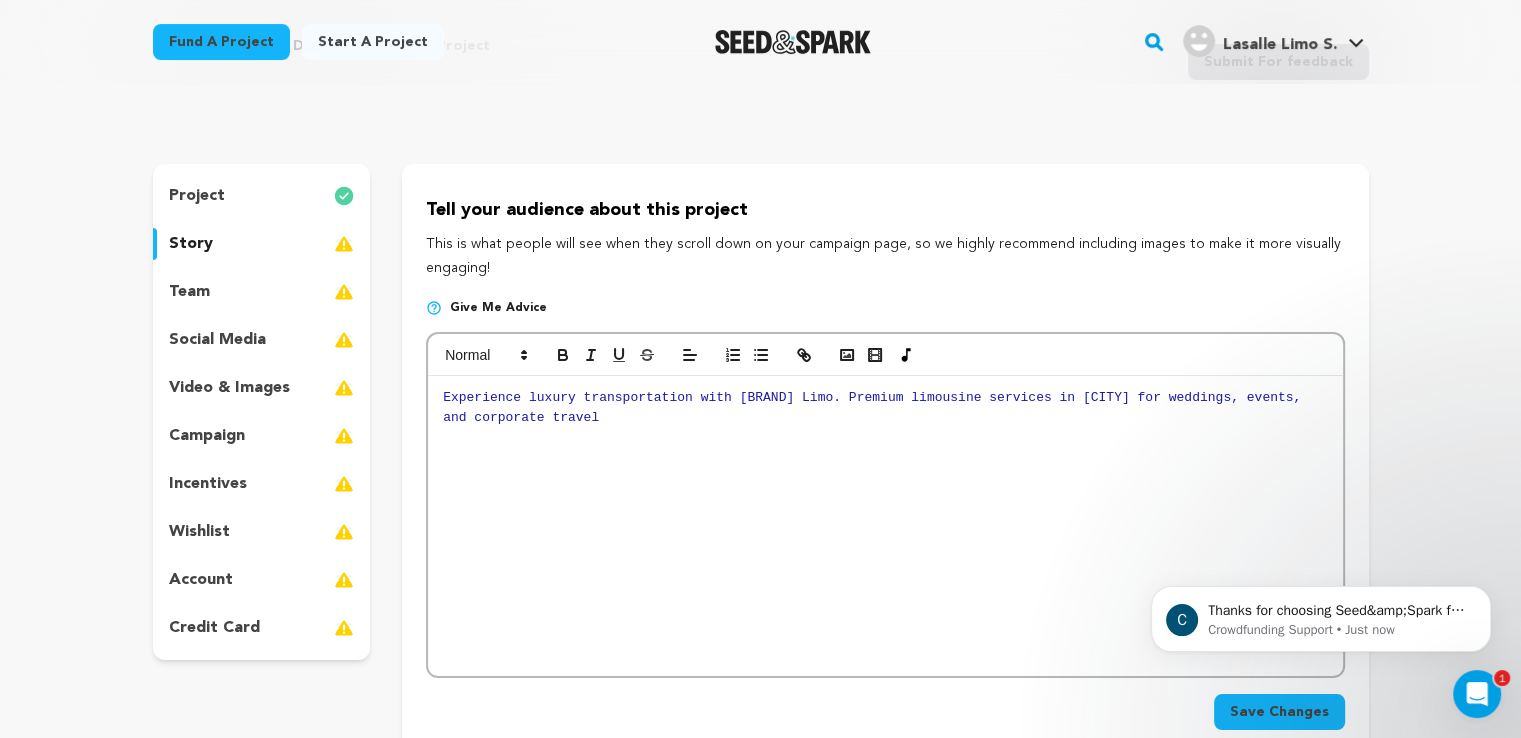 scroll, scrollTop: 0, scrollLeft: 0, axis: both 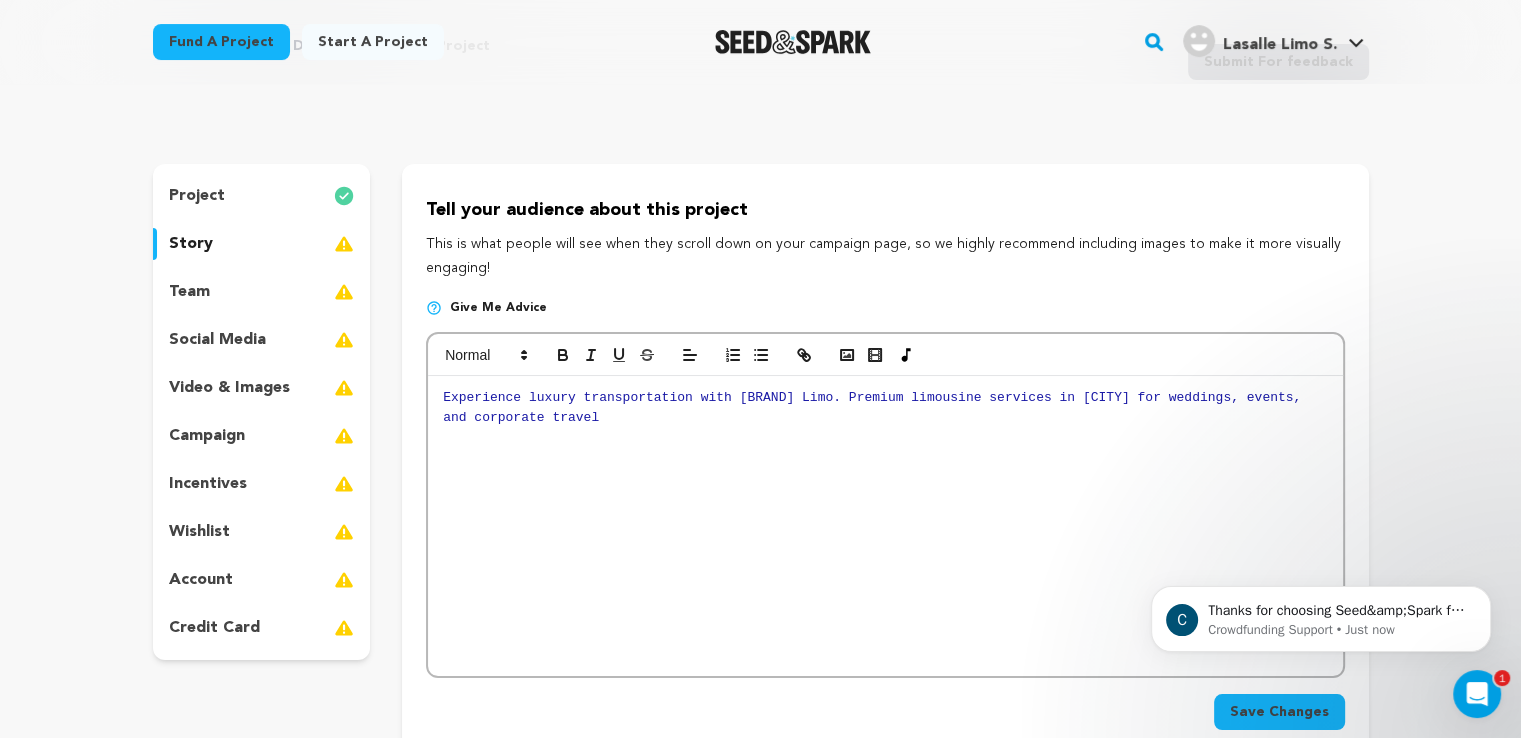 click on "Experience luxury transportation with [BRAND]. Premium limousine services in [CITY] for weddings, events, and corporate travel" at bounding box center (885, 526) 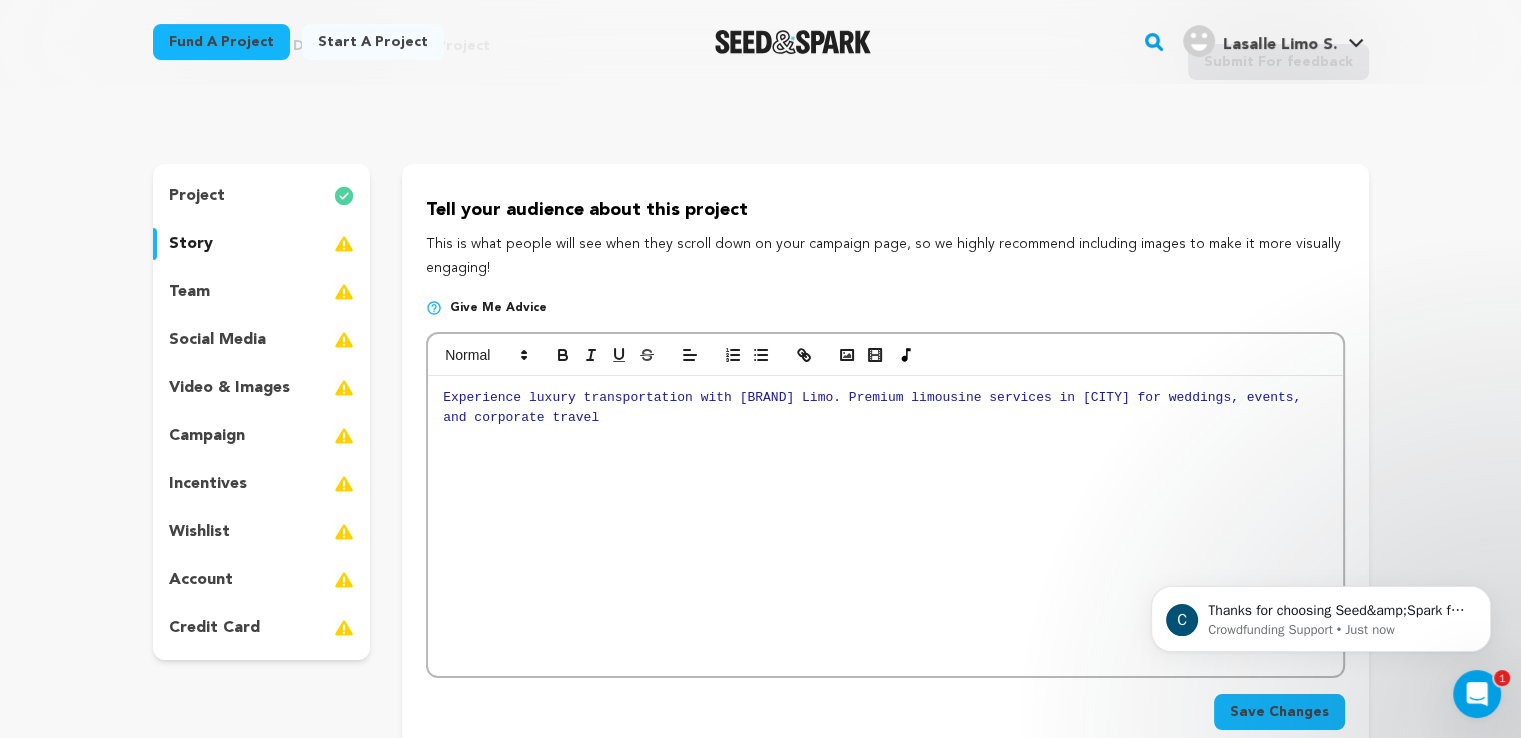 scroll, scrollTop: 0, scrollLeft: 0, axis: both 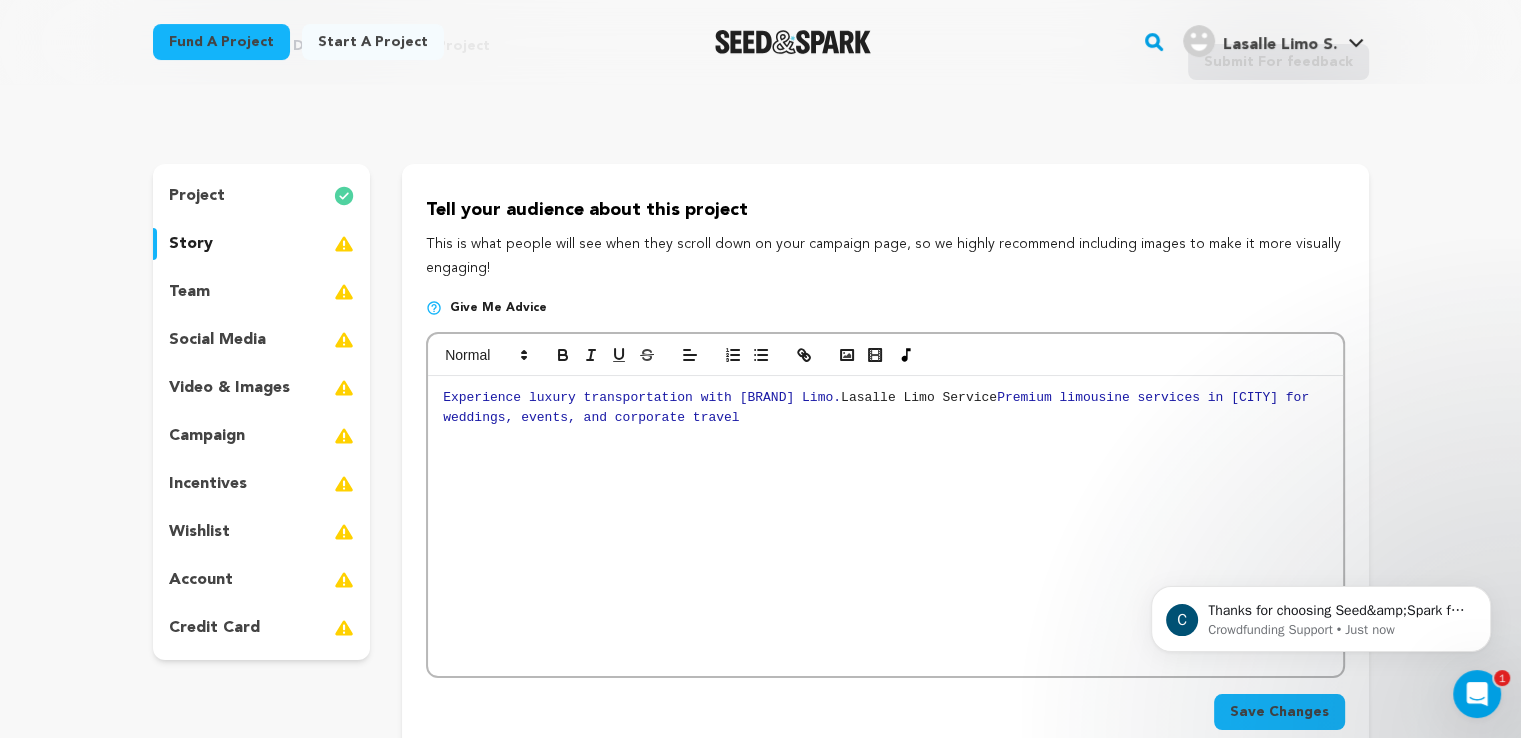 type 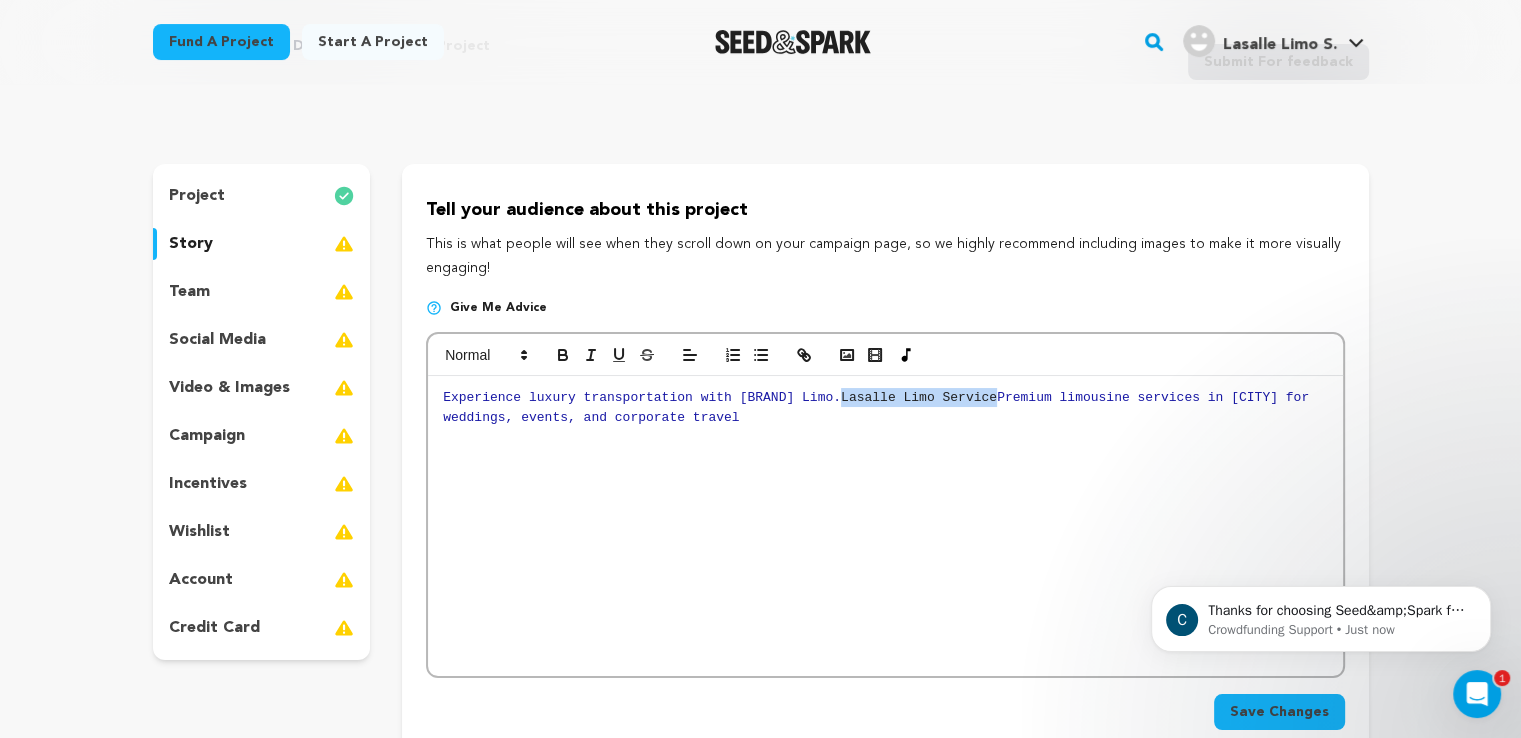 drag, startPoint x: 1002, startPoint y: 390, endPoint x: 845, endPoint y: 400, distance: 157.31815 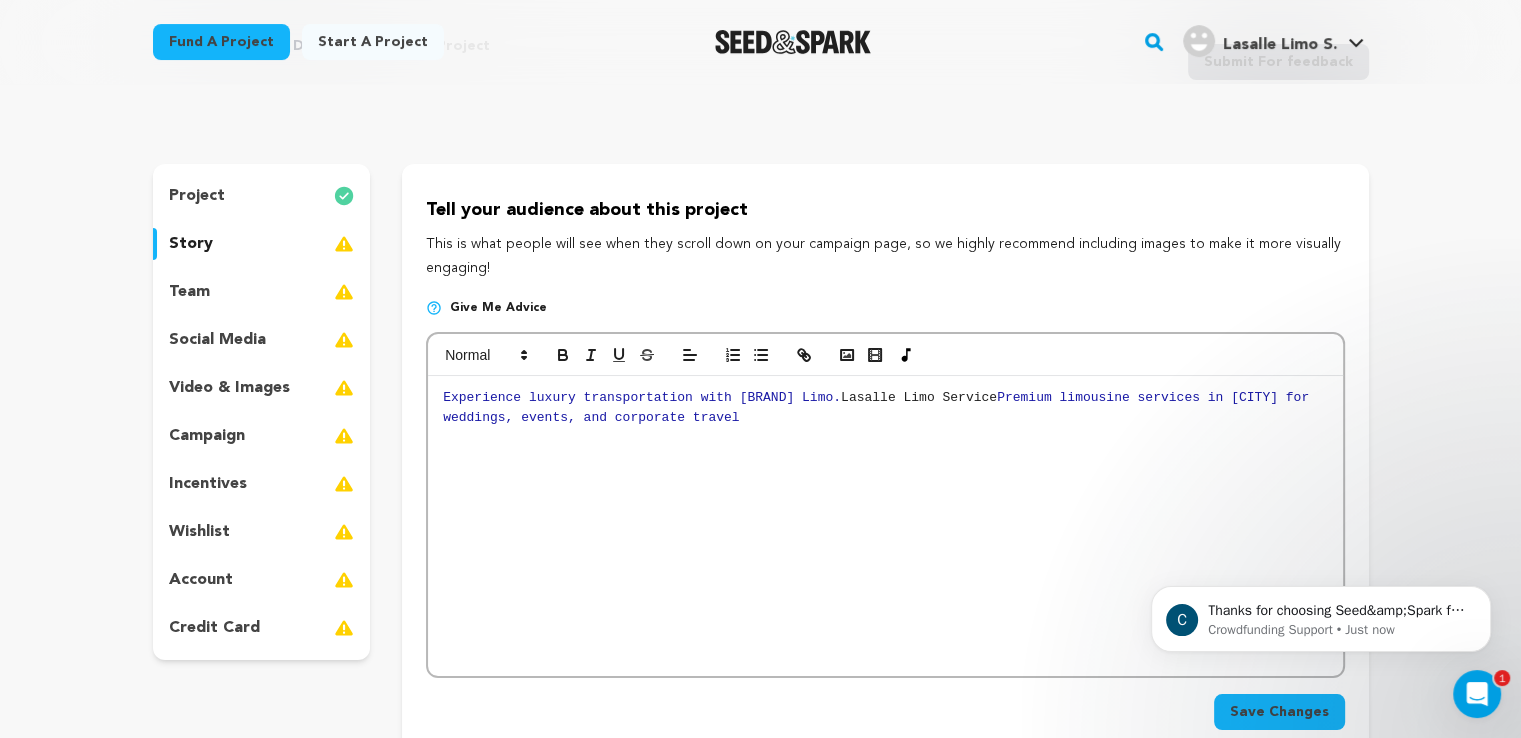 click at bounding box center (885, 355) 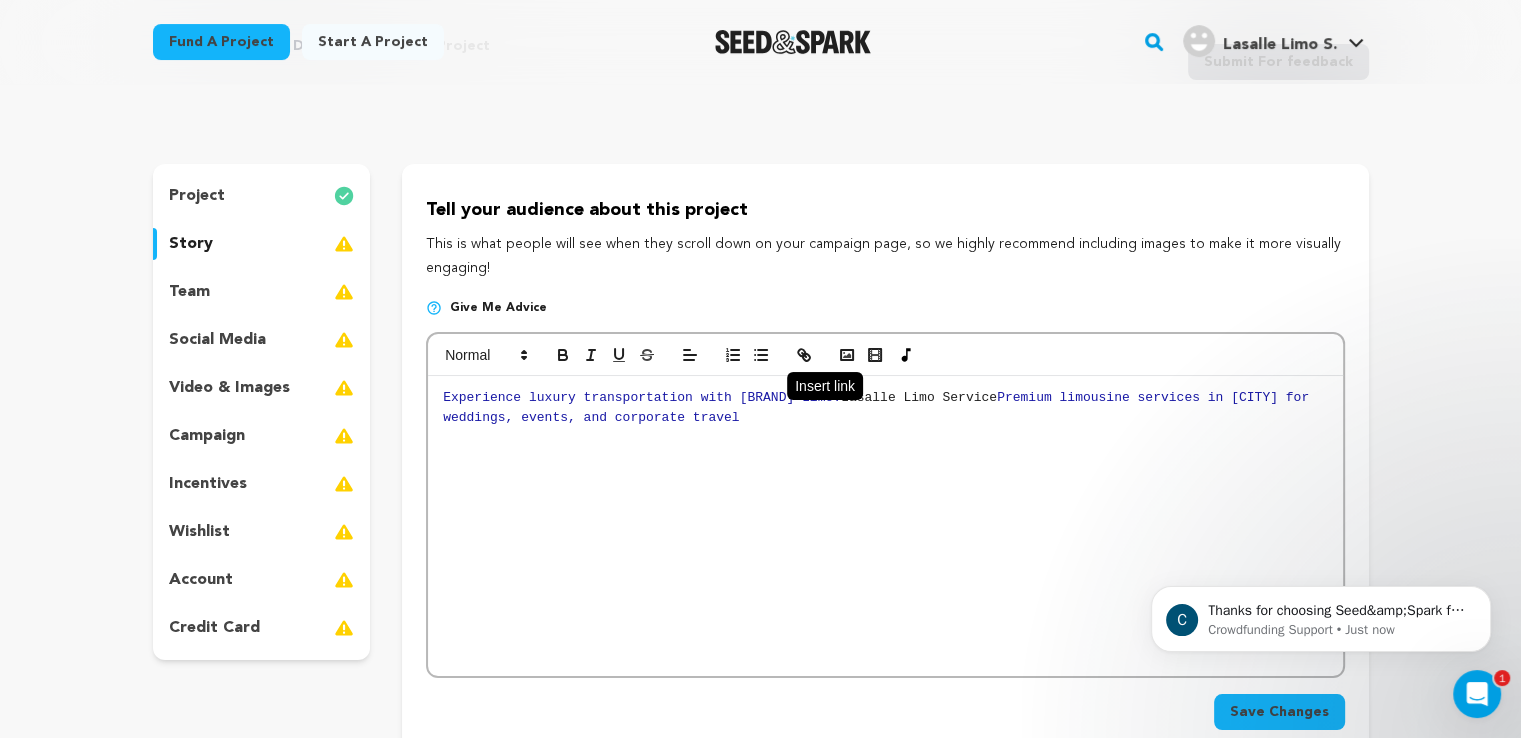 click 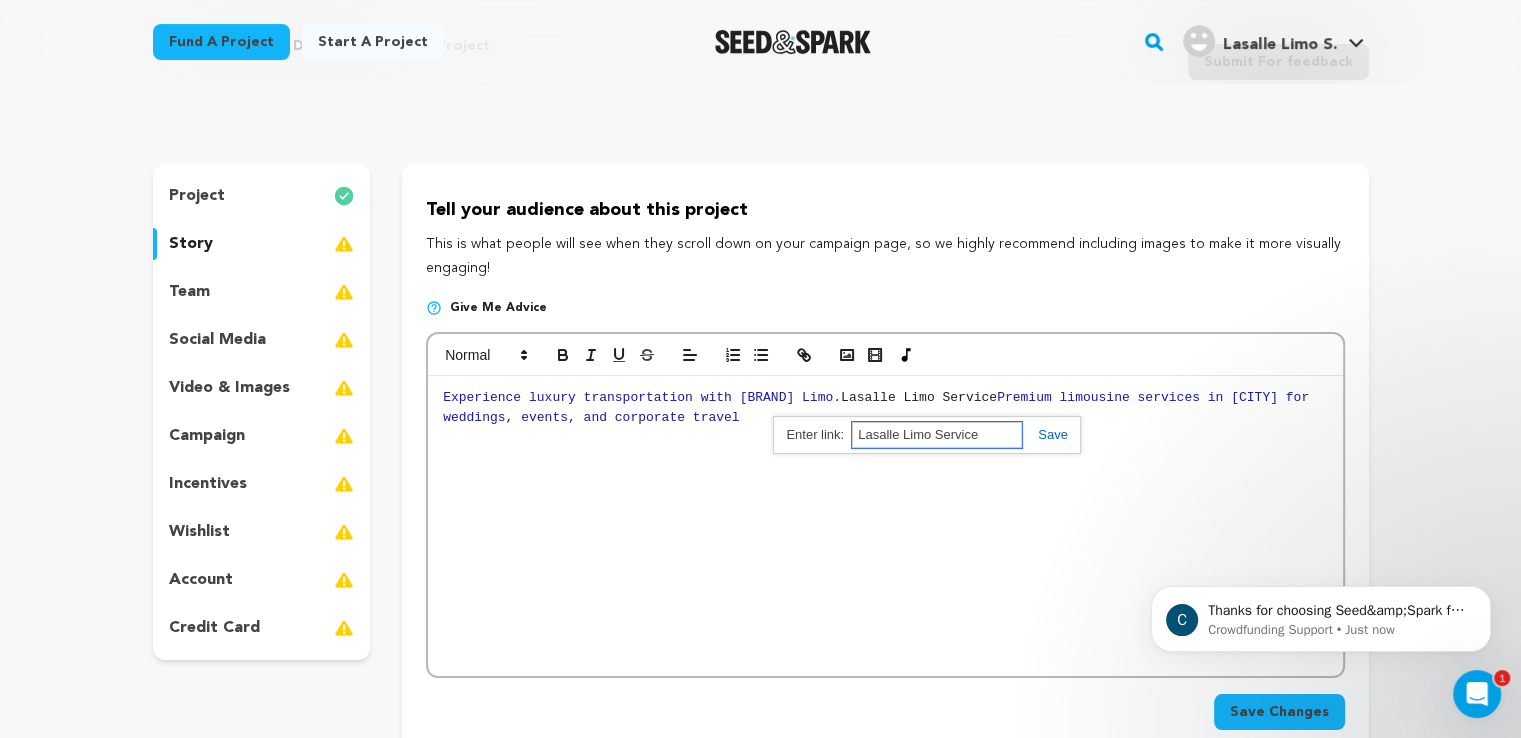 paste on "https://www.lasallelimo.ca/" 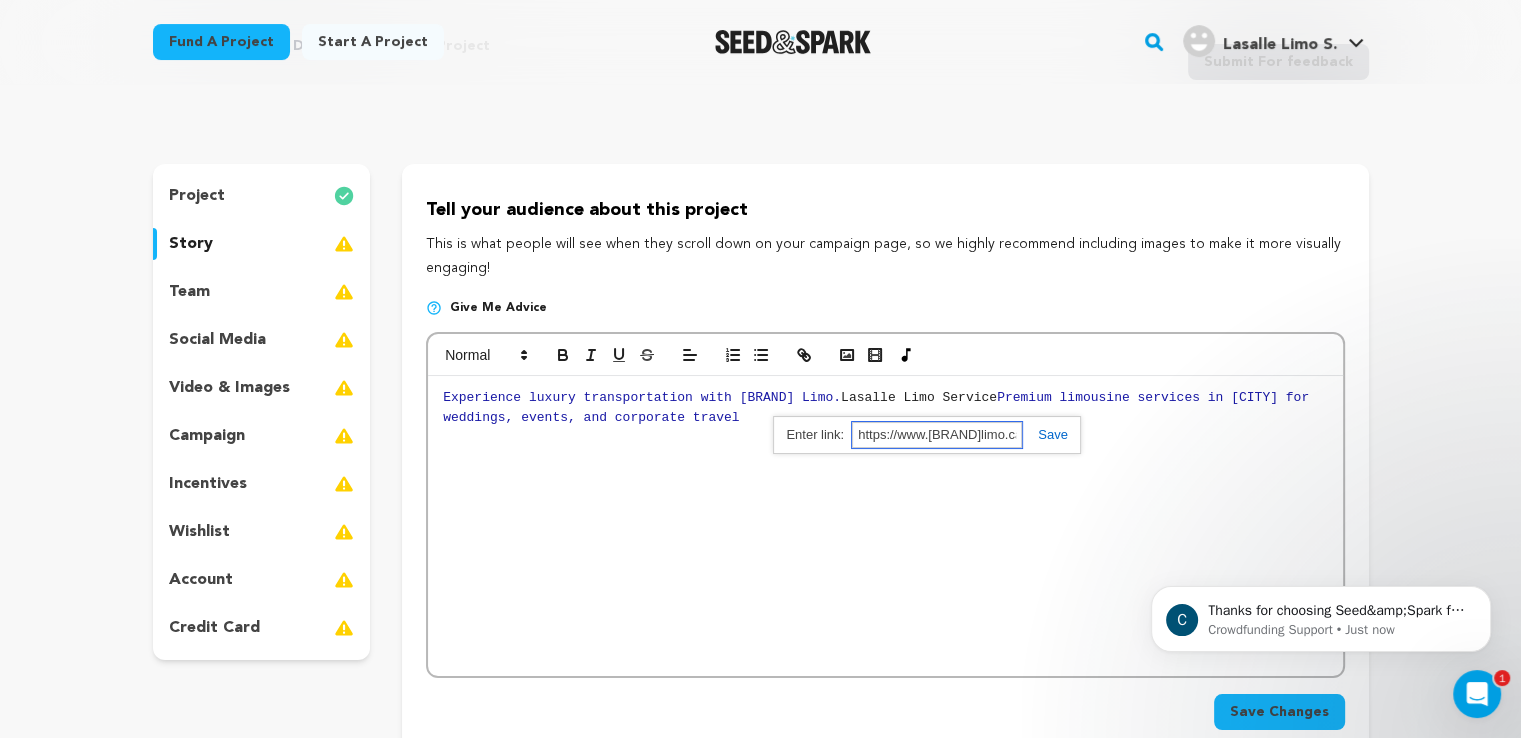 type on "https://www.lasallelimo.ca/" 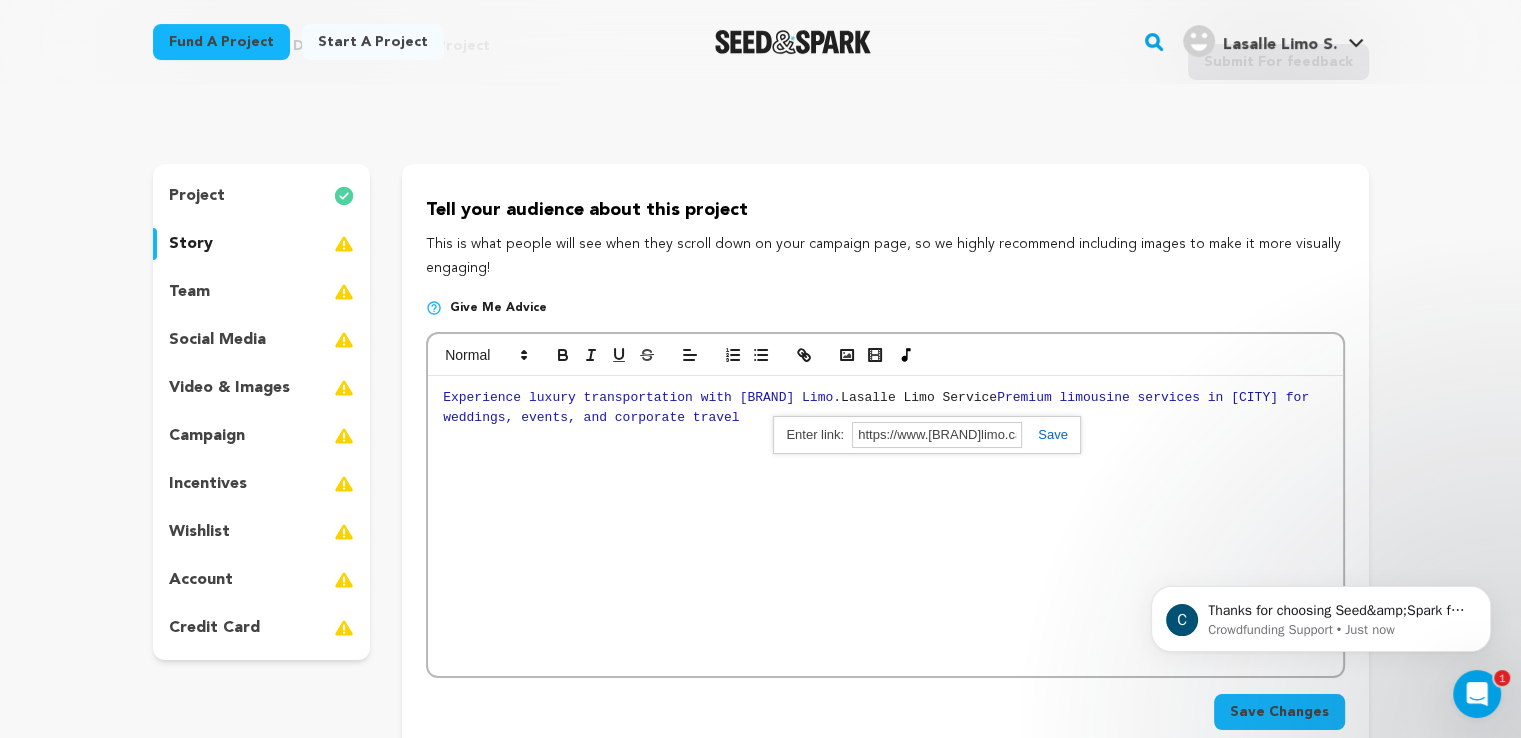 click at bounding box center (1045, 434) 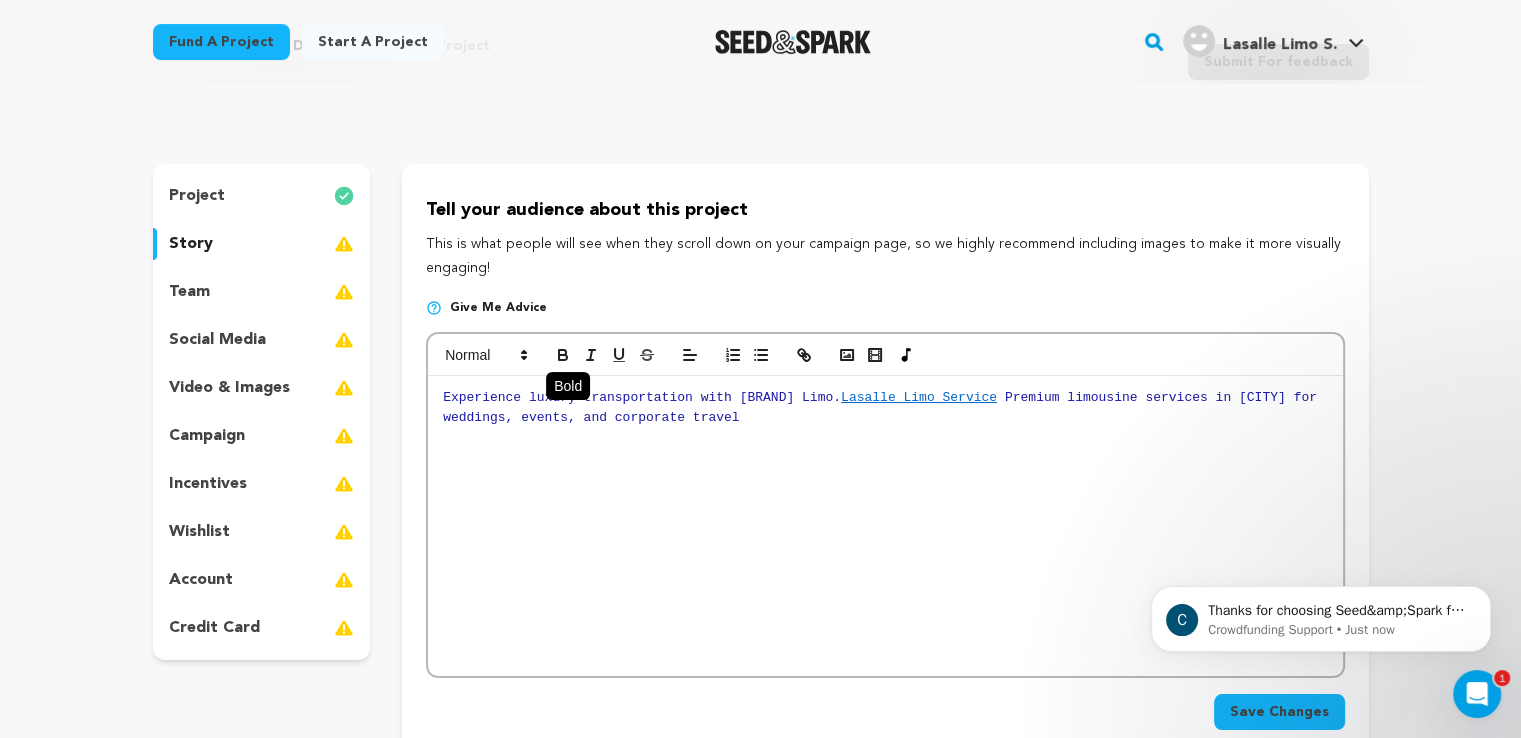 click 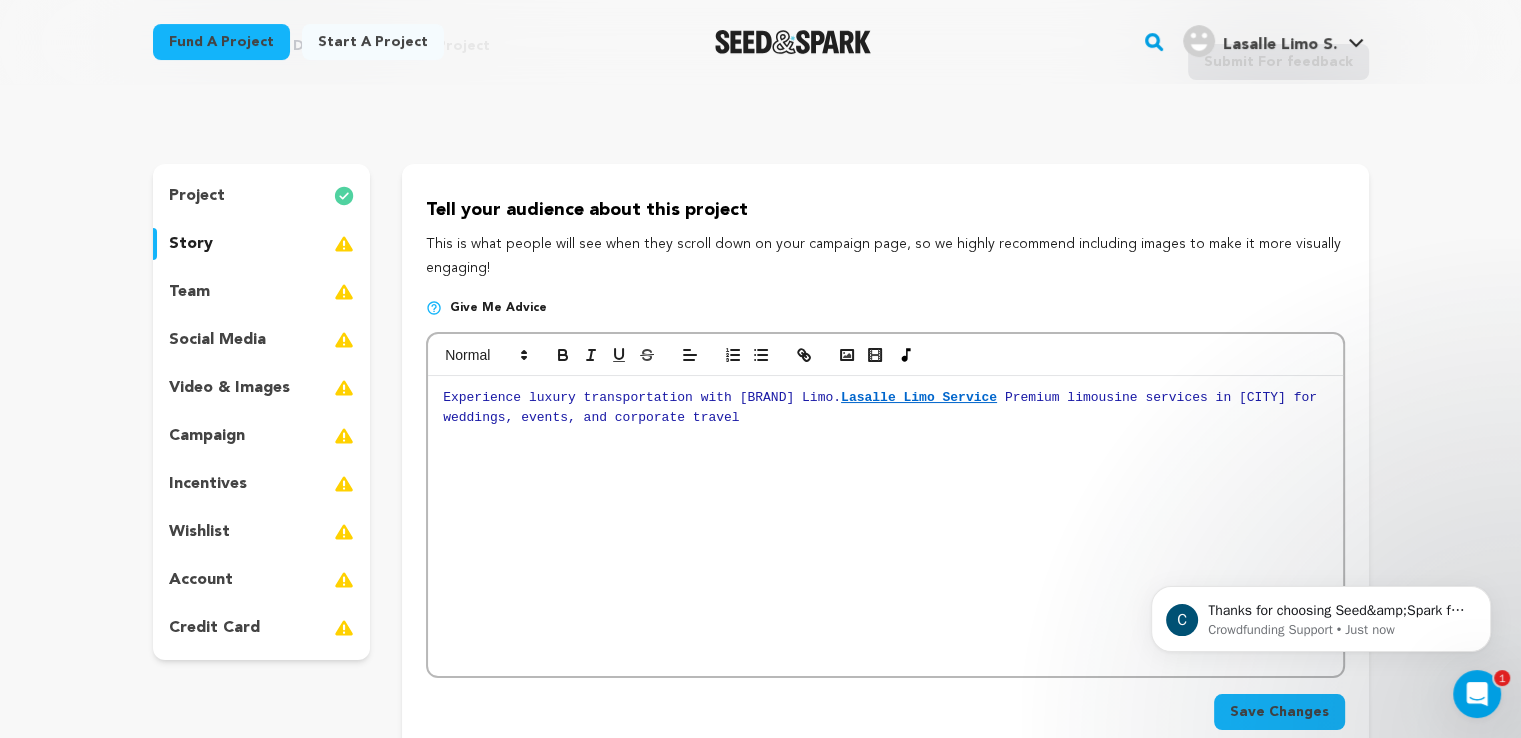 click on "Experience luxury transportation with Lasalle Limo.  Lasalle Limo Service   Premium limousine services in Lasalle for weddings, events, and corporate travel" at bounding box center (885, 526) 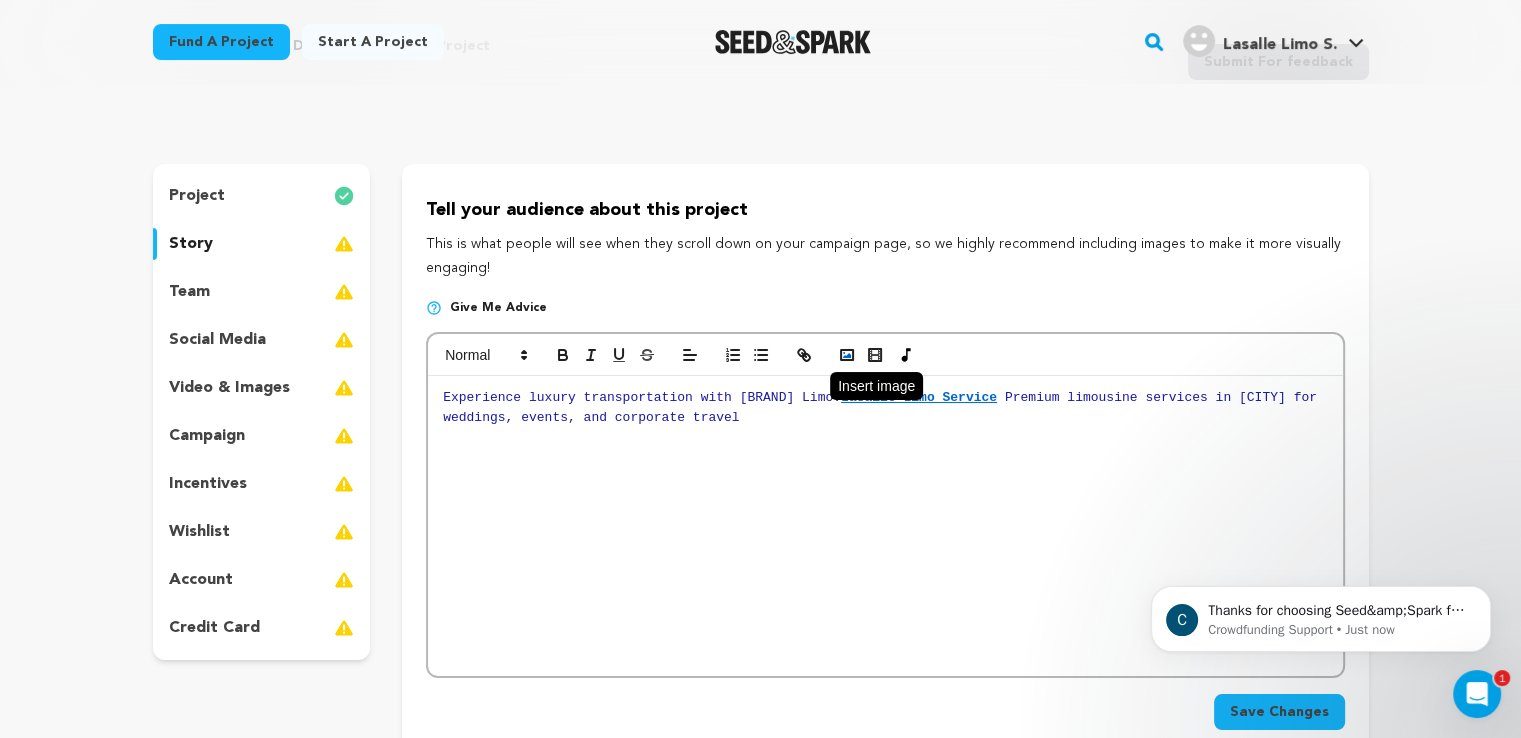 click 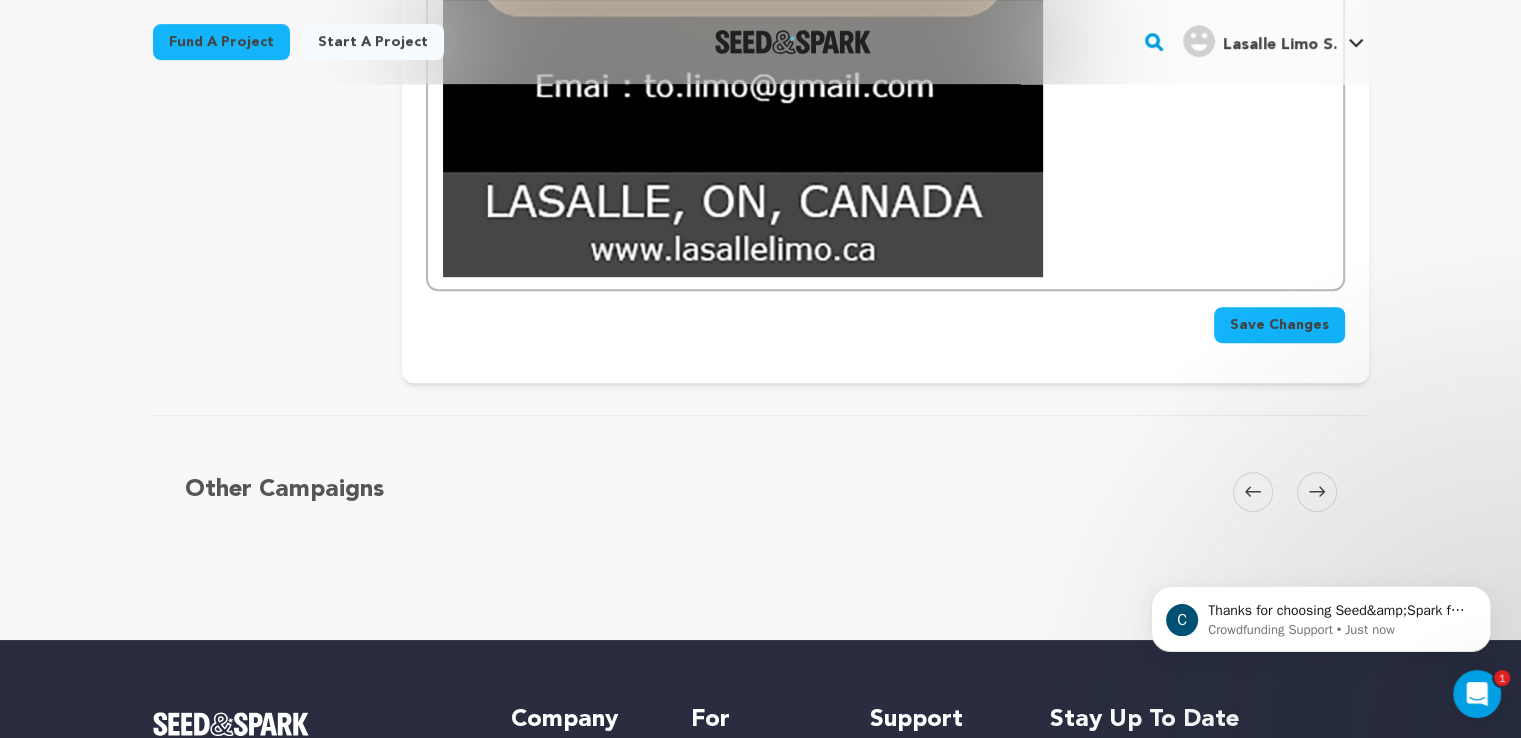 scroll, scrollTop: 900, scrollLeft: 0, axis: vertical 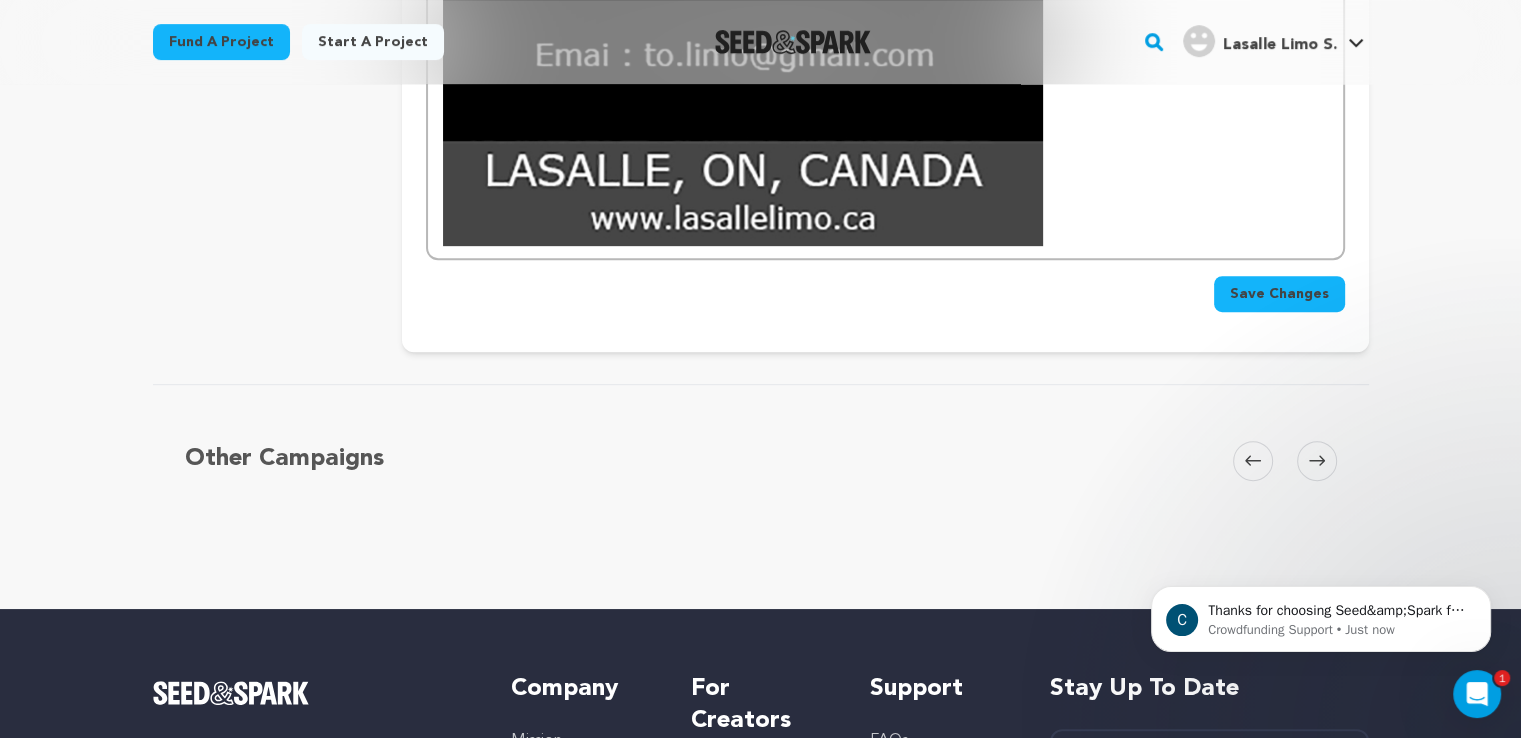 click on "Save Changes" at bounding box center [1279, 294] 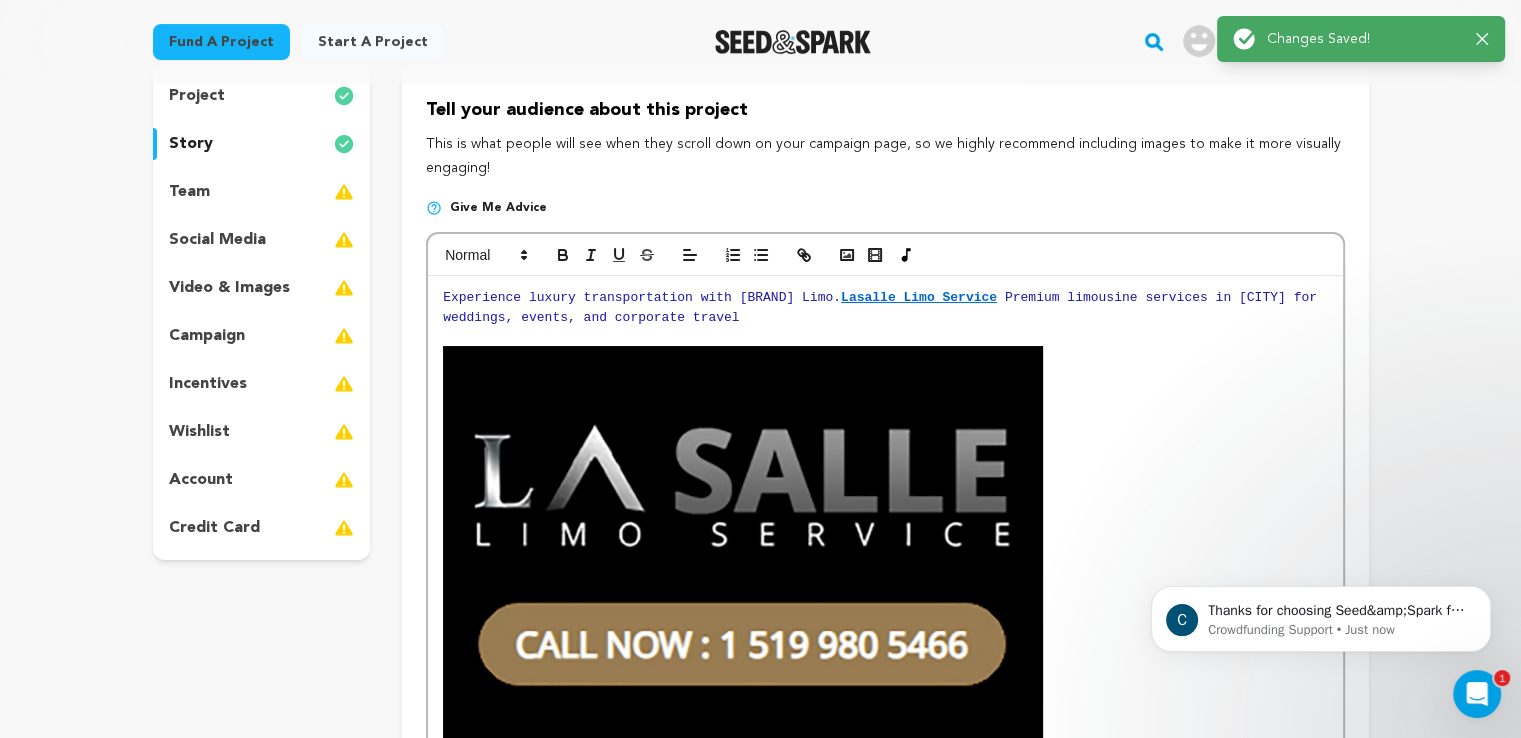 scroll, scrollTop: 0, scrollLeft: 0, axis: both 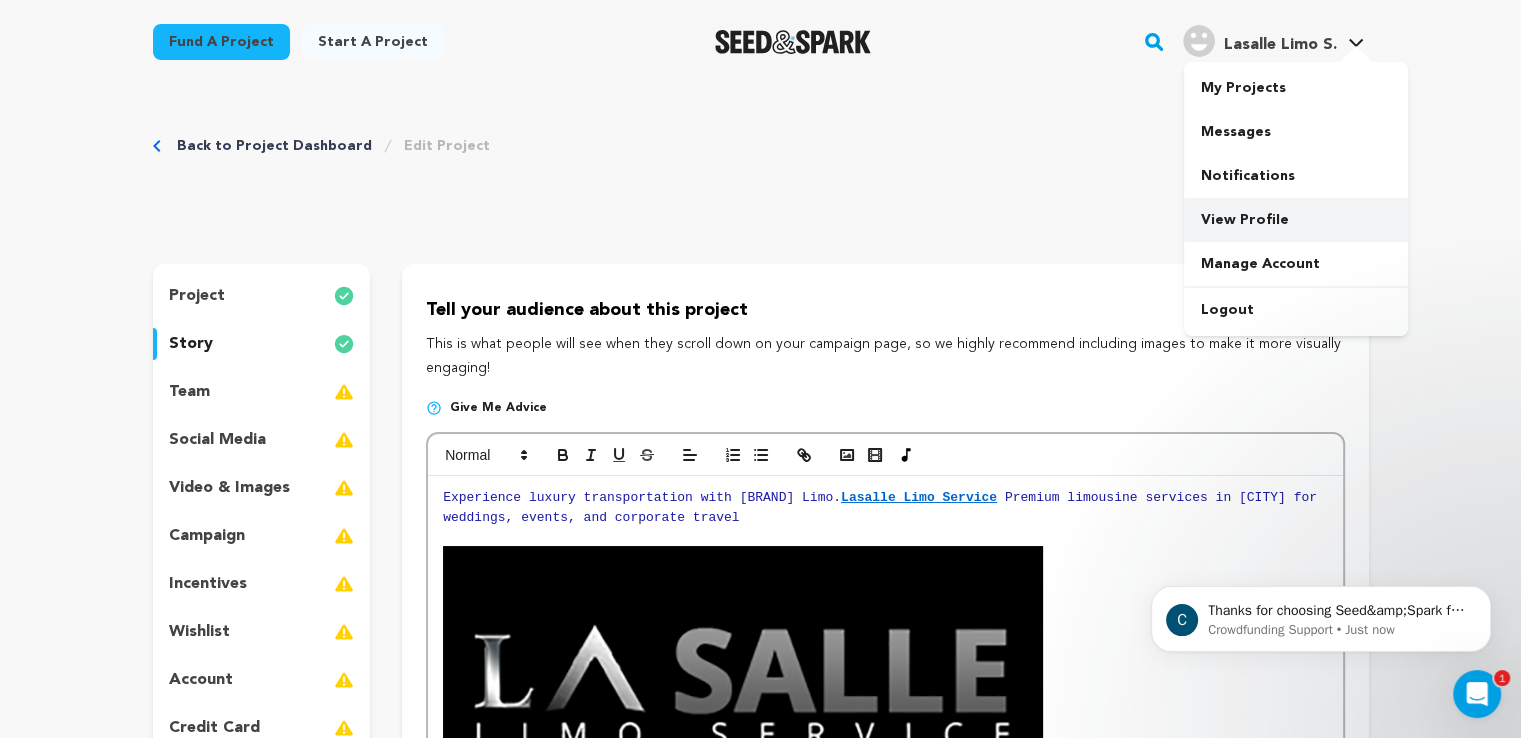 click on "View Profile" at bounding box center [1296, 220] 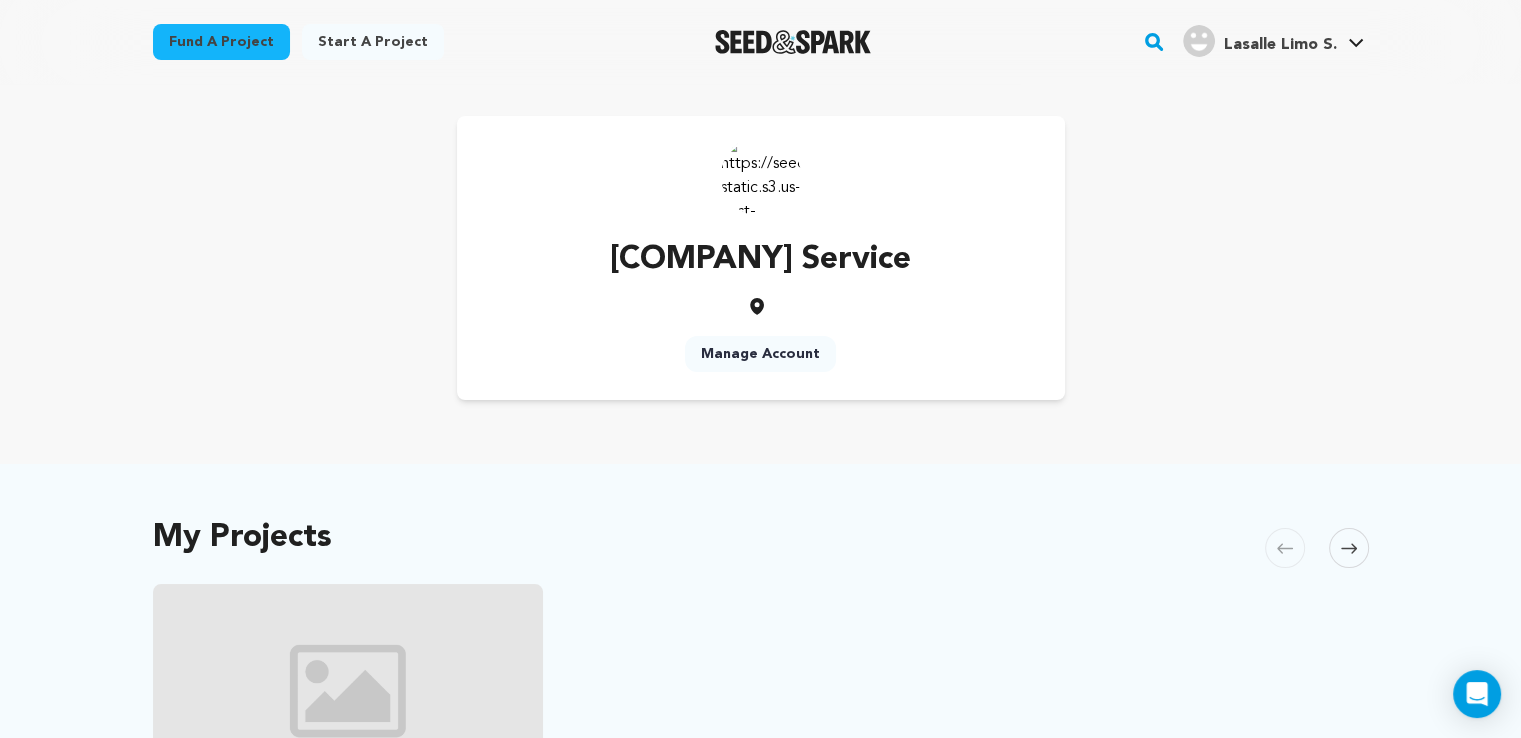 scroll, scrollTop: 600, scrollLeft: 0, axis: vertical 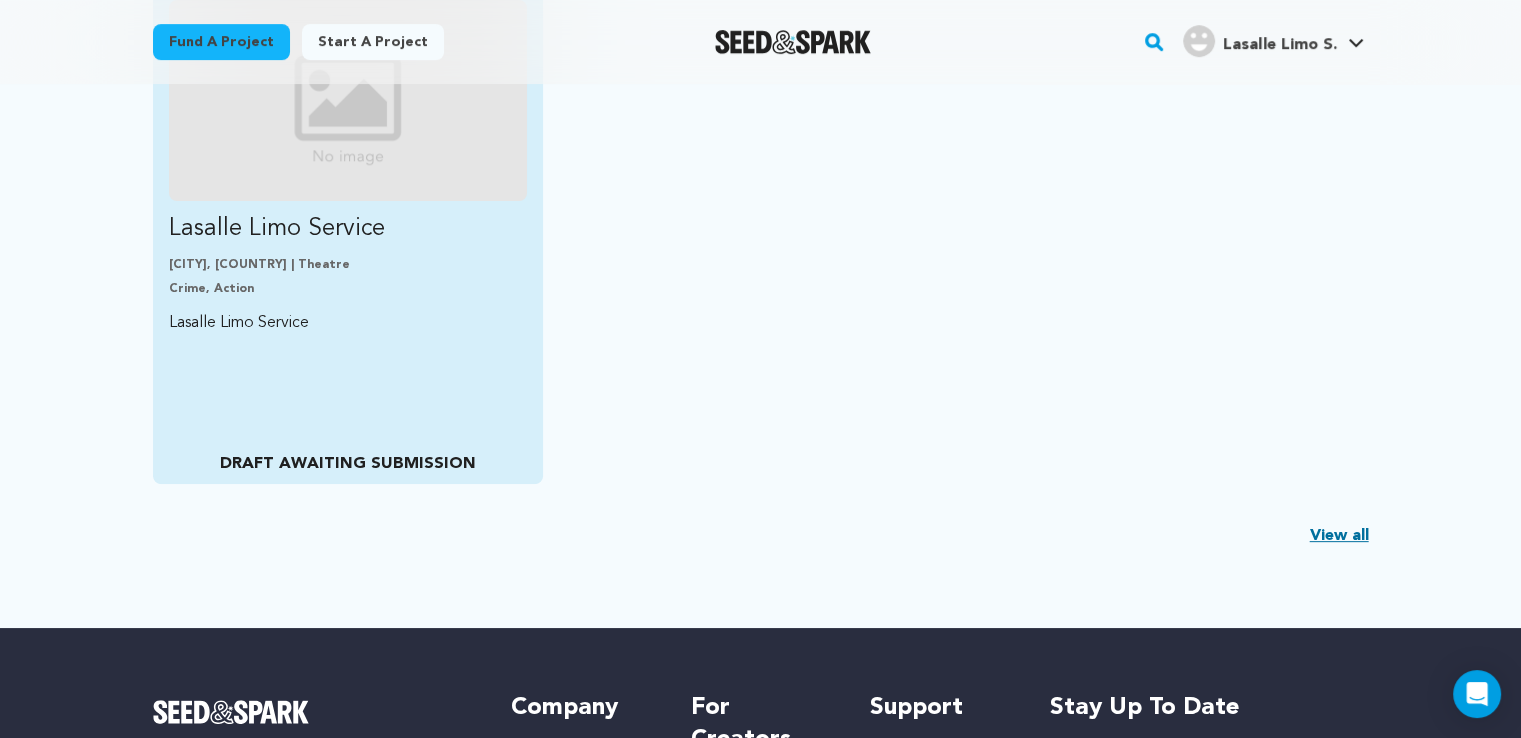 click on "Lasalle Limo Service" at bounding box center (348, 229) 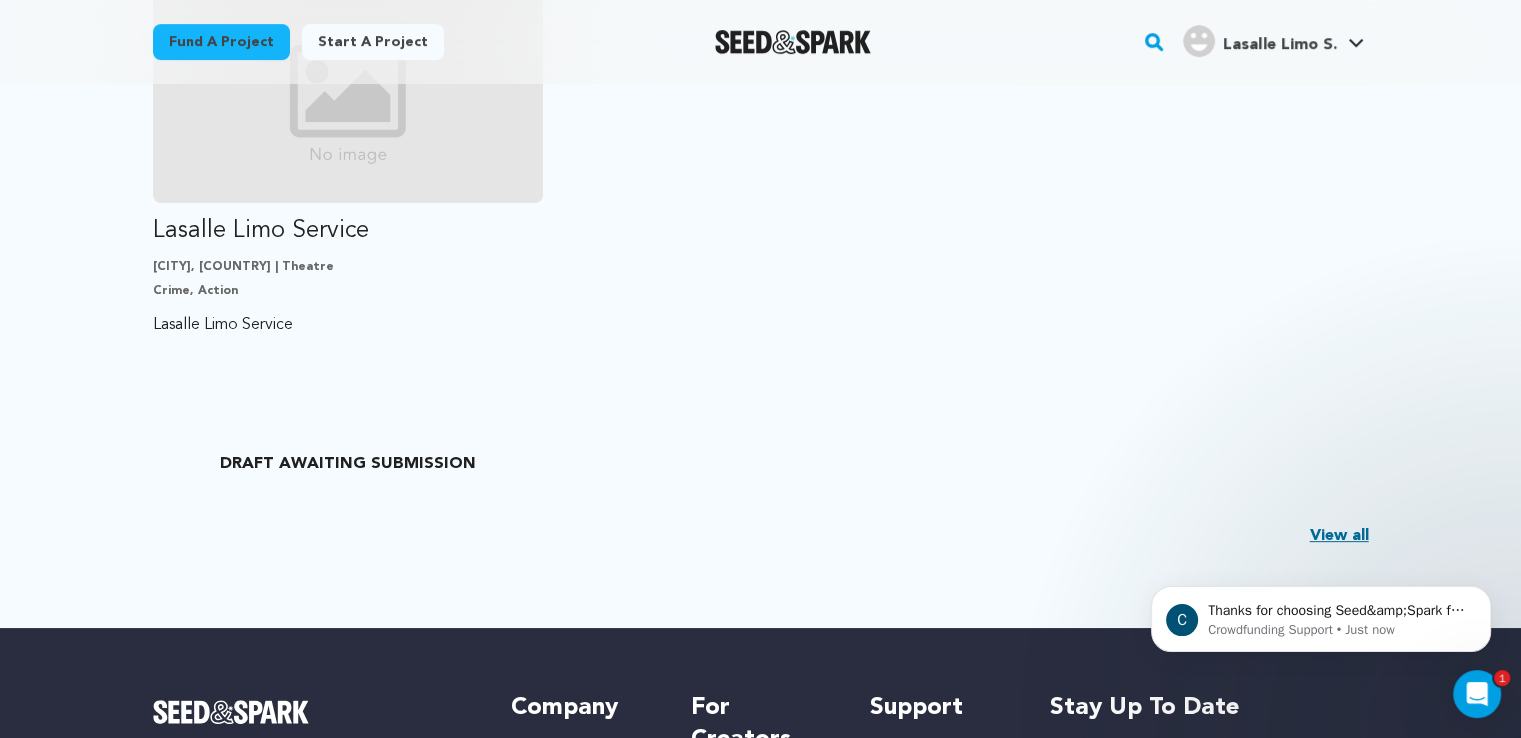 scroll, scrollTop: 0, scrollLeft: 0, axis: both 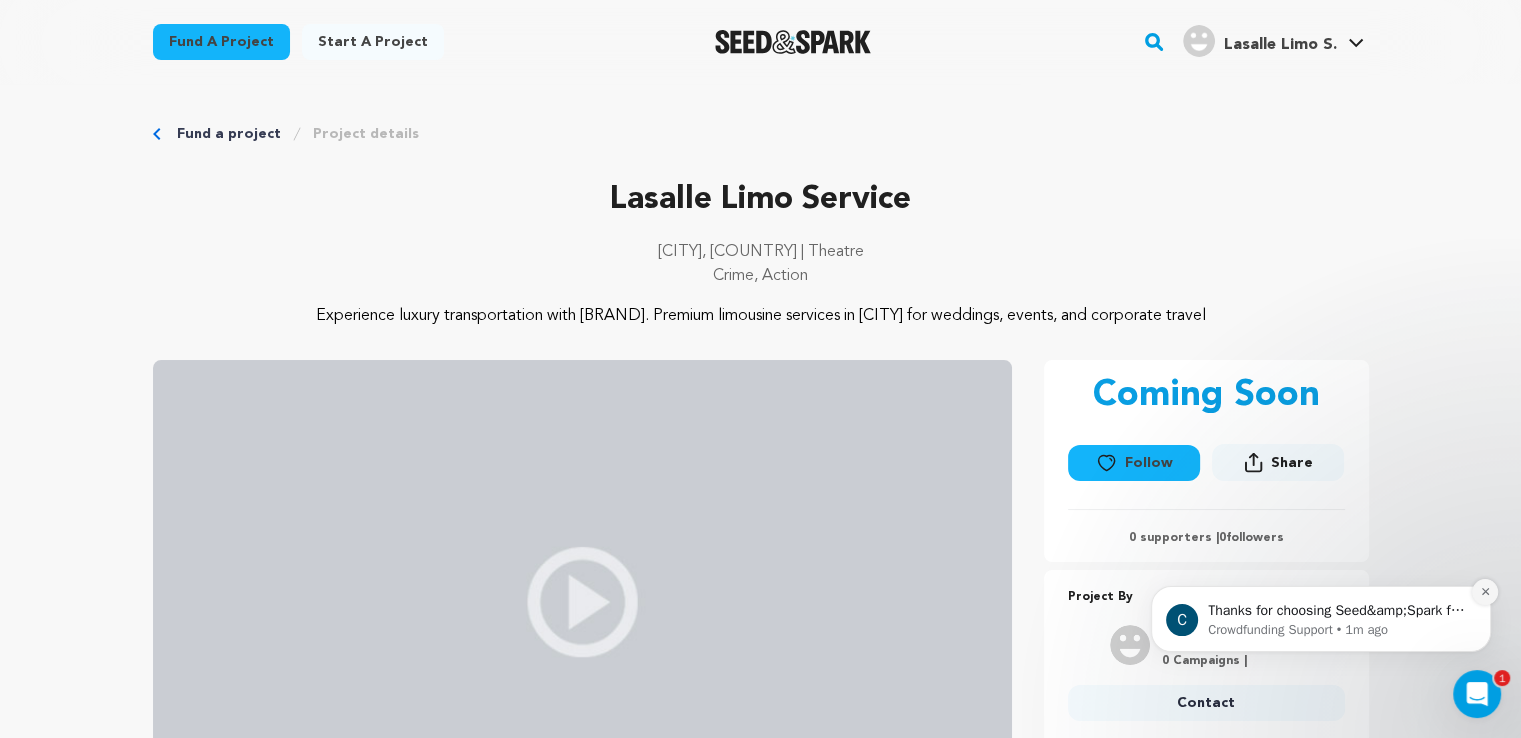 click 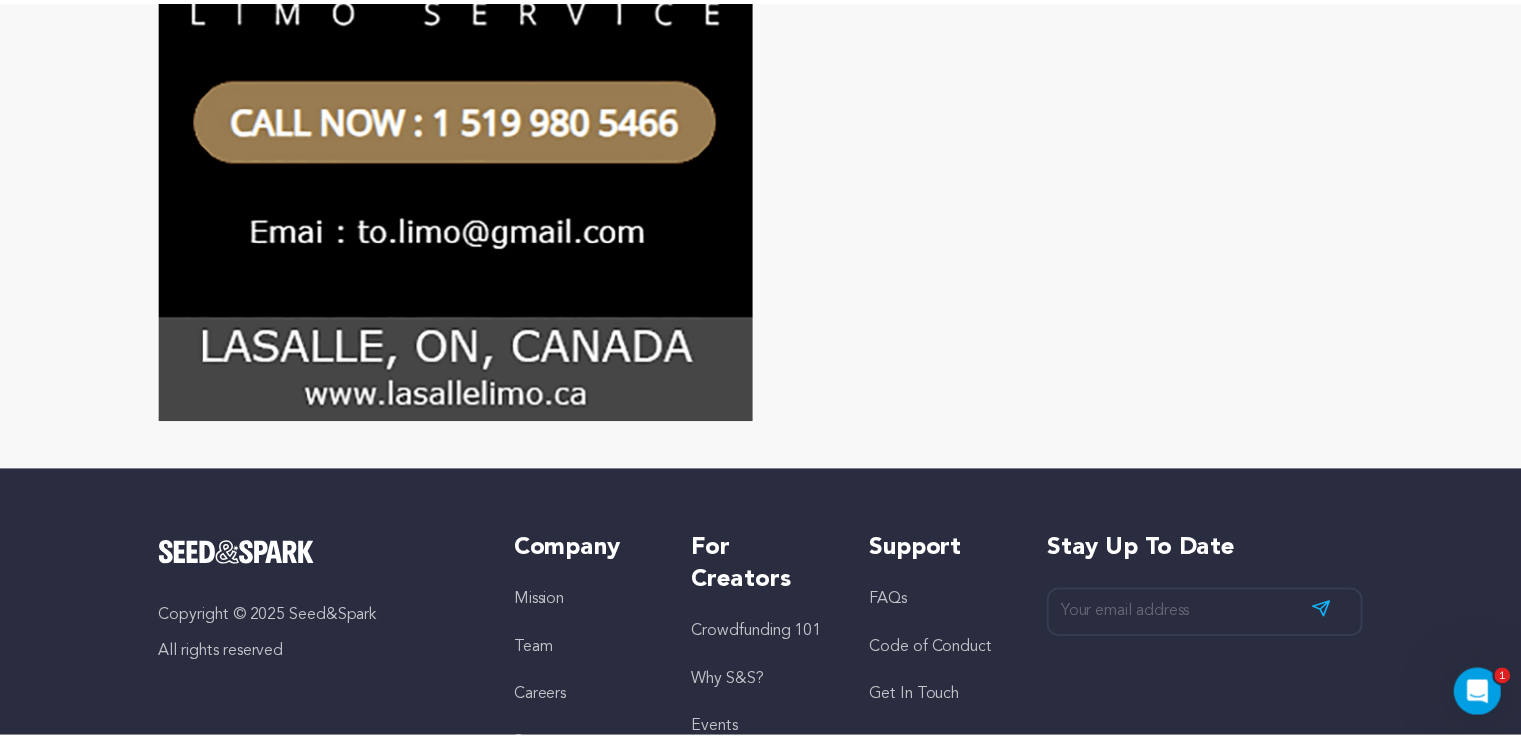 scroll, scrollTop: 1852, scrollLeft: 0, axis: vertical 